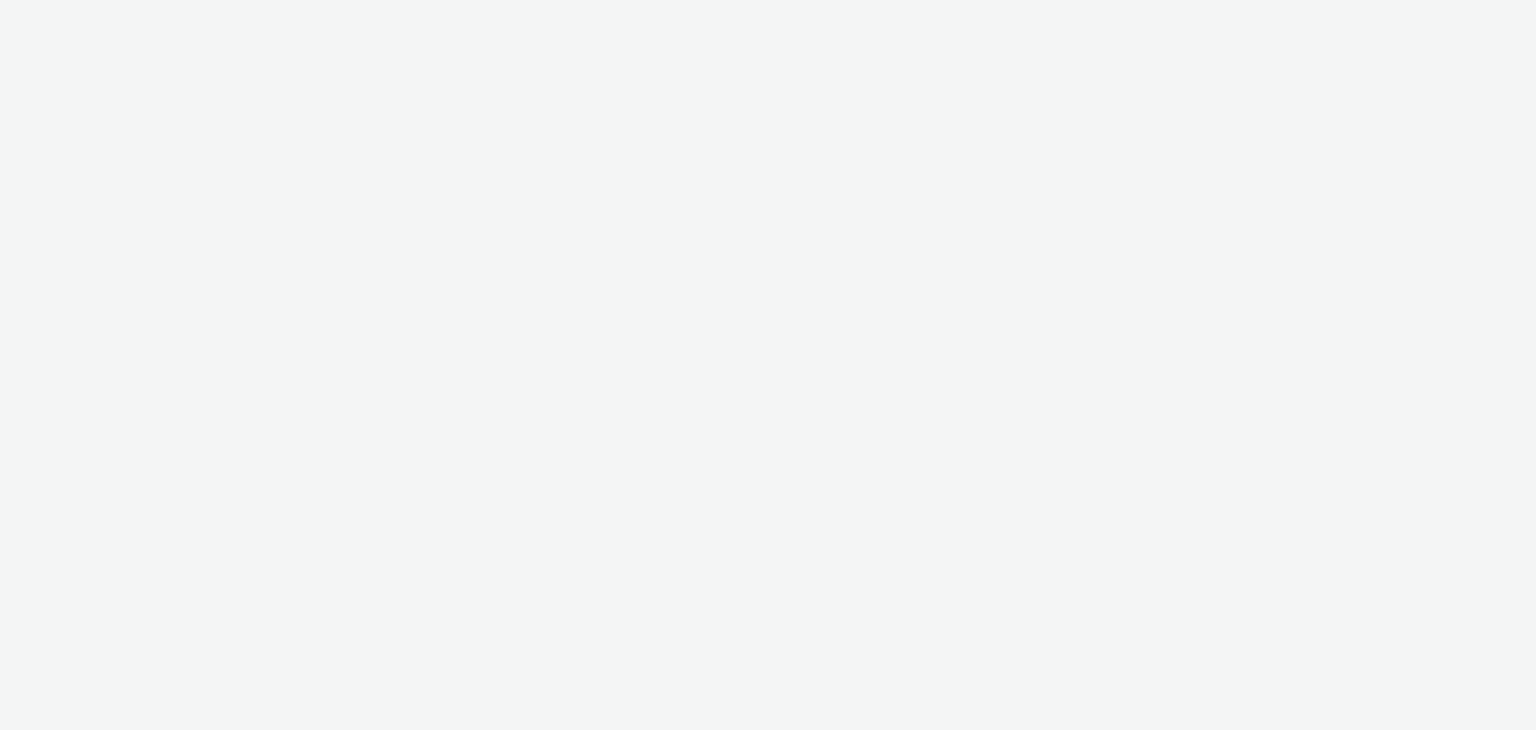 scroll, scrollTop: 0, scrollLeft: 0, axis: both 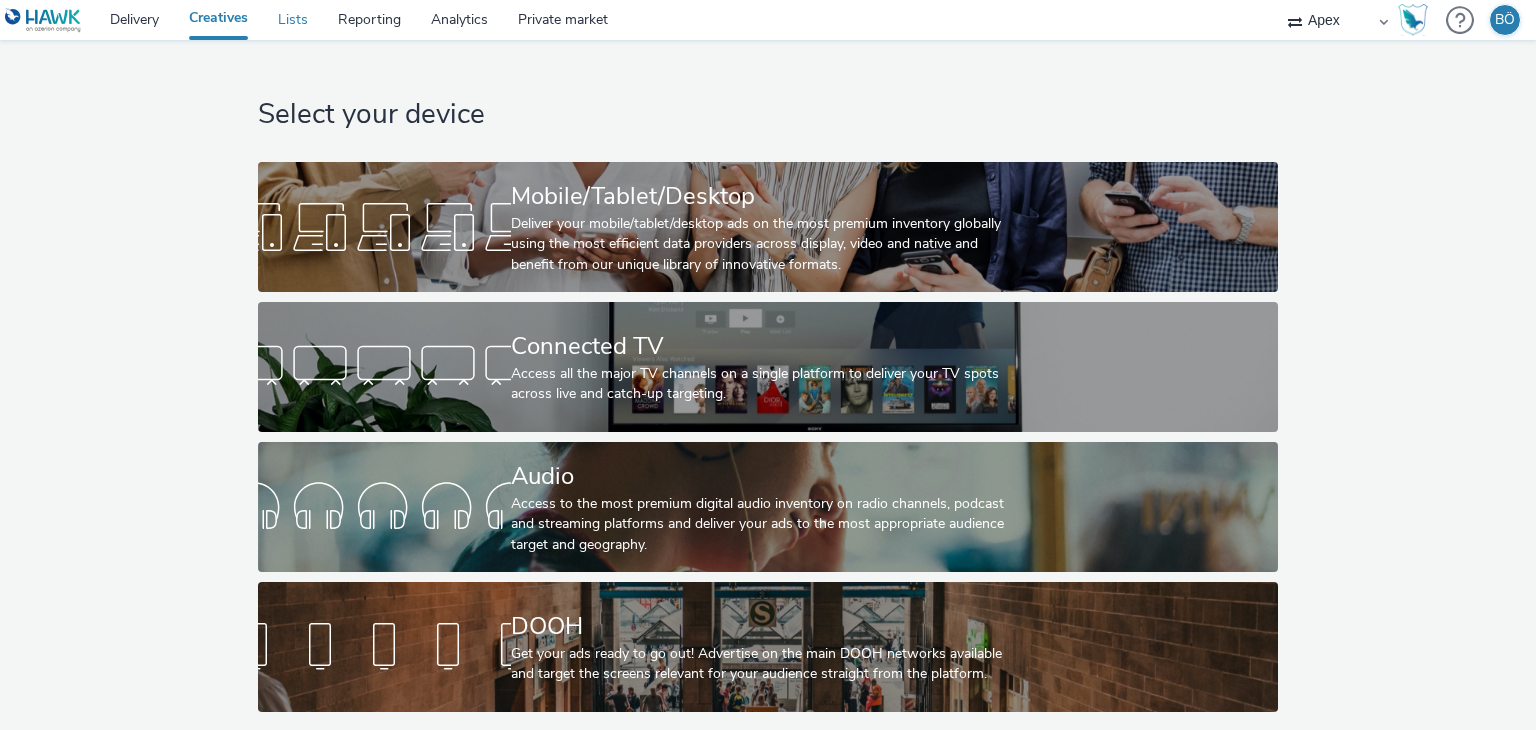 click on "Lists" at bounding box center [293, 20] 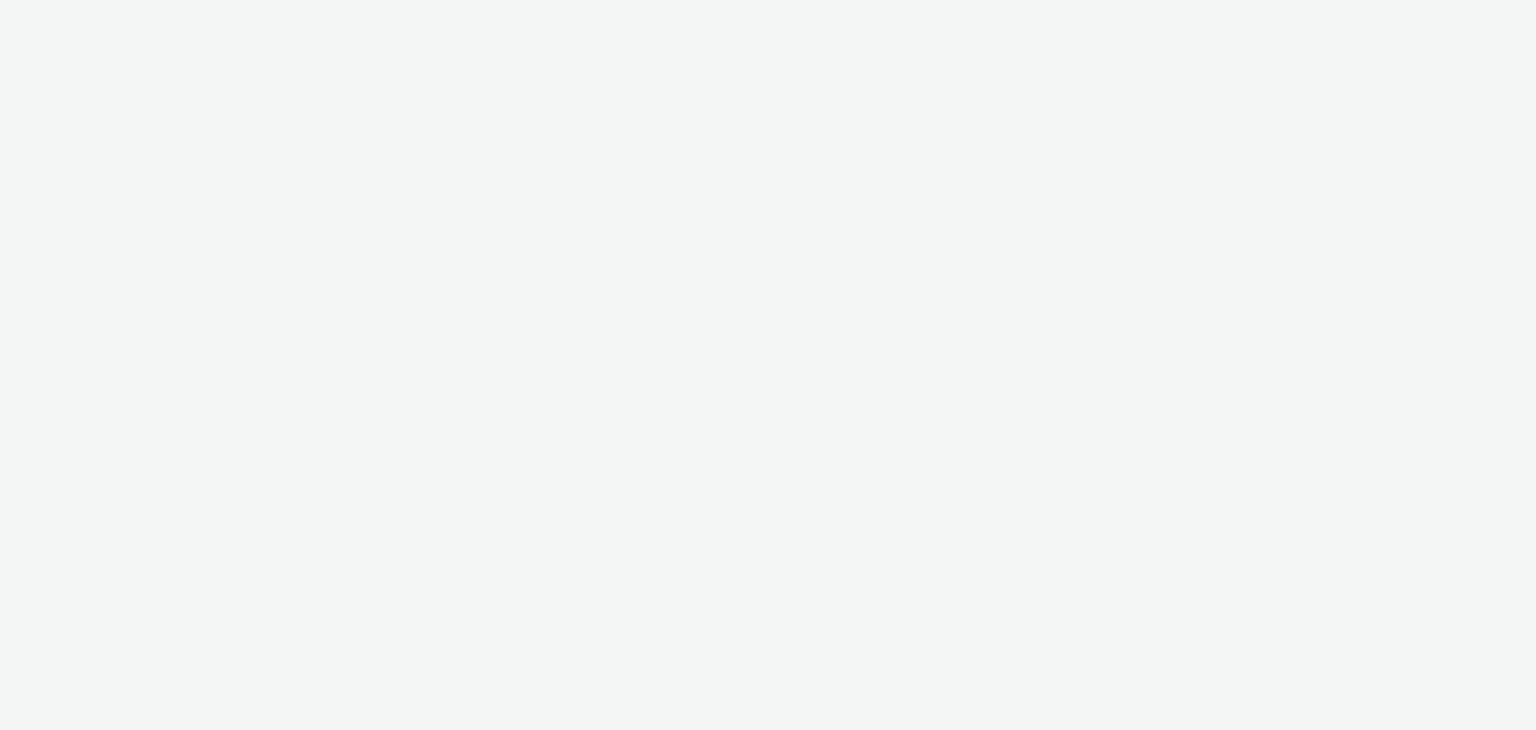 scroll, scrollTop: 0, scrollLeft: 0, axis: both 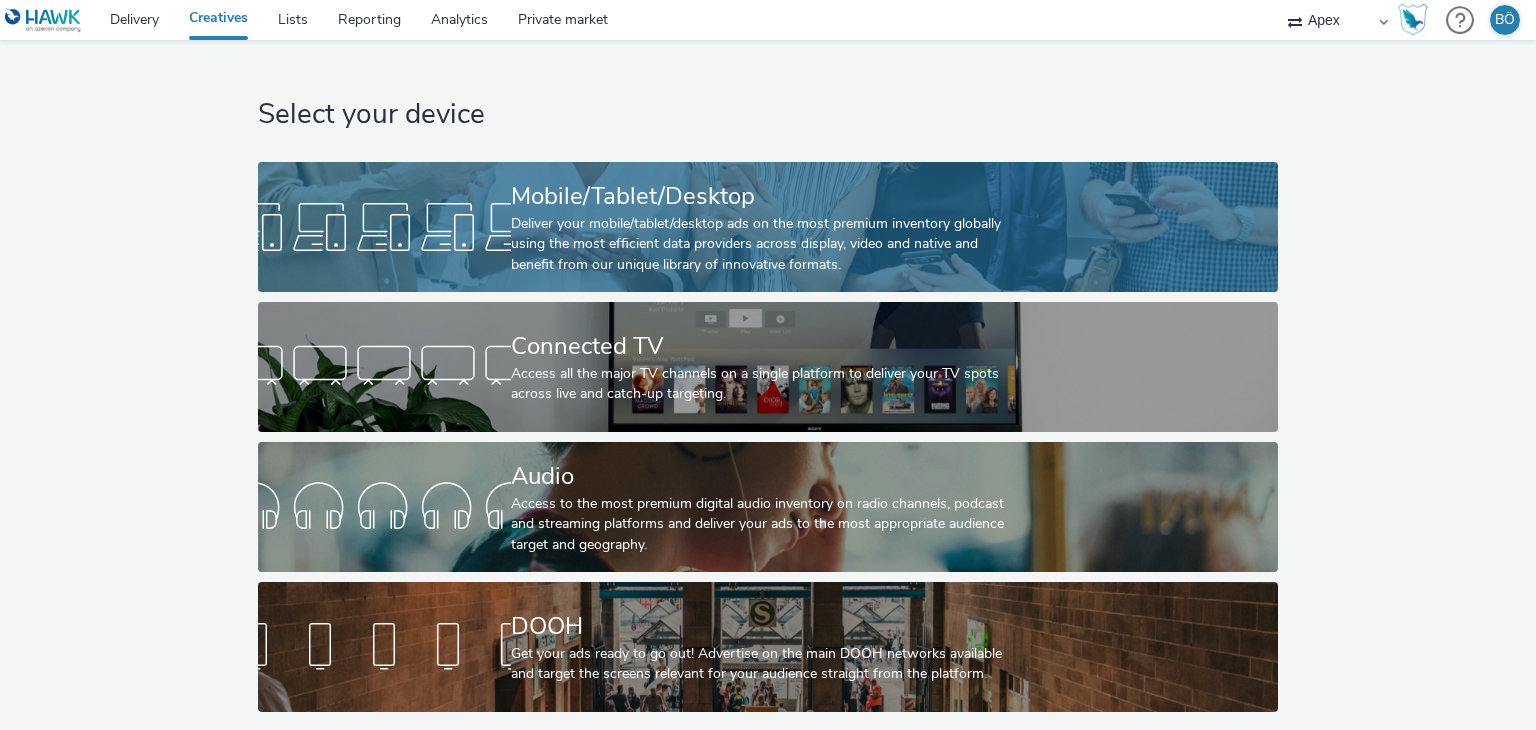 click on "Deliver your mobile/tablet/desktop ads on the most premium inventory globally using the most efficient data providers across display, video and native and benefit from our unique library of innovative formats." at bounding box center (764, 244) 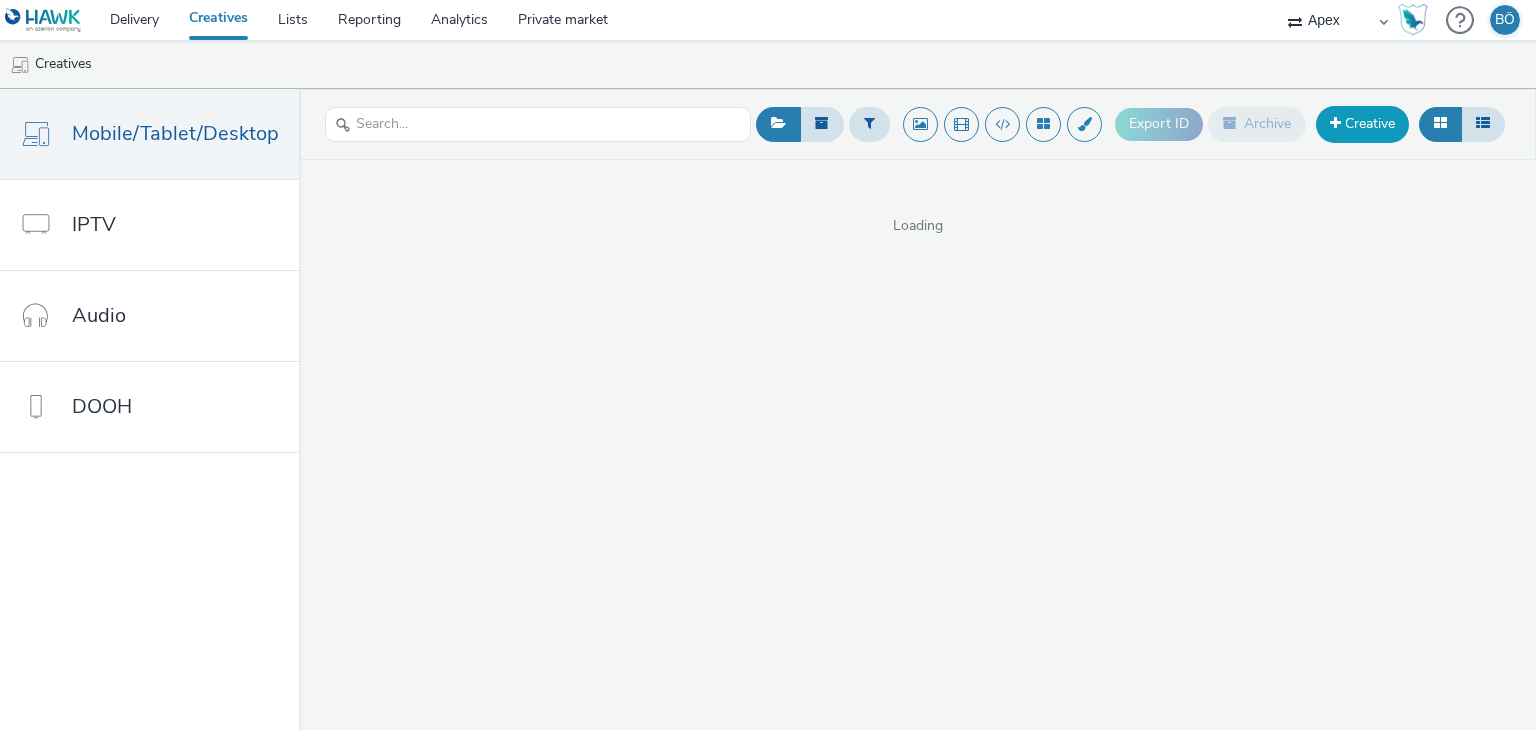 click on "Creative" at bounding box center [1362, 124] 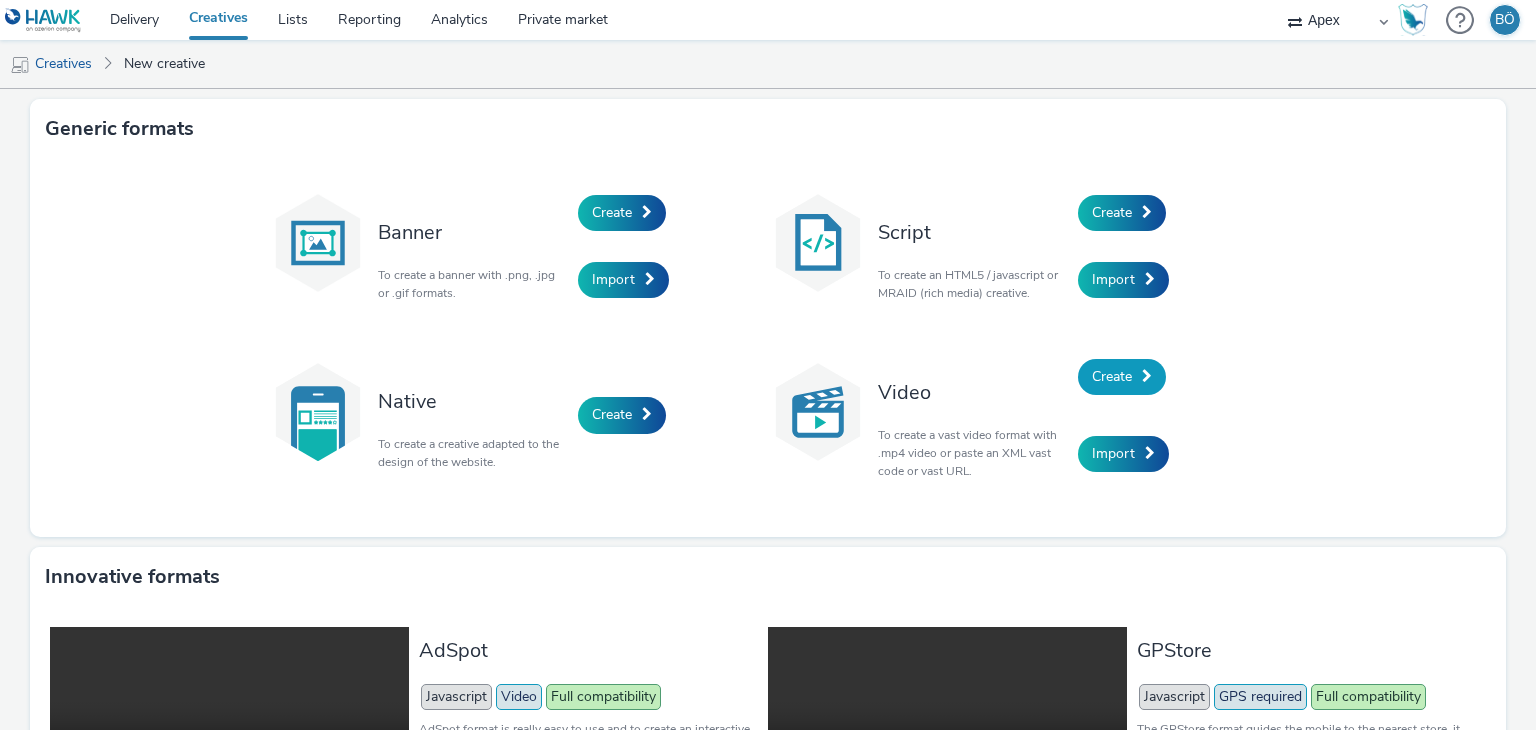 click on "Create" at bounding box center (1112, 376) 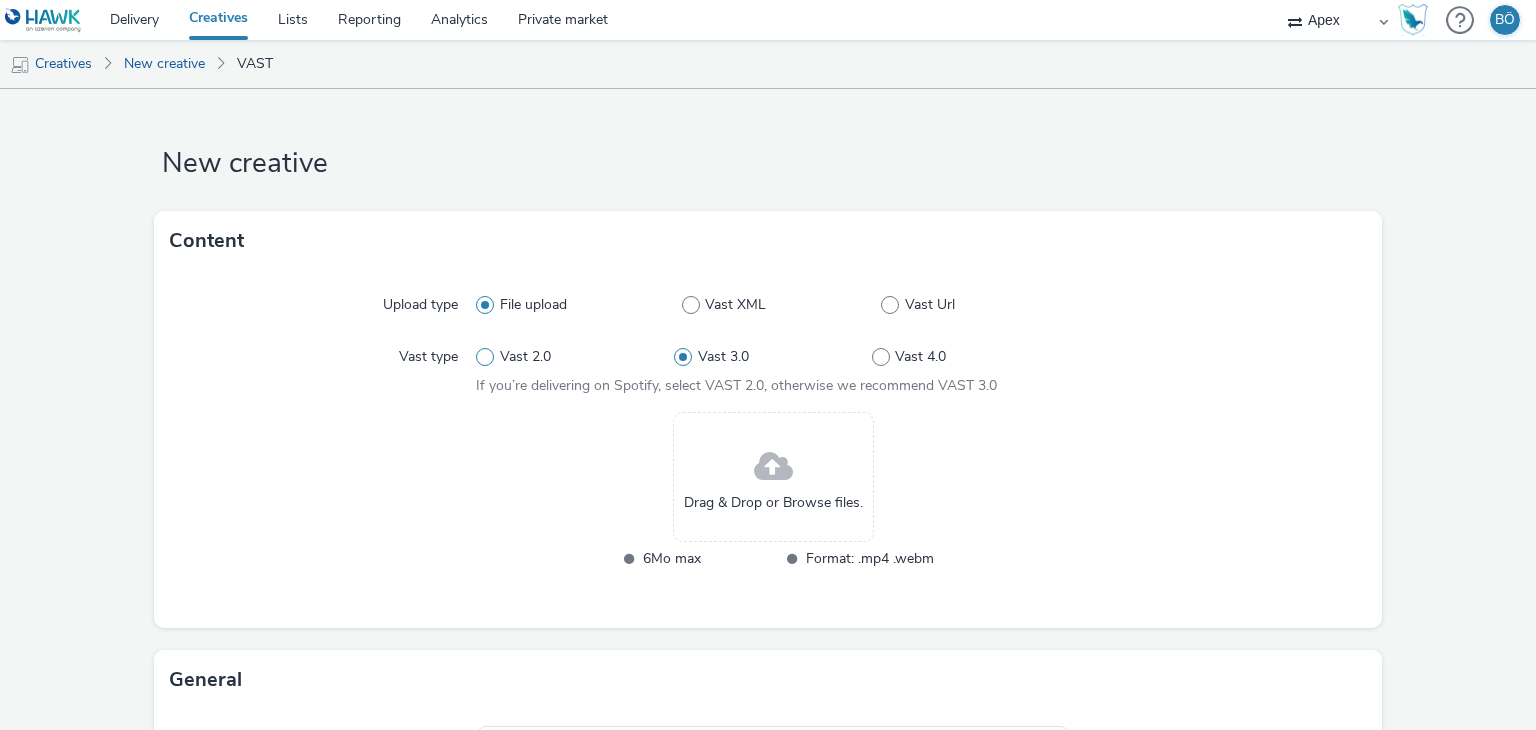 click on "Vast 2.0" at bounding box center [525, 357] 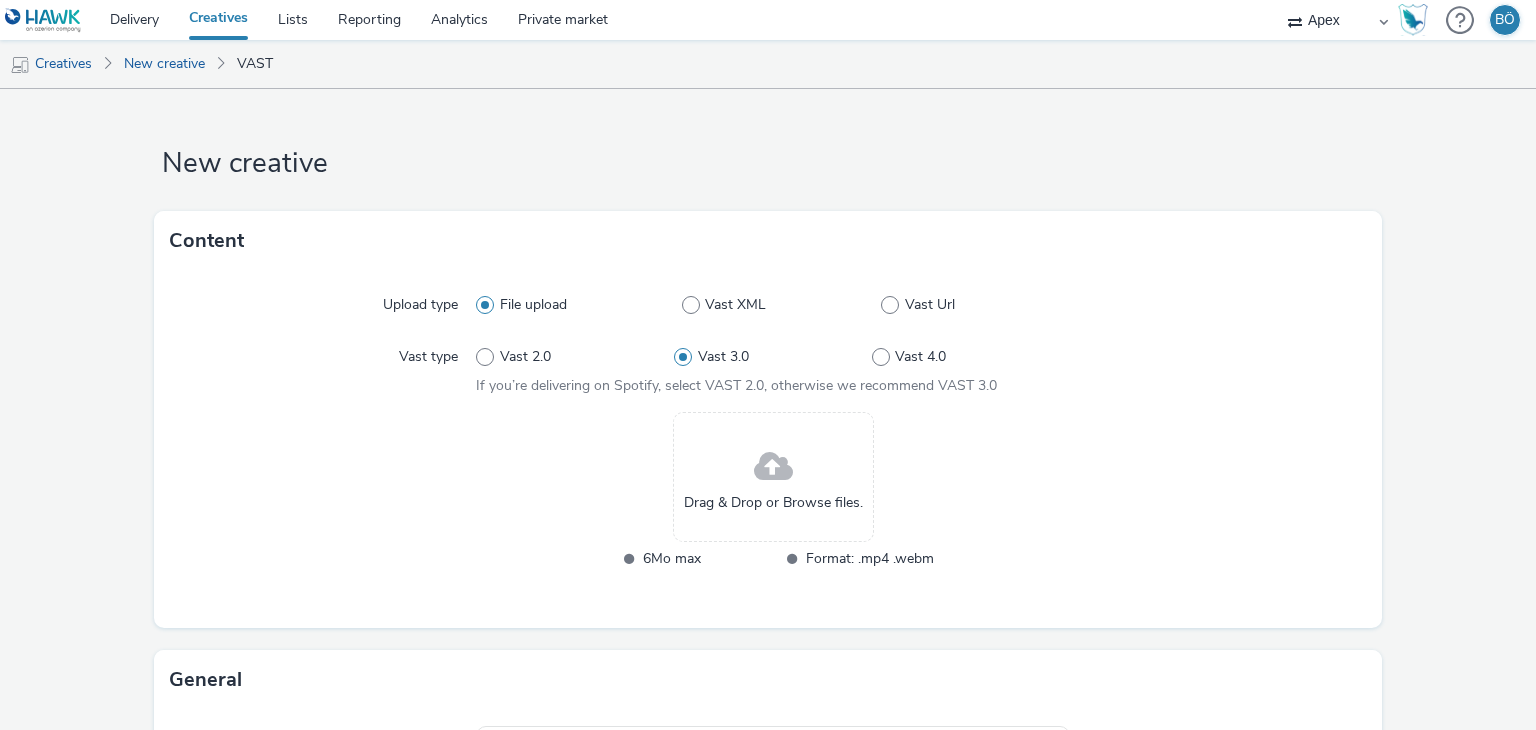 click on "Vast 2.0" at bounding box center (482, 357) 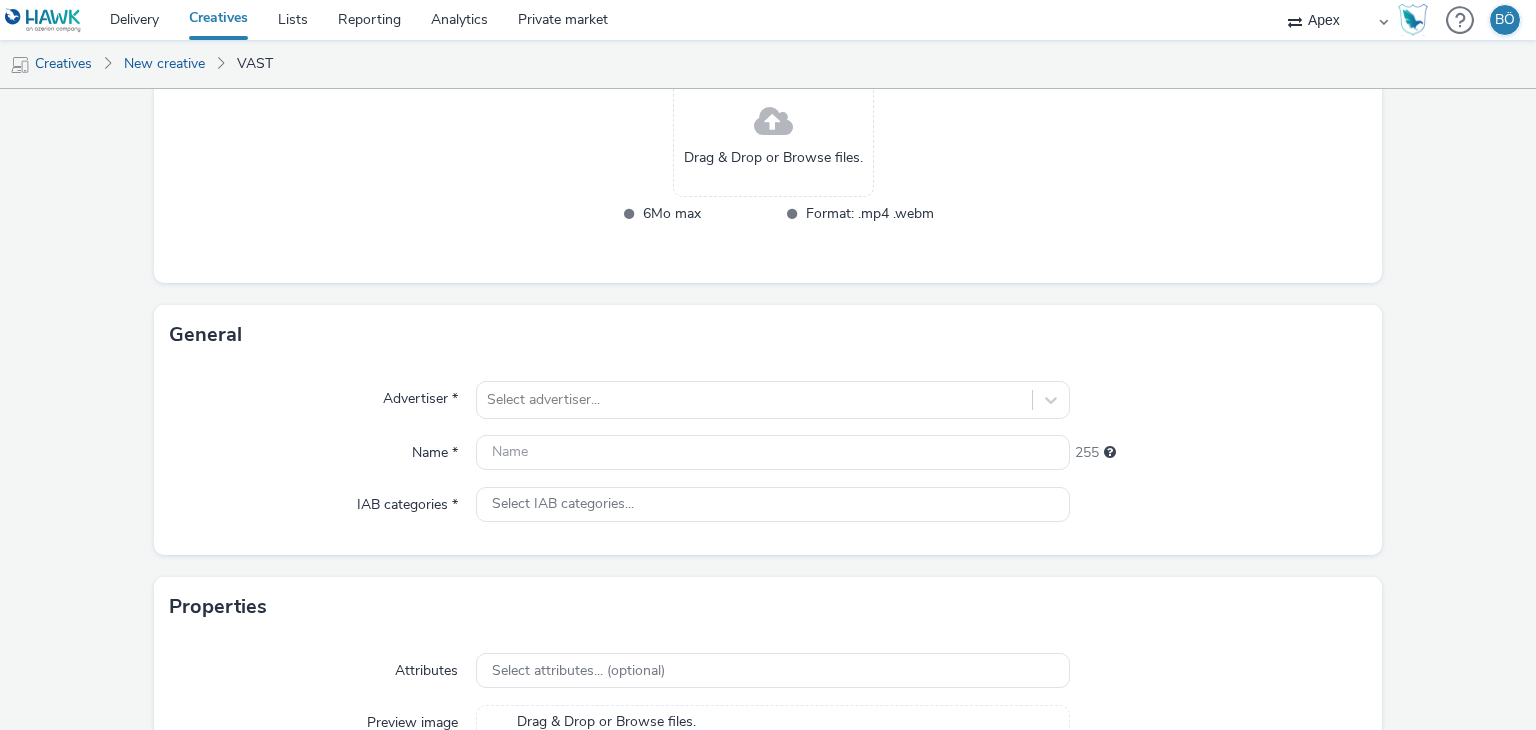 scroll, scrollTop: 332, scrollLeft: 0, axis: vertical 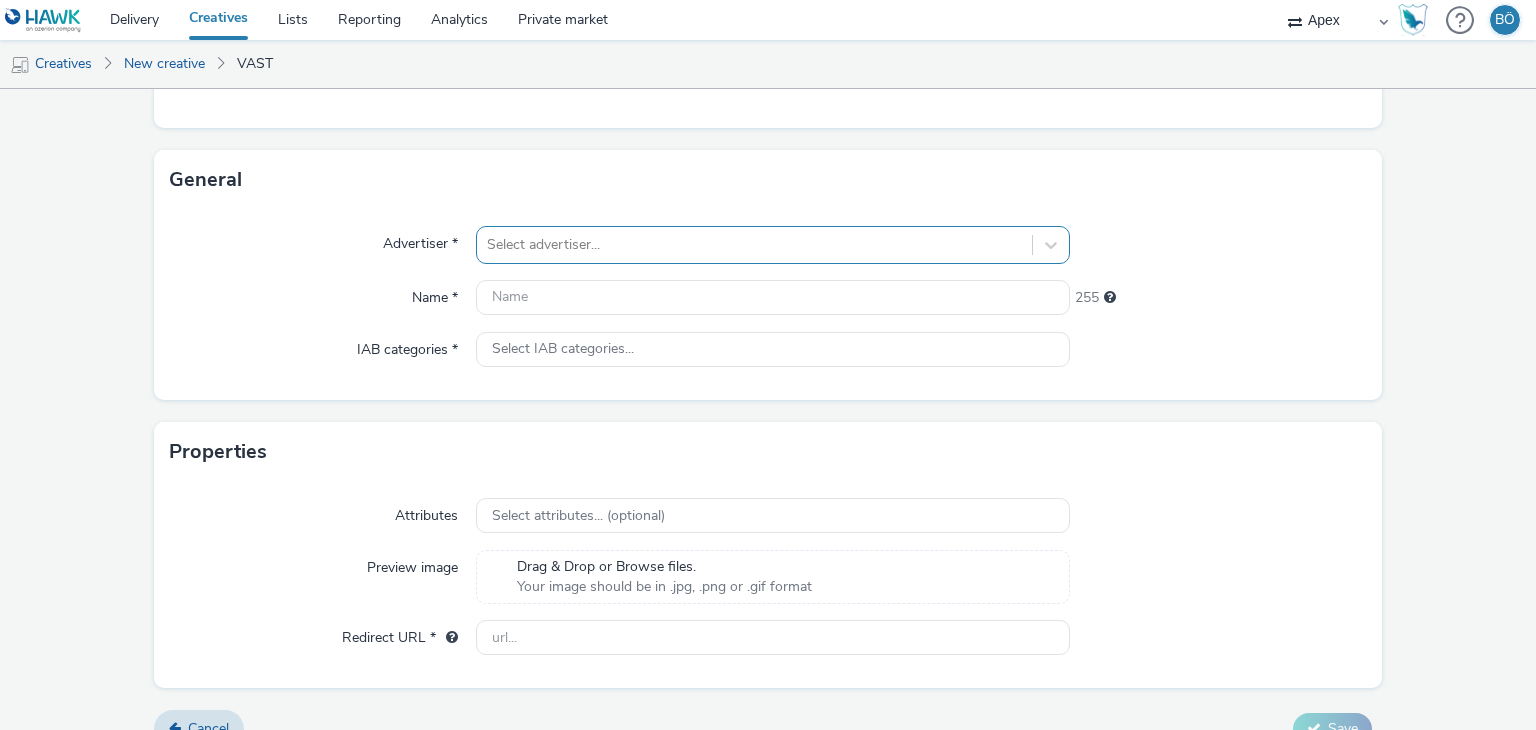 click at bounding box center [754, 245] 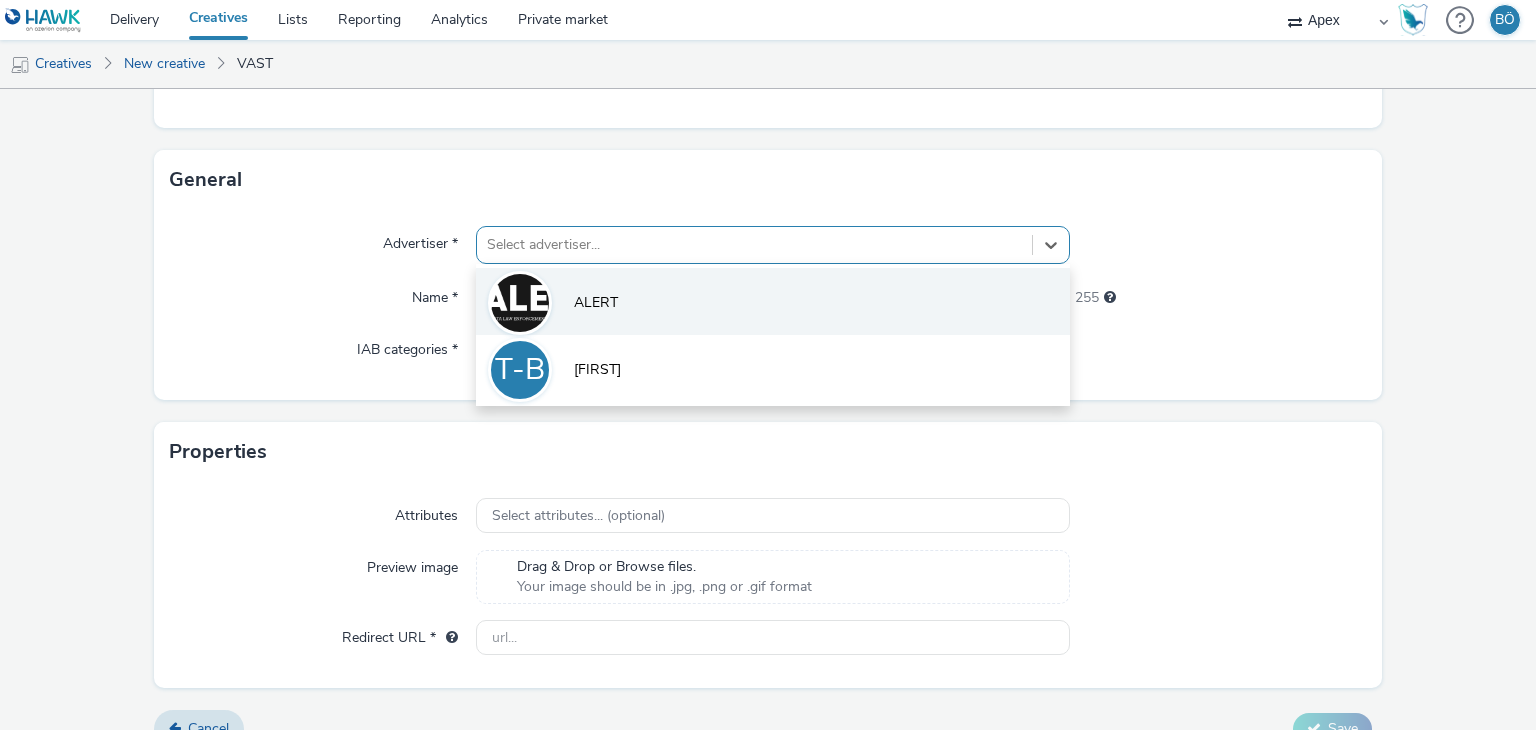type on "a" 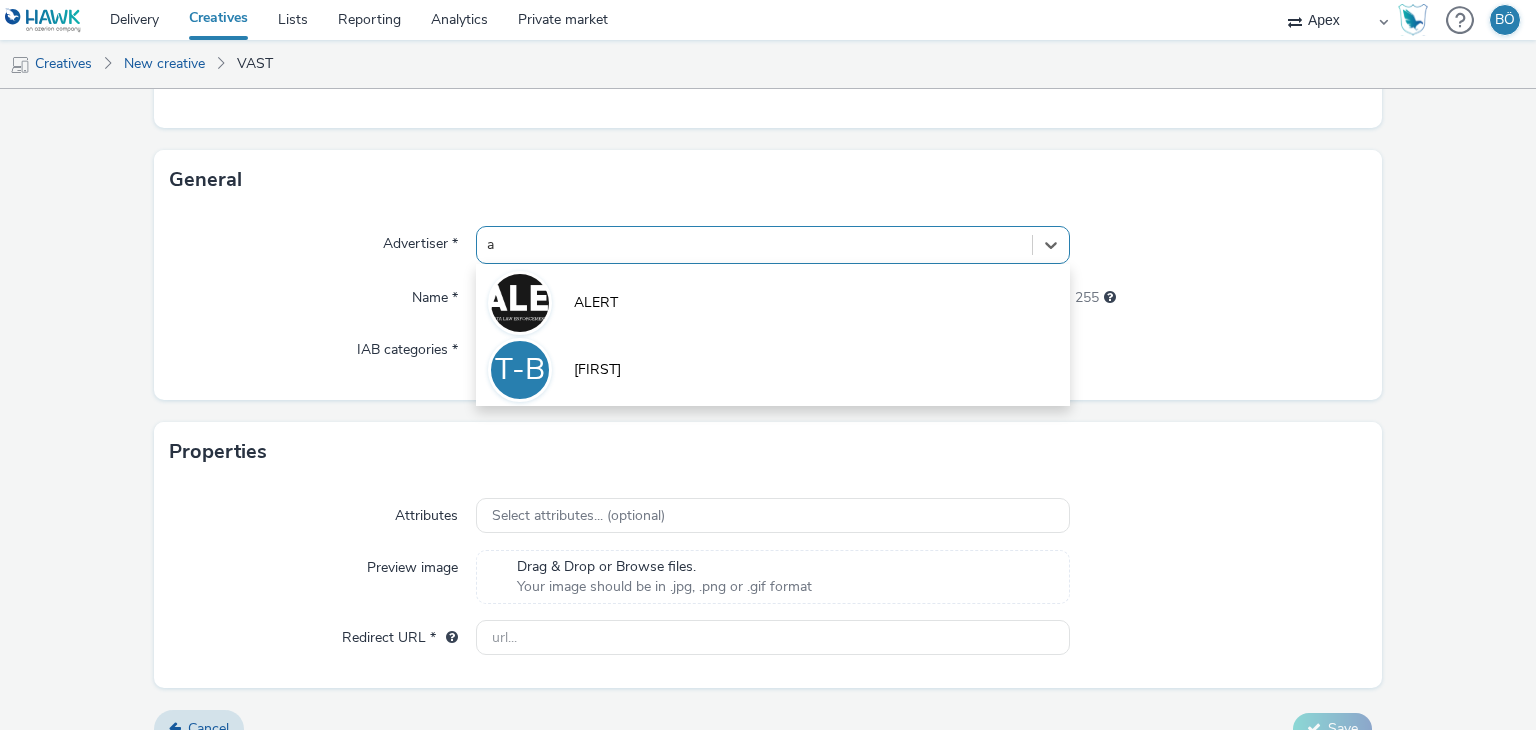 click on "ALERT" at bounding box center (772, 301) 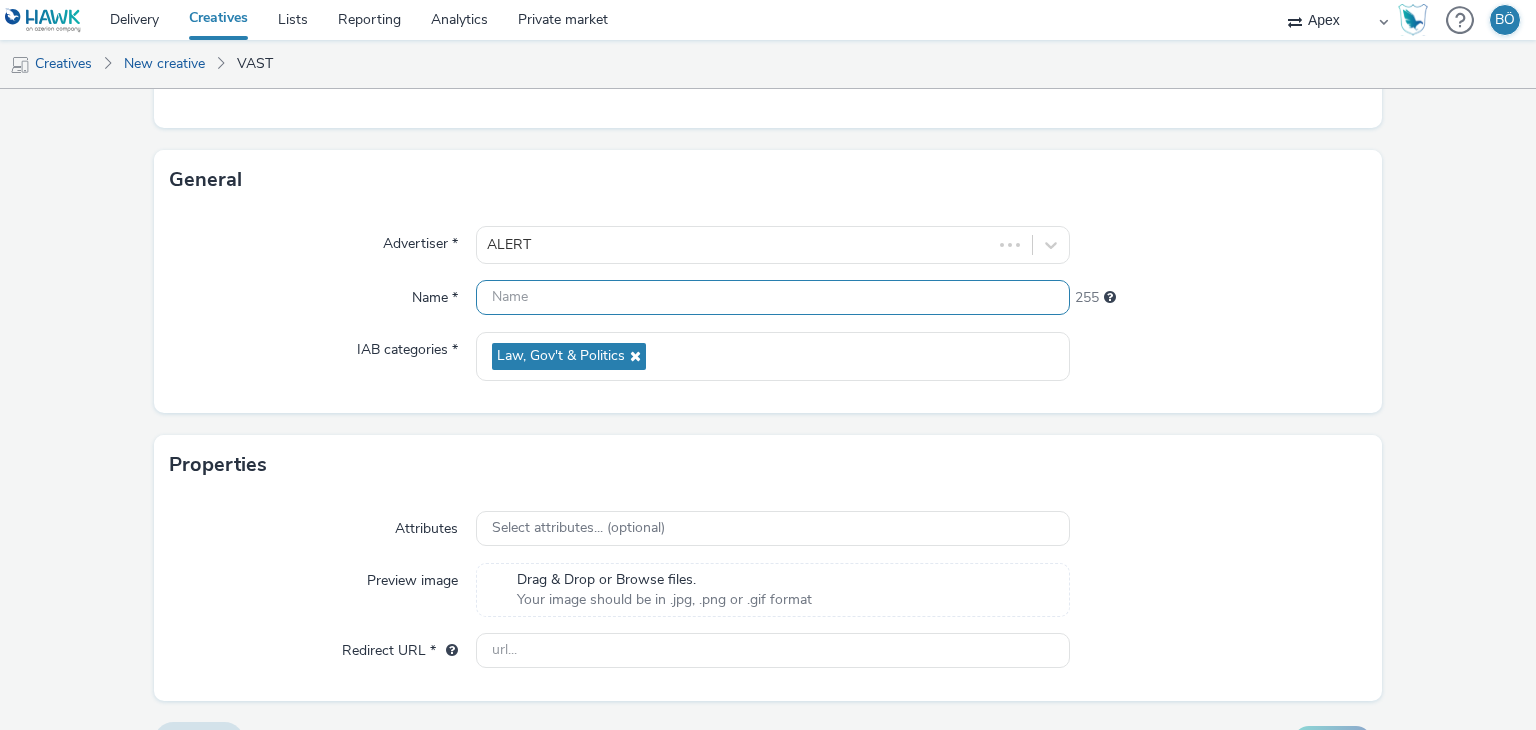 click at bounding box center (772, 297) 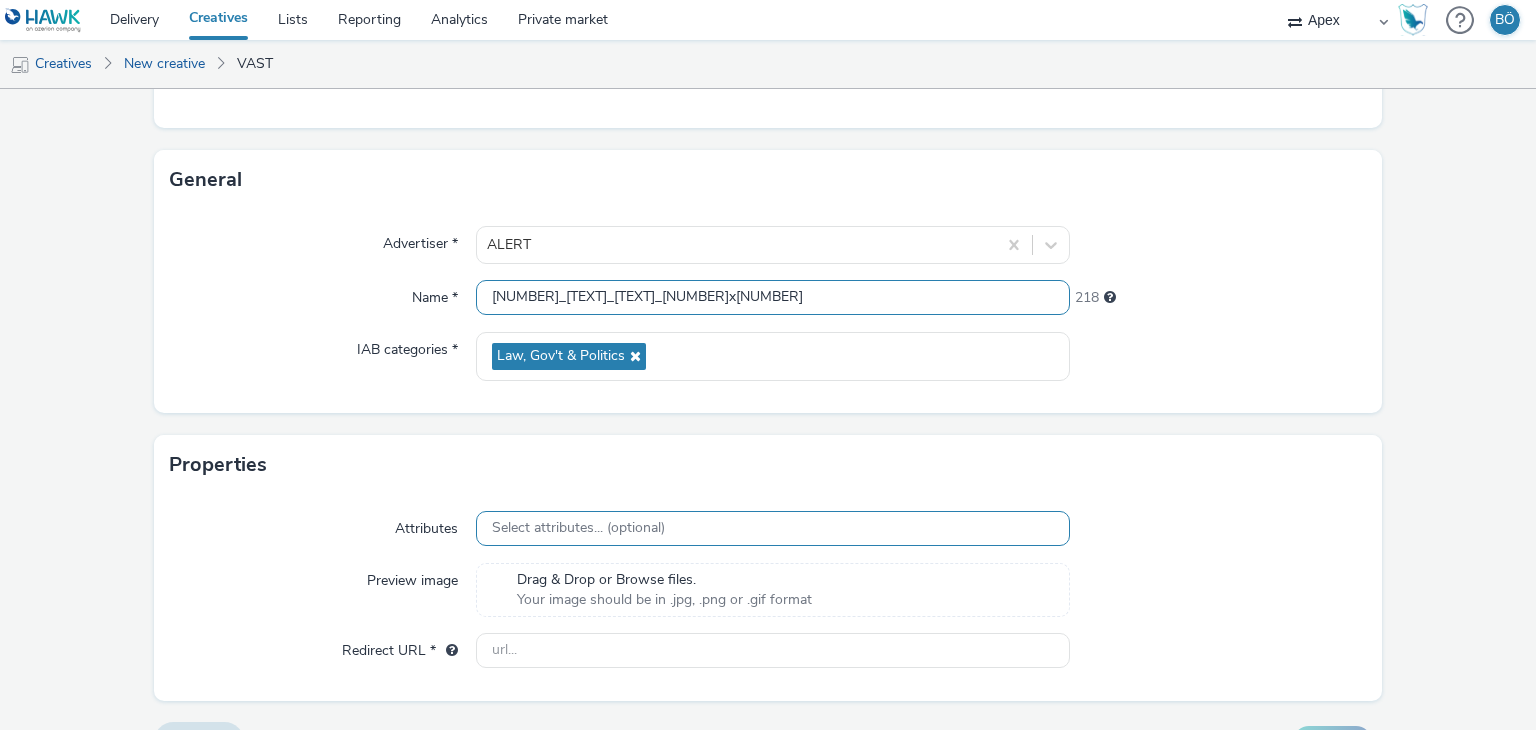 type on "250725_AlertAlberta_One-Of-Us_640x360" 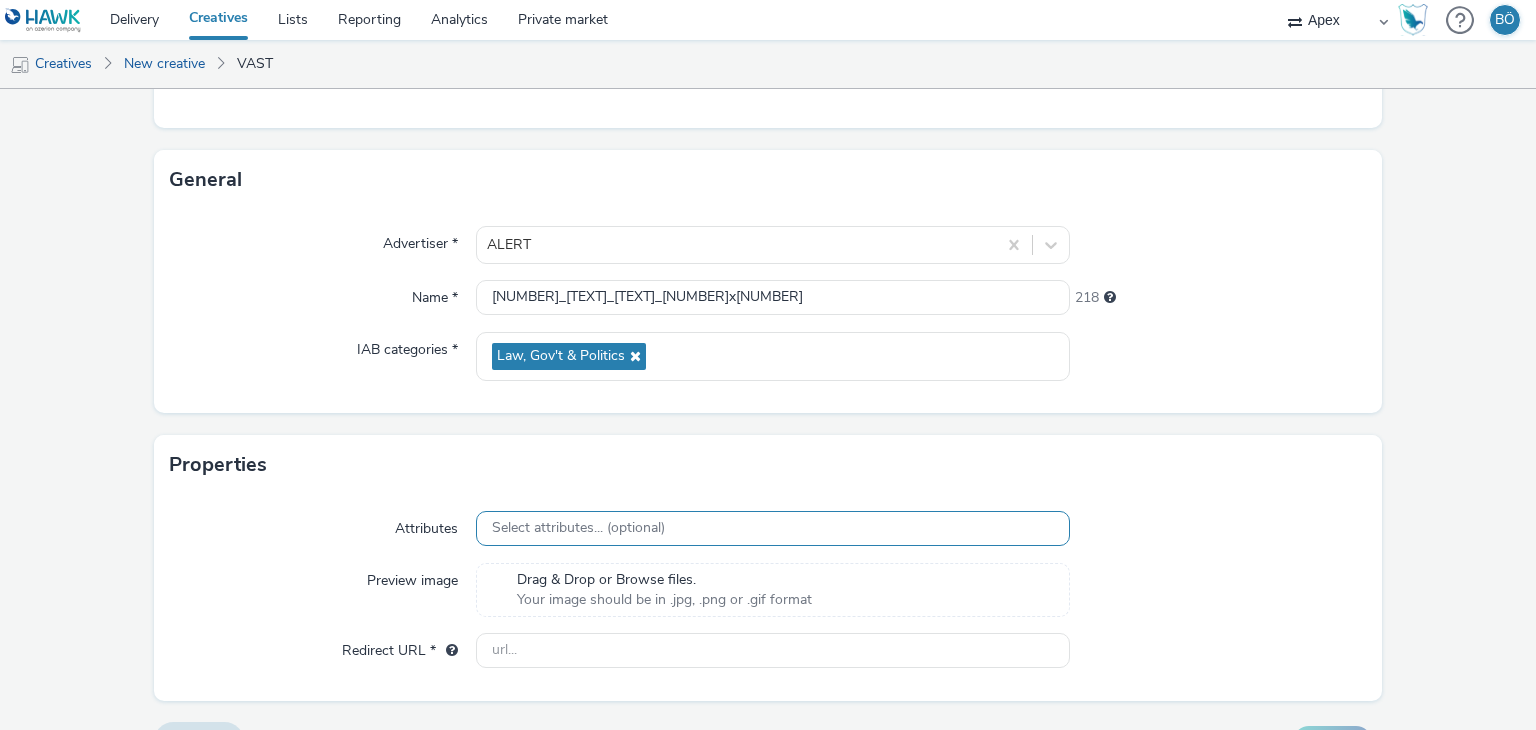 click on "Select attributes... (optional)" at bounding box center [578, 528] 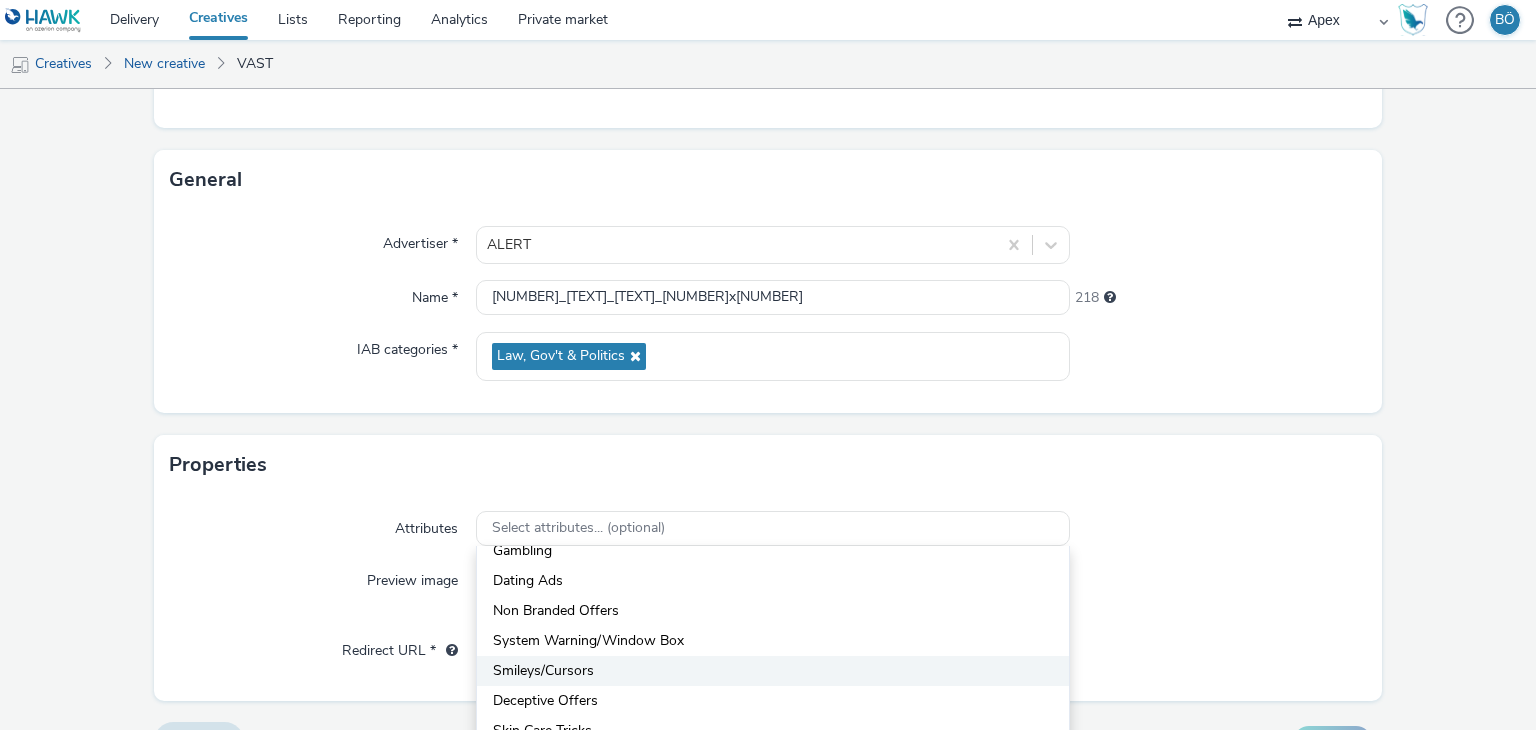 scroll, scrollTop: 649, scrollLeft: 0, axis: vertical 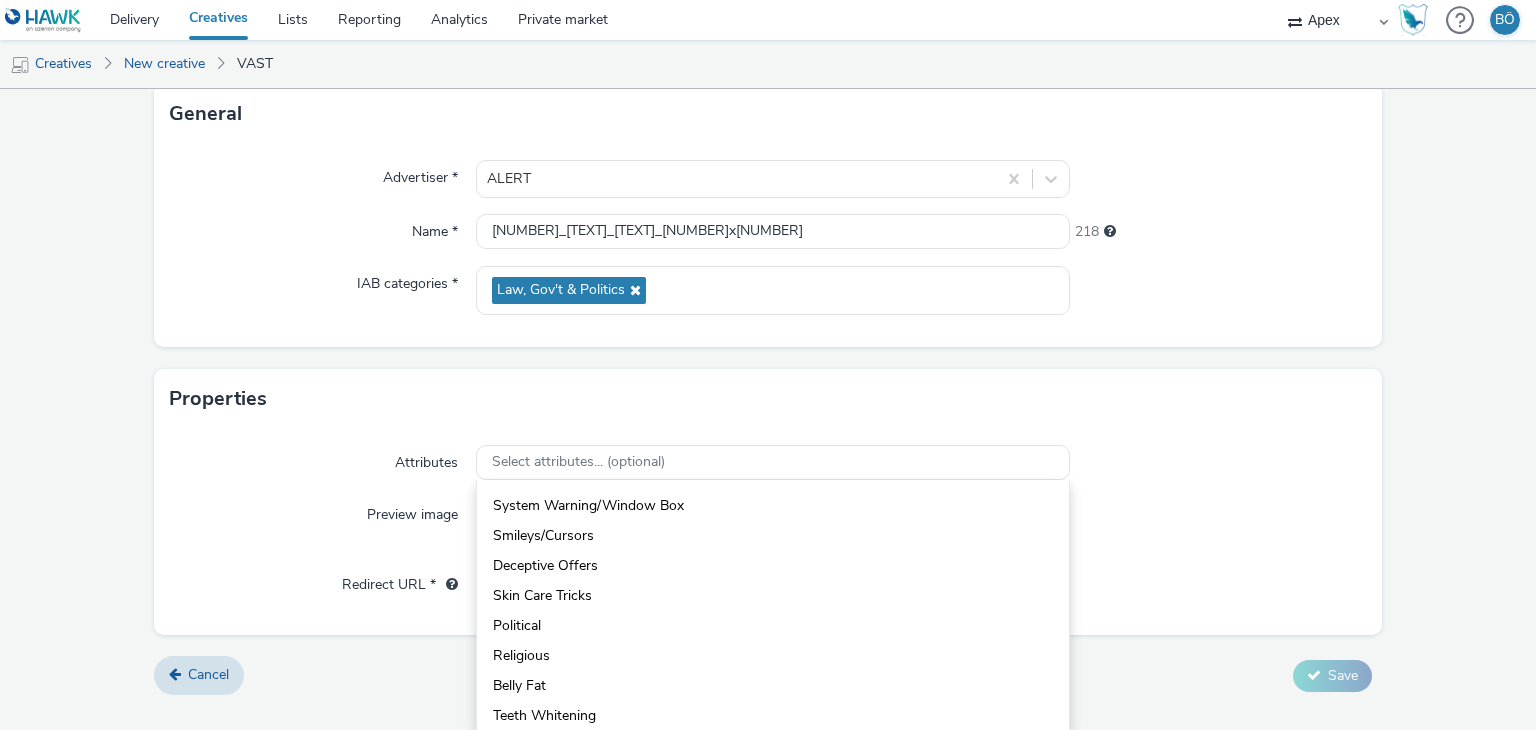 click on "Properties" at bounding box center (768, 399) 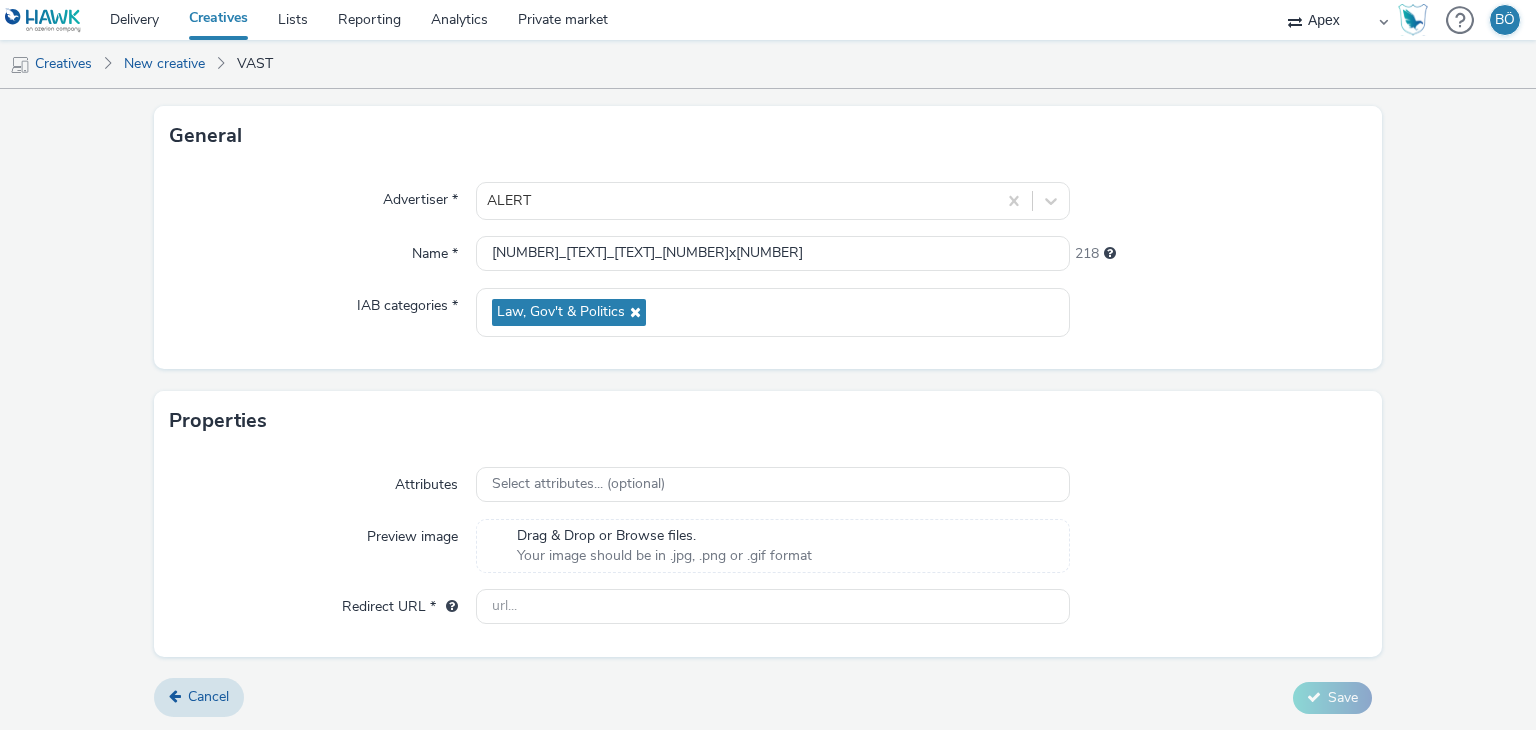 click on "Drag & Drop or Browse files." at bounding box center [664, 536] 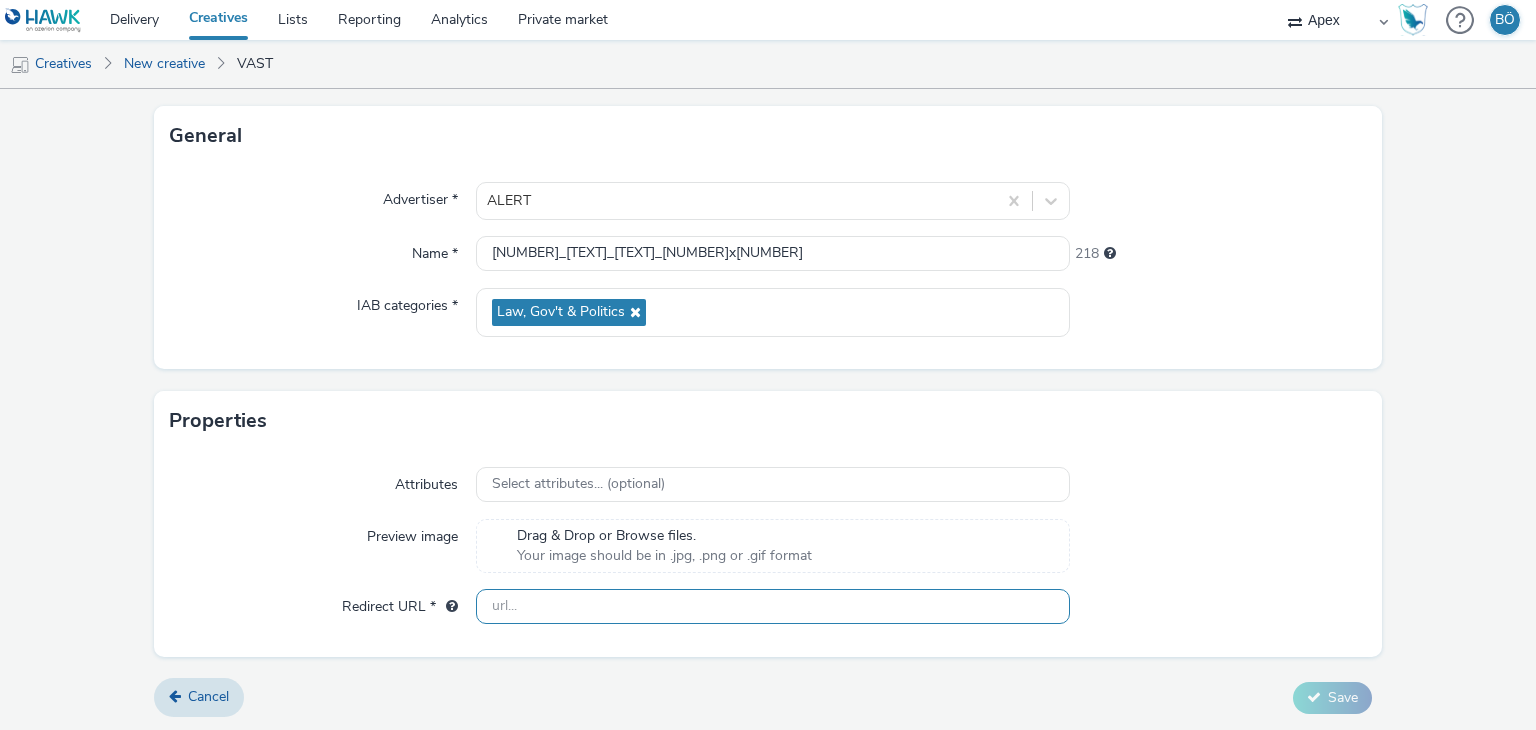 click at bounding box center (772, 606) 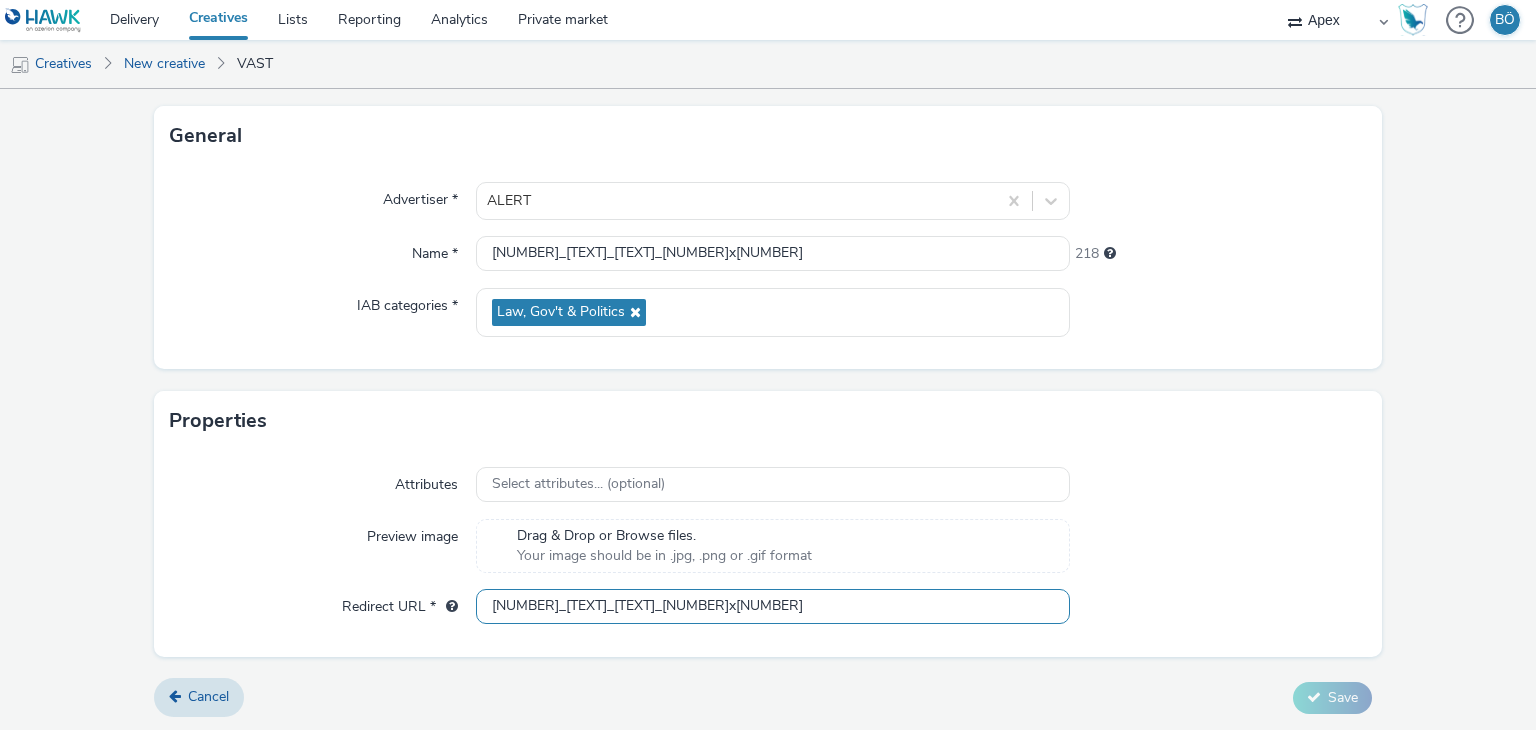 type 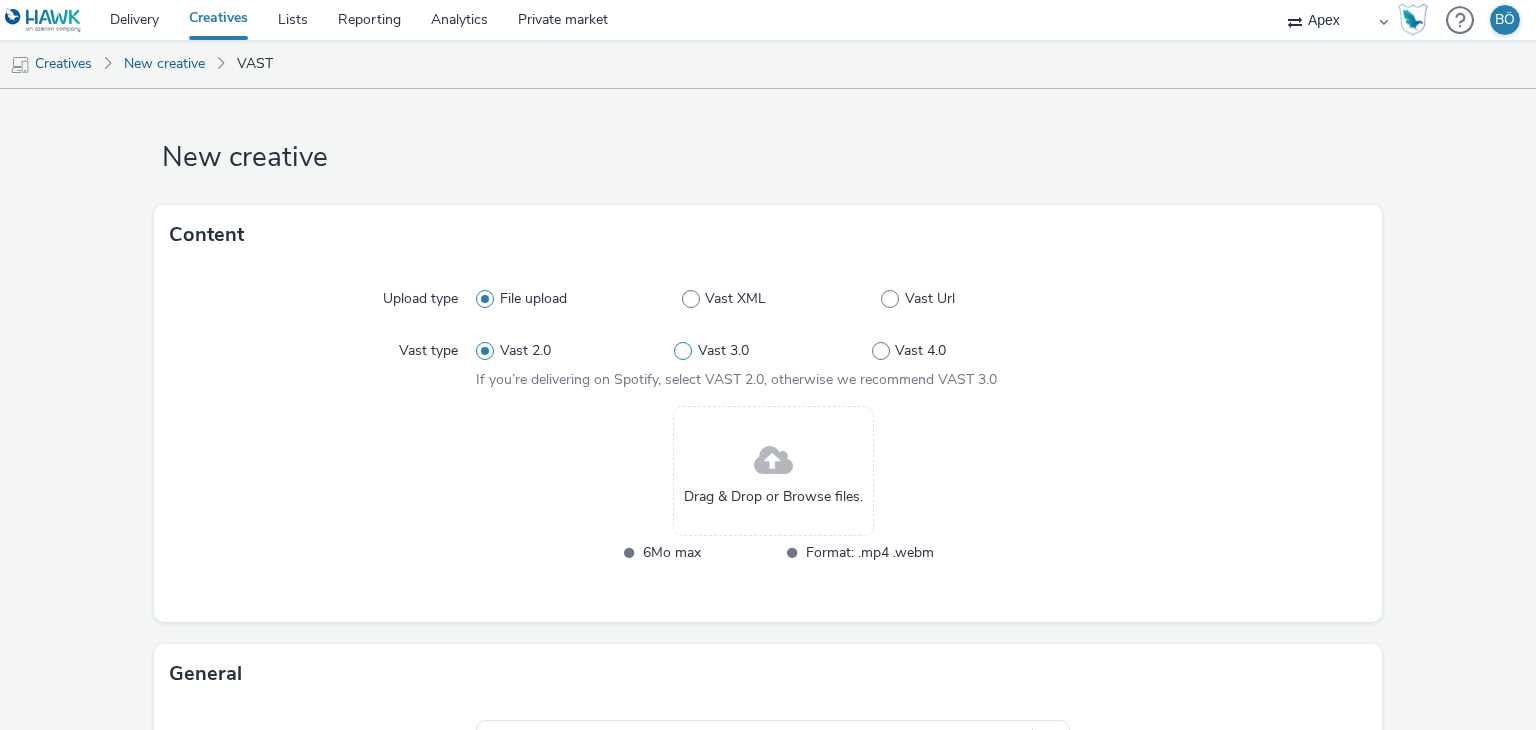 scroll, scrollTop: 0, scrollLeft: 0, axis: both 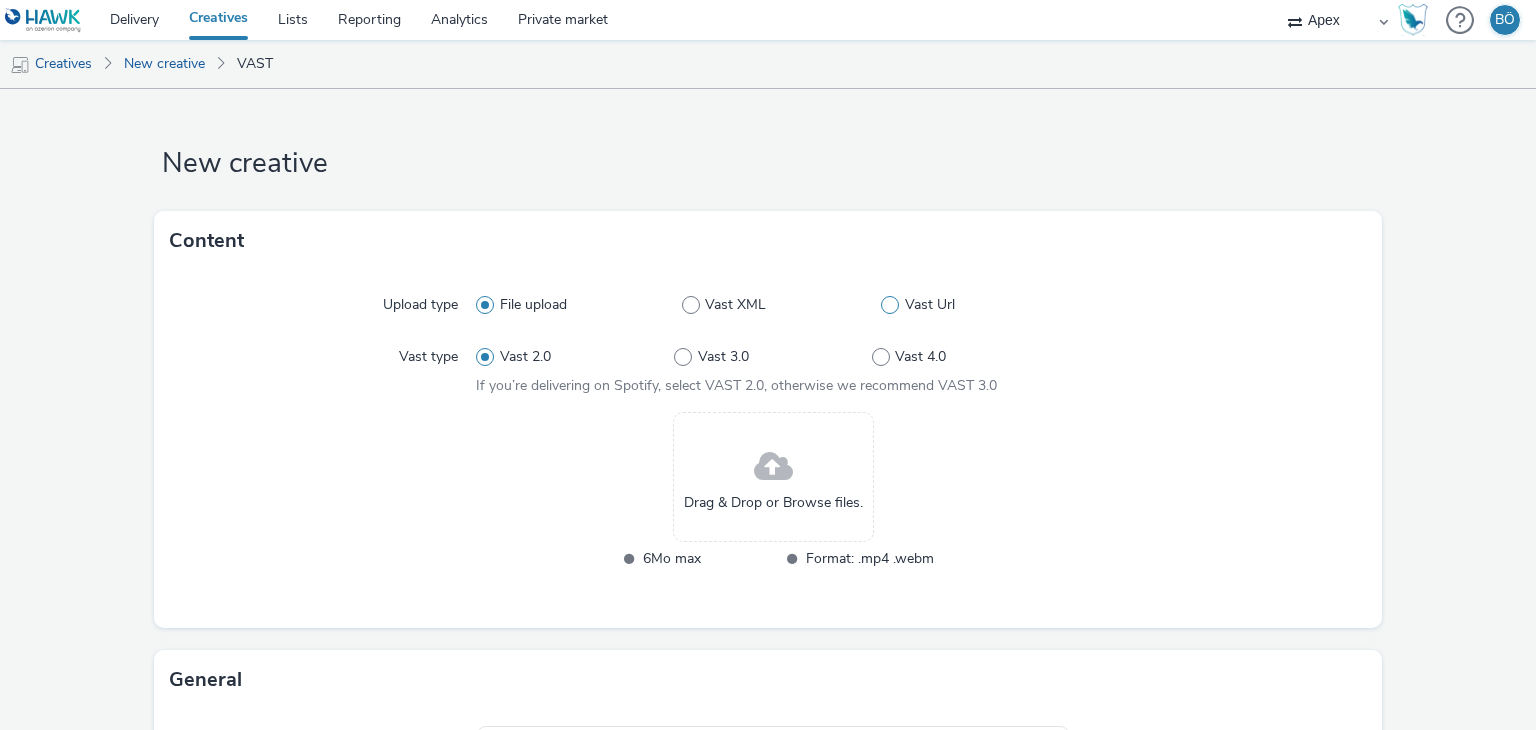 click at bounding box center (890, 305) 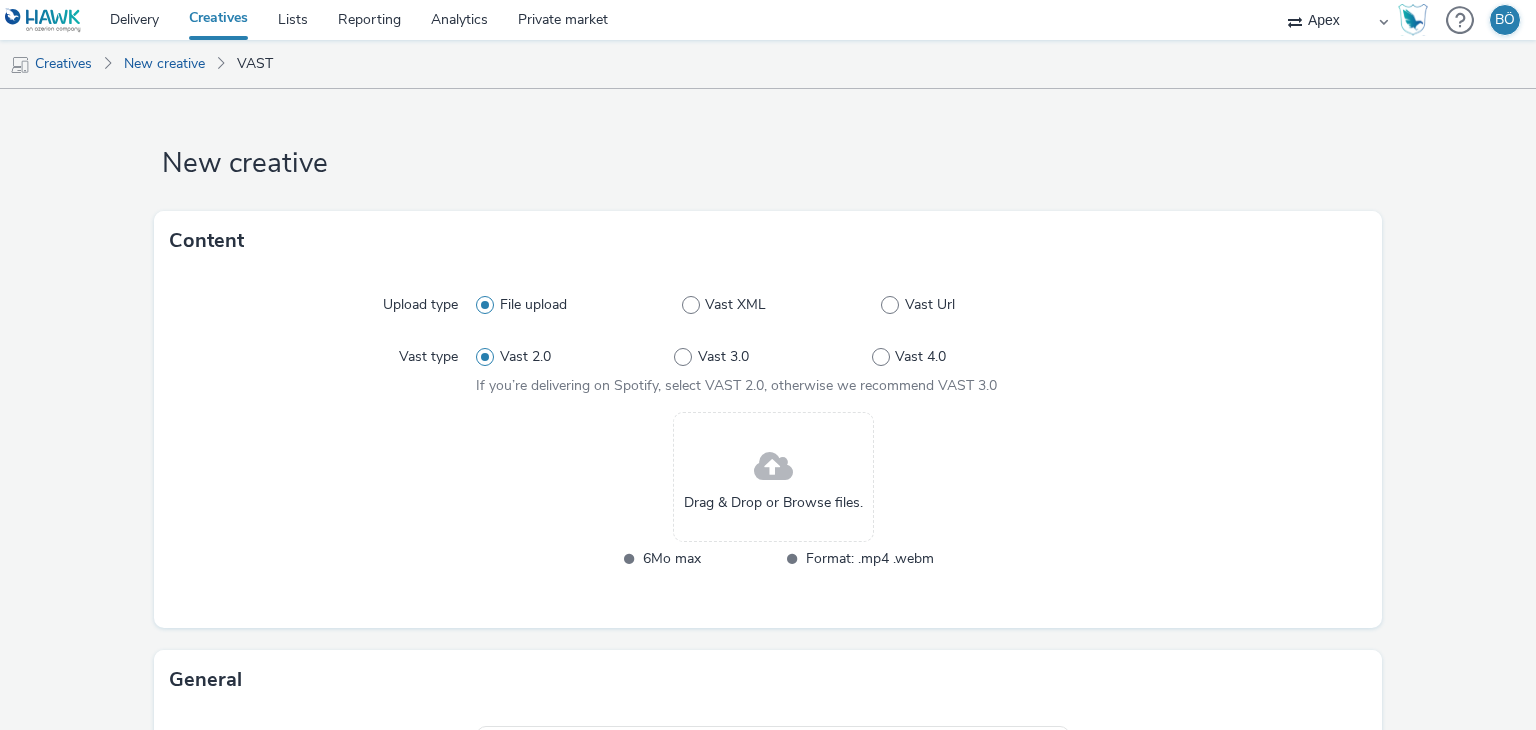 click on "Vast Url" at bounding box center (887, 305) 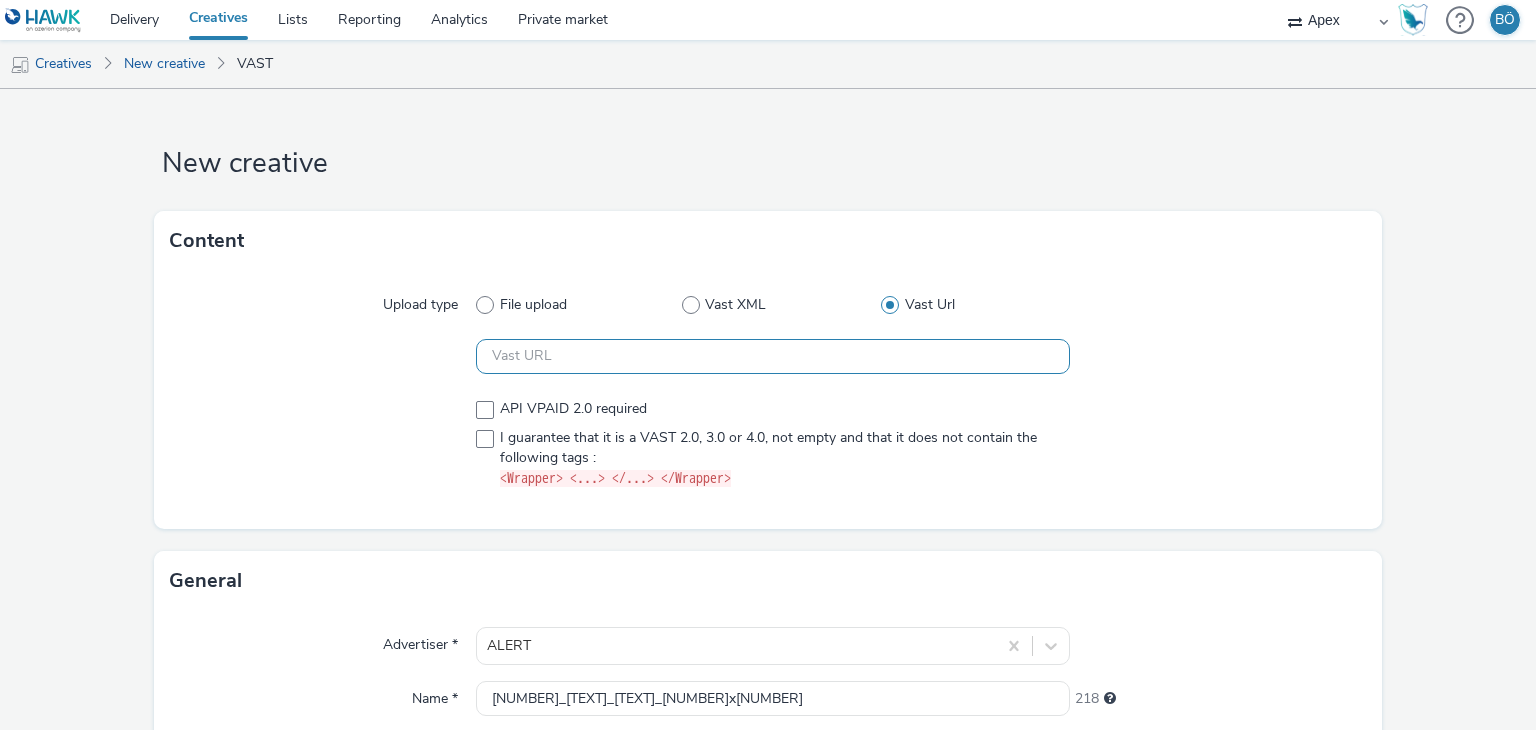 click at bounding box center (772, 356) 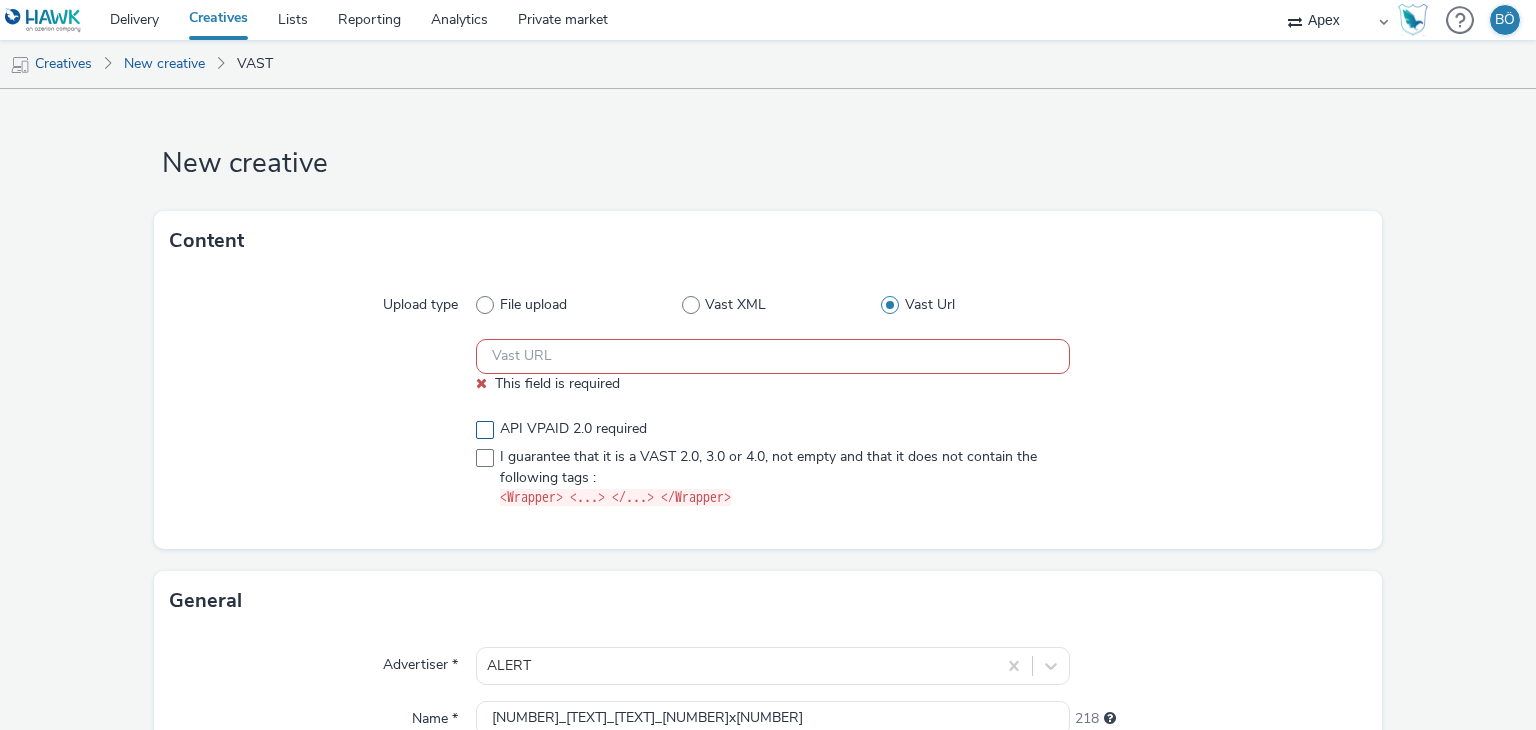 paste on "https://sting.de17a.com/api/video/get;ord={IMPRESSION_ID};tid=982719" 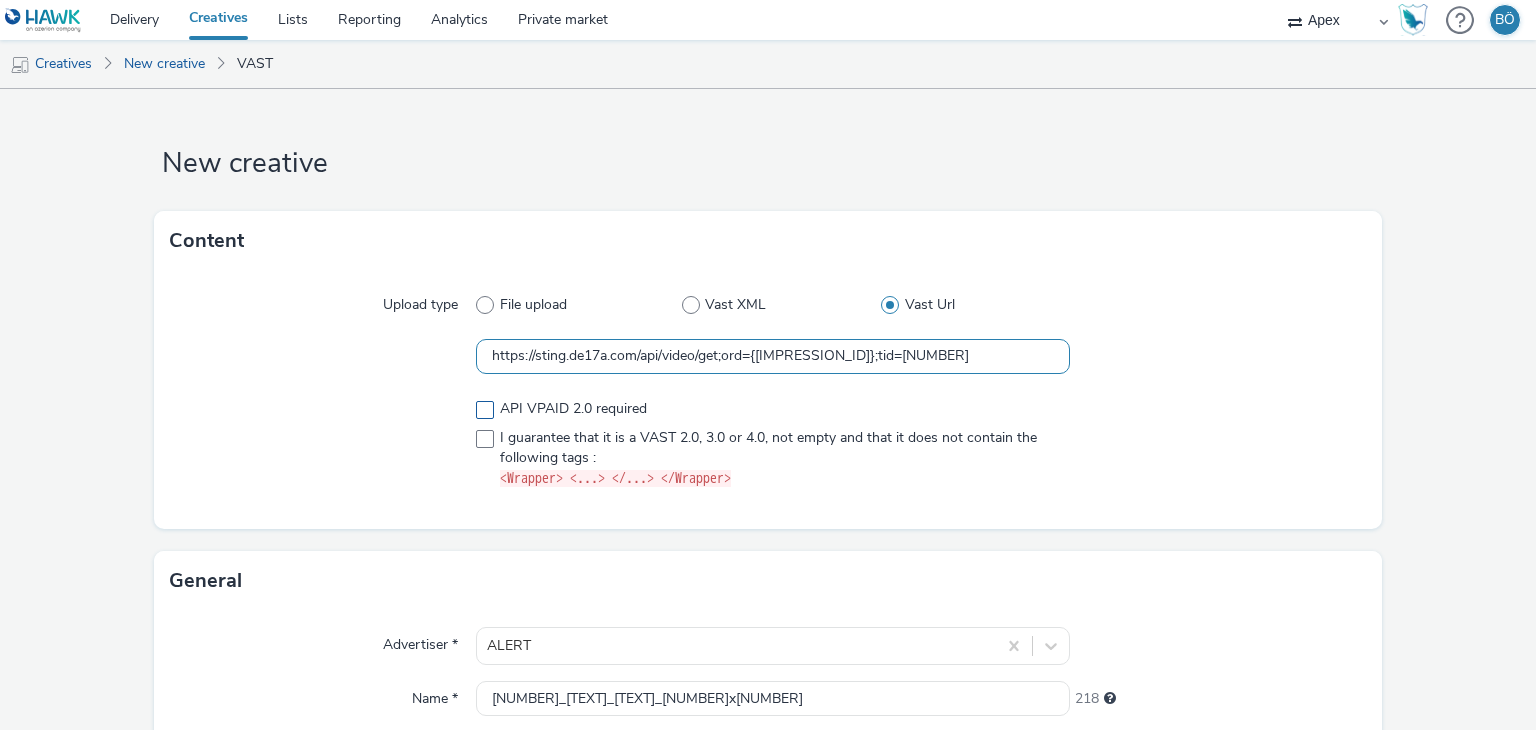 type on "https://sting.de17a.com/api/video/get;ord={IMPRESSION_ID};tid=982719" 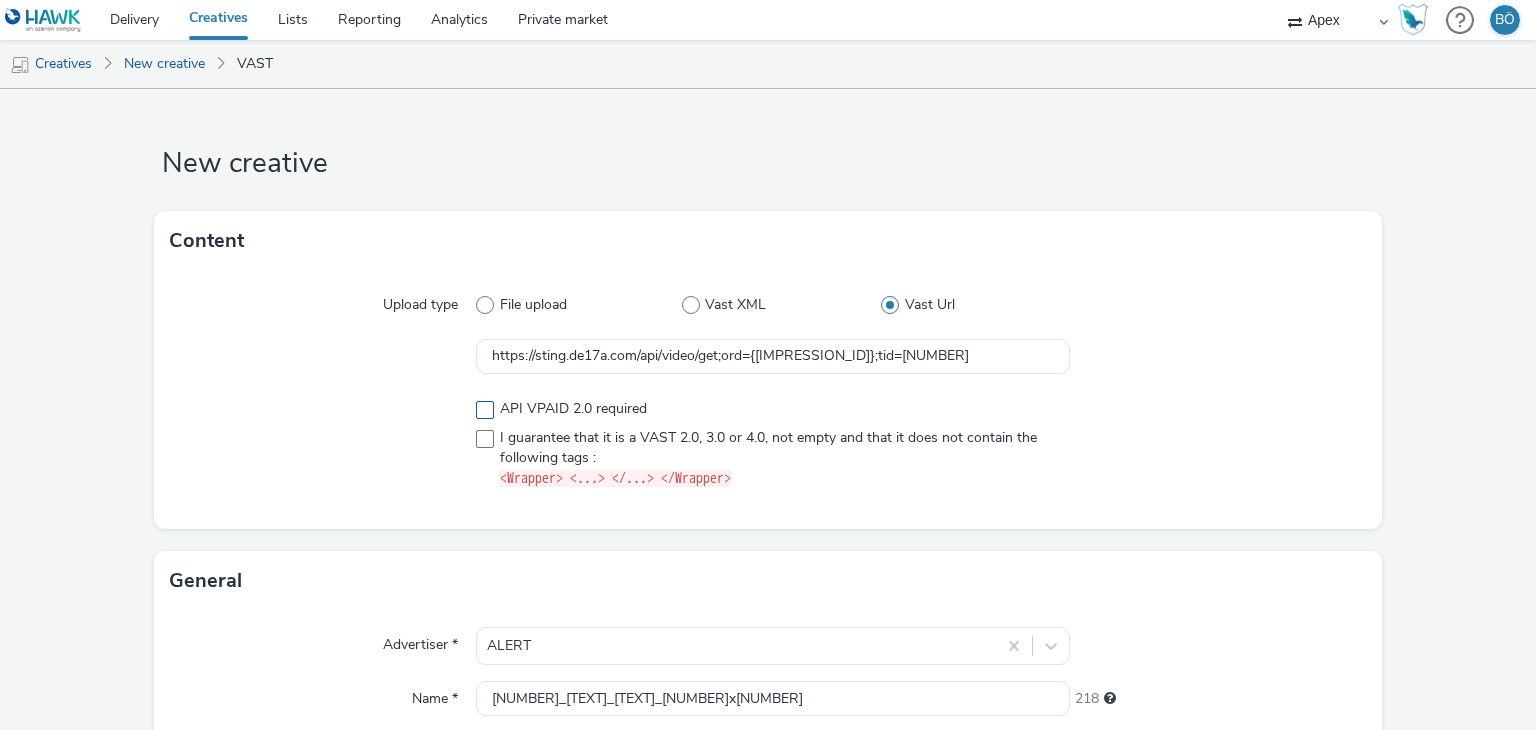 click at bounding box center (485, 410) 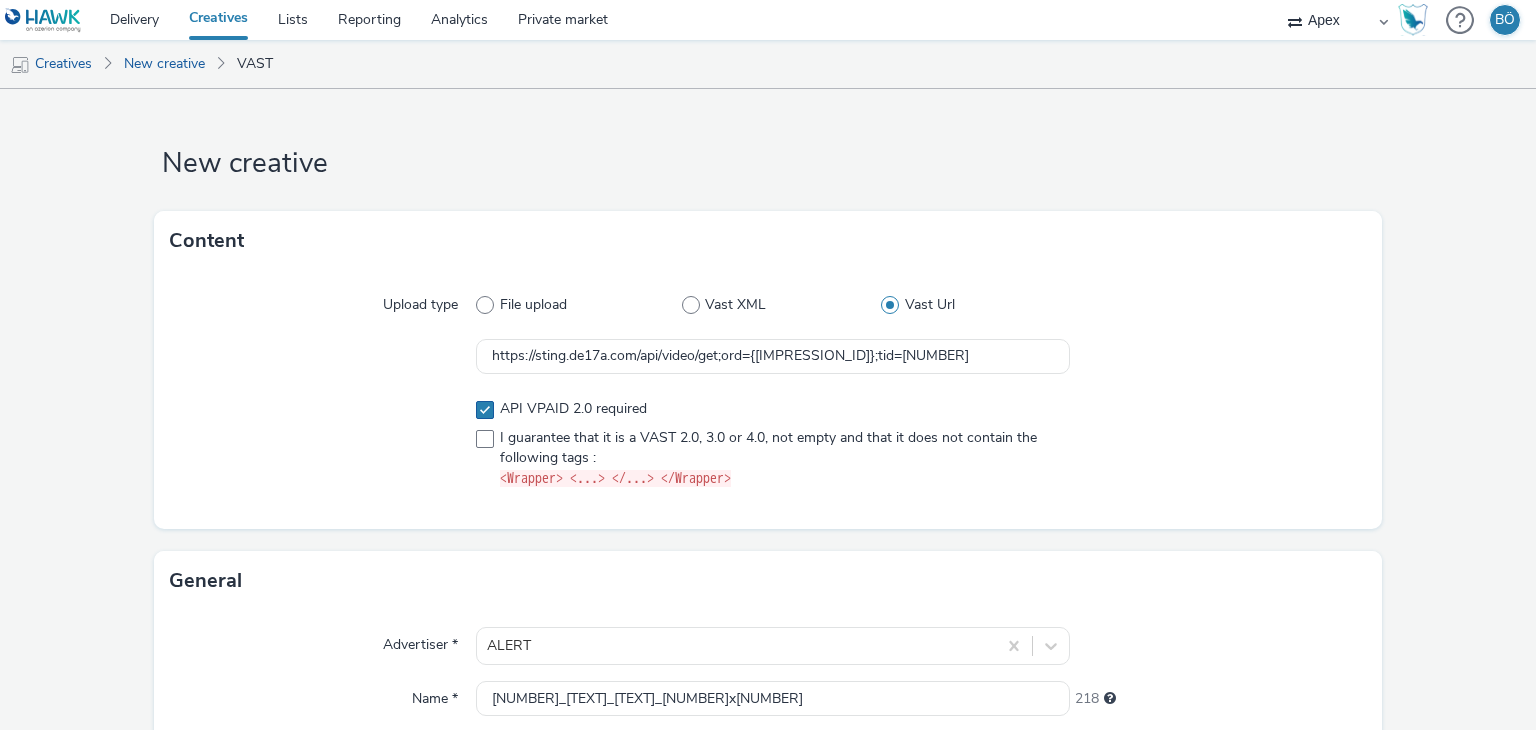 checkbox on "true" 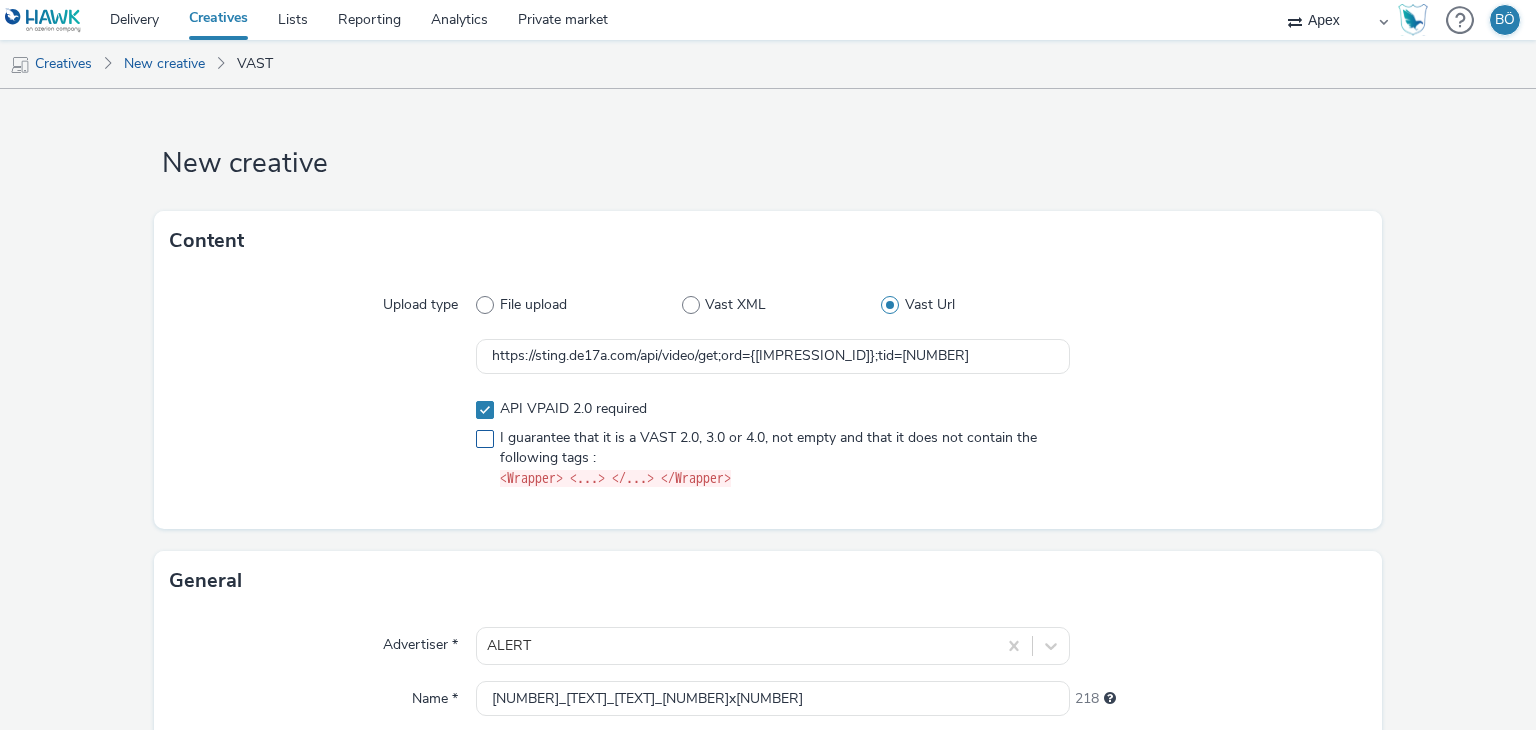 click on "I guarantee that it is a VAST 2.0, 3.0 or 4.0, not empty and that it does not contain the following tags :    <Wrapper> <...> </...> </Wrapper>" at bounding box center (772, 458) 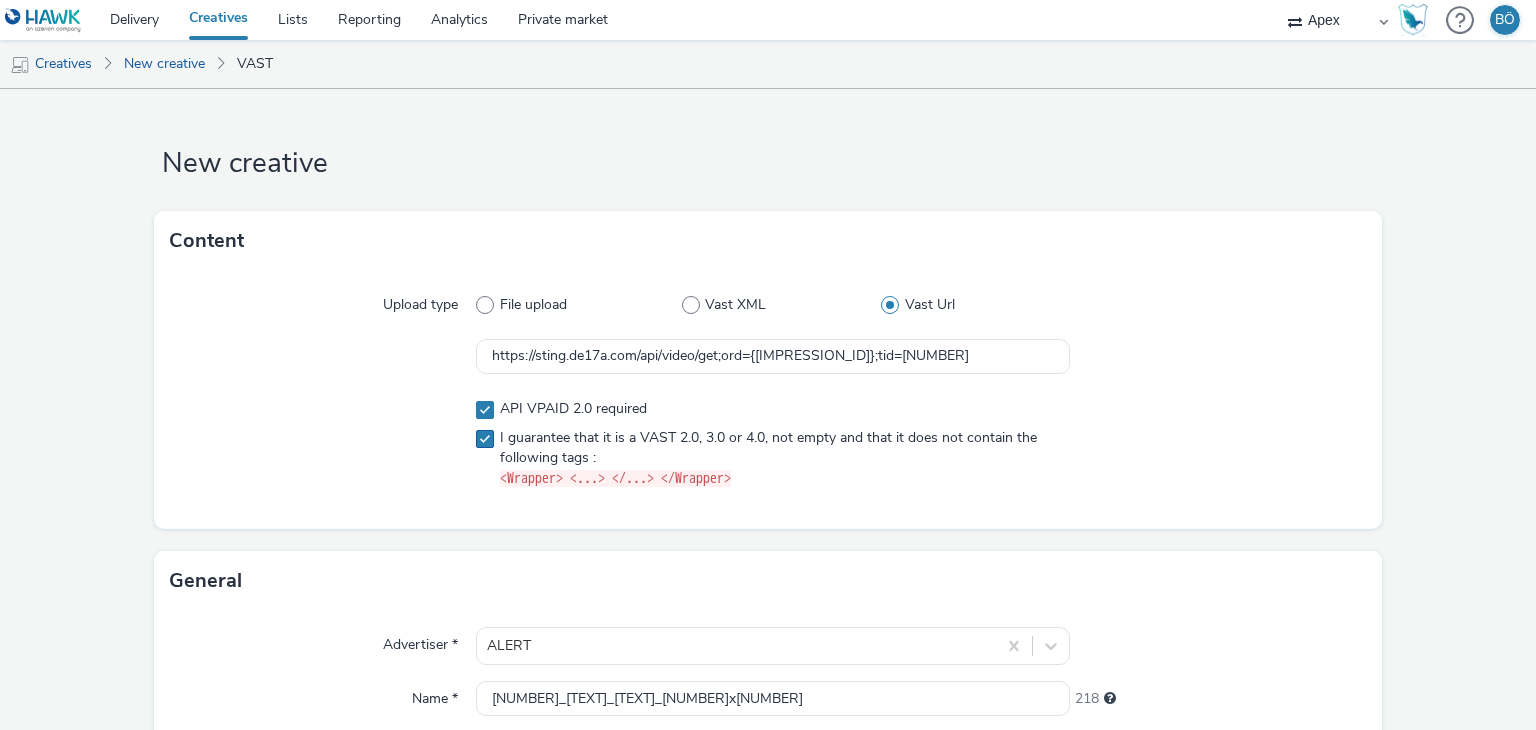 checkbox on "true" 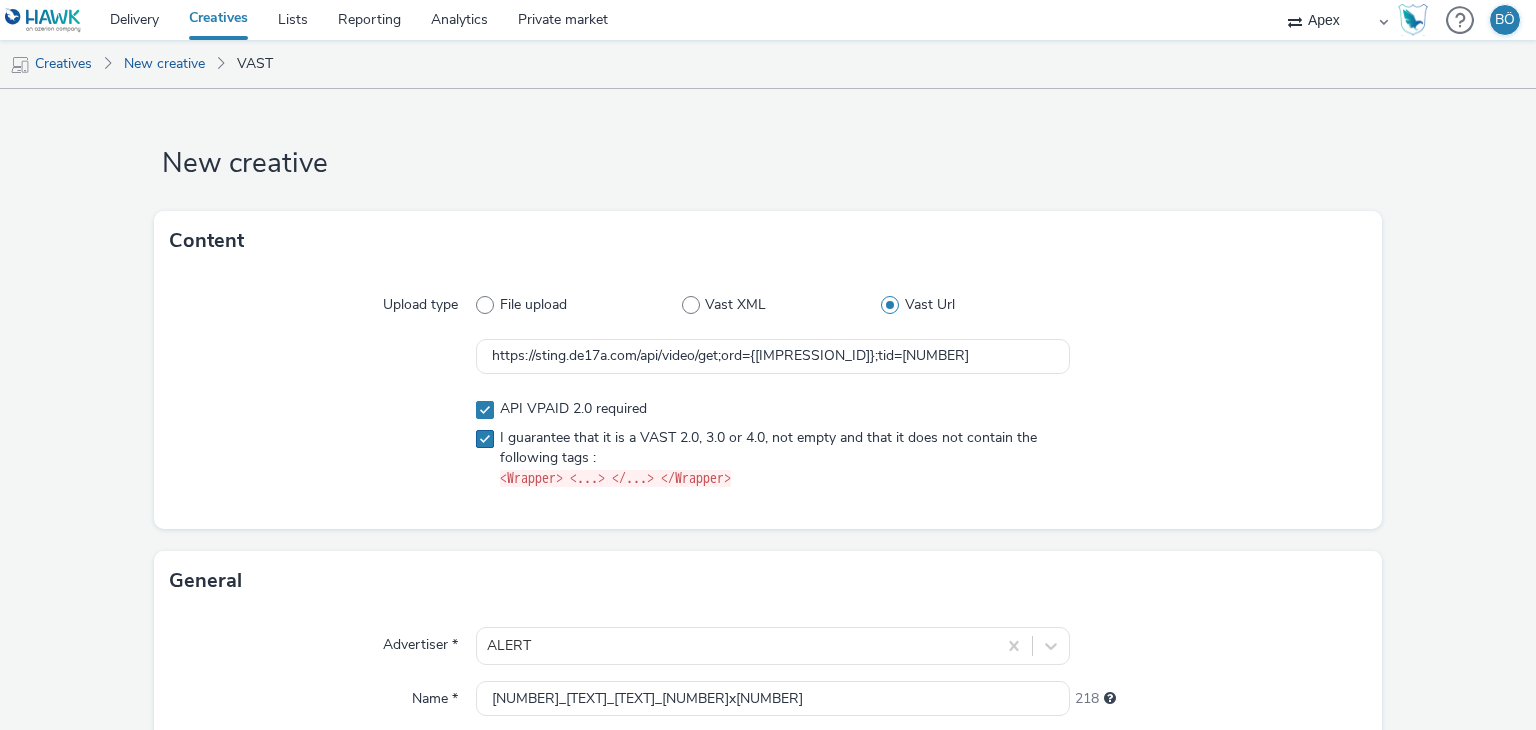 scroll, scrollTop: 100, scrollLeft: 0, axis: vertical 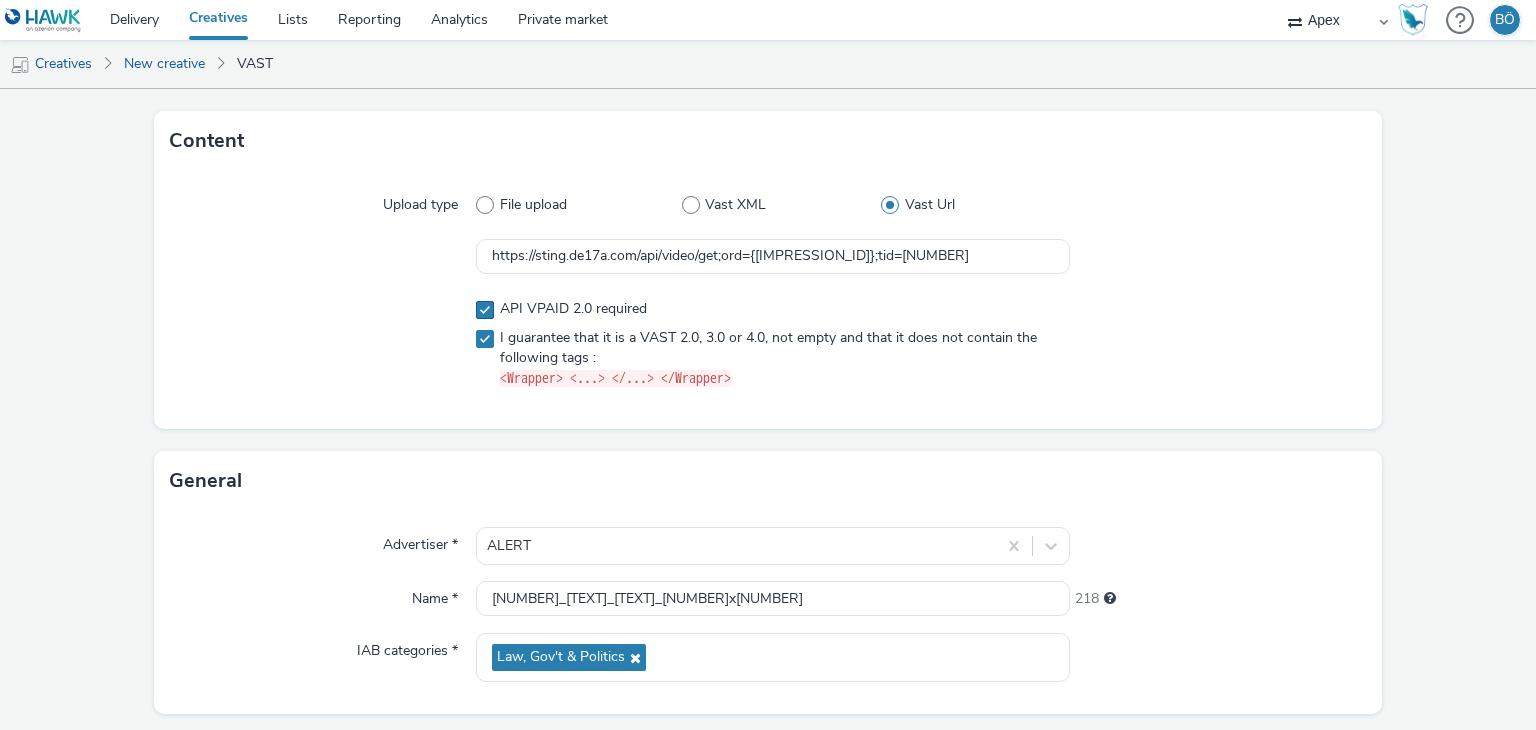 click on "API VPAID 2.0 required" at bounding box center (772, 309) 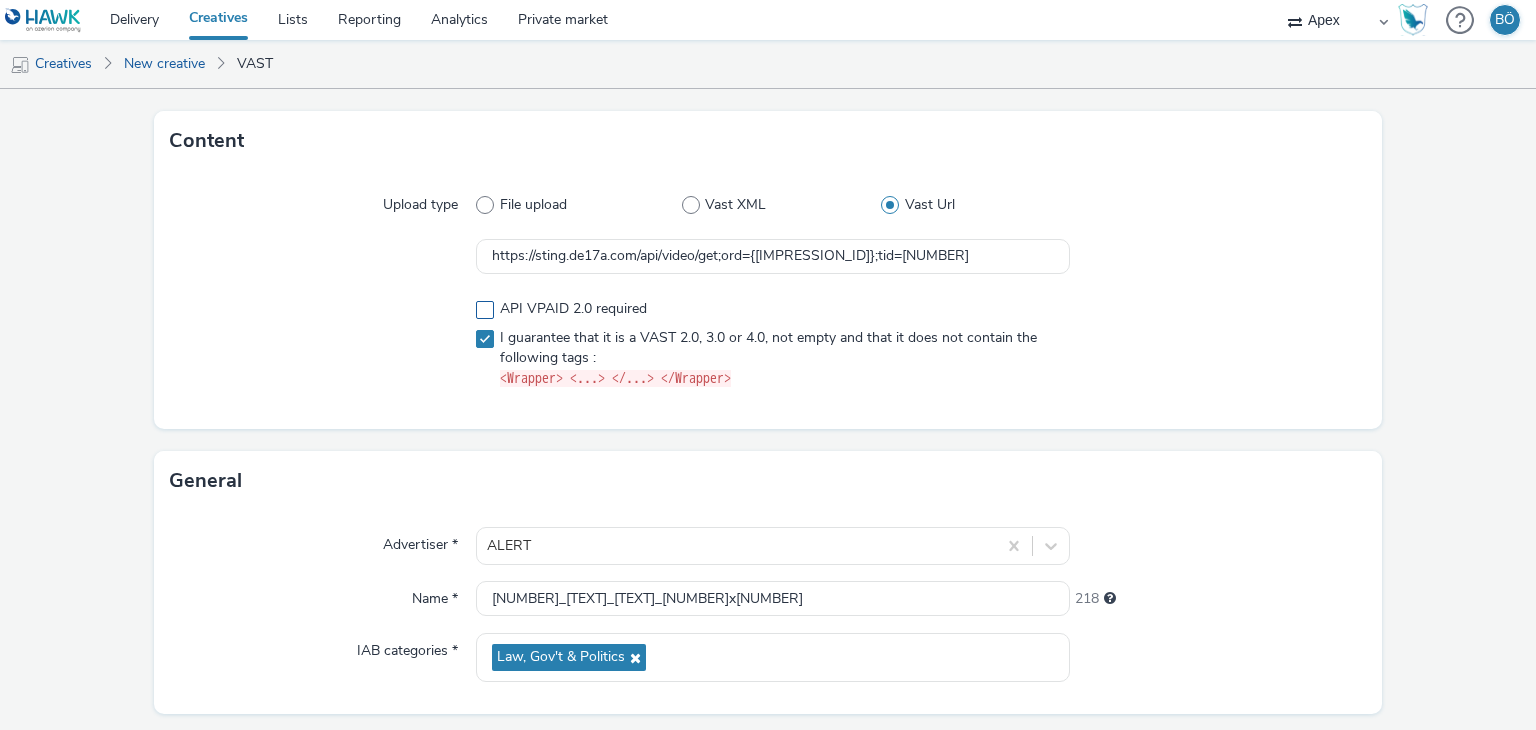 checkbox on "false" 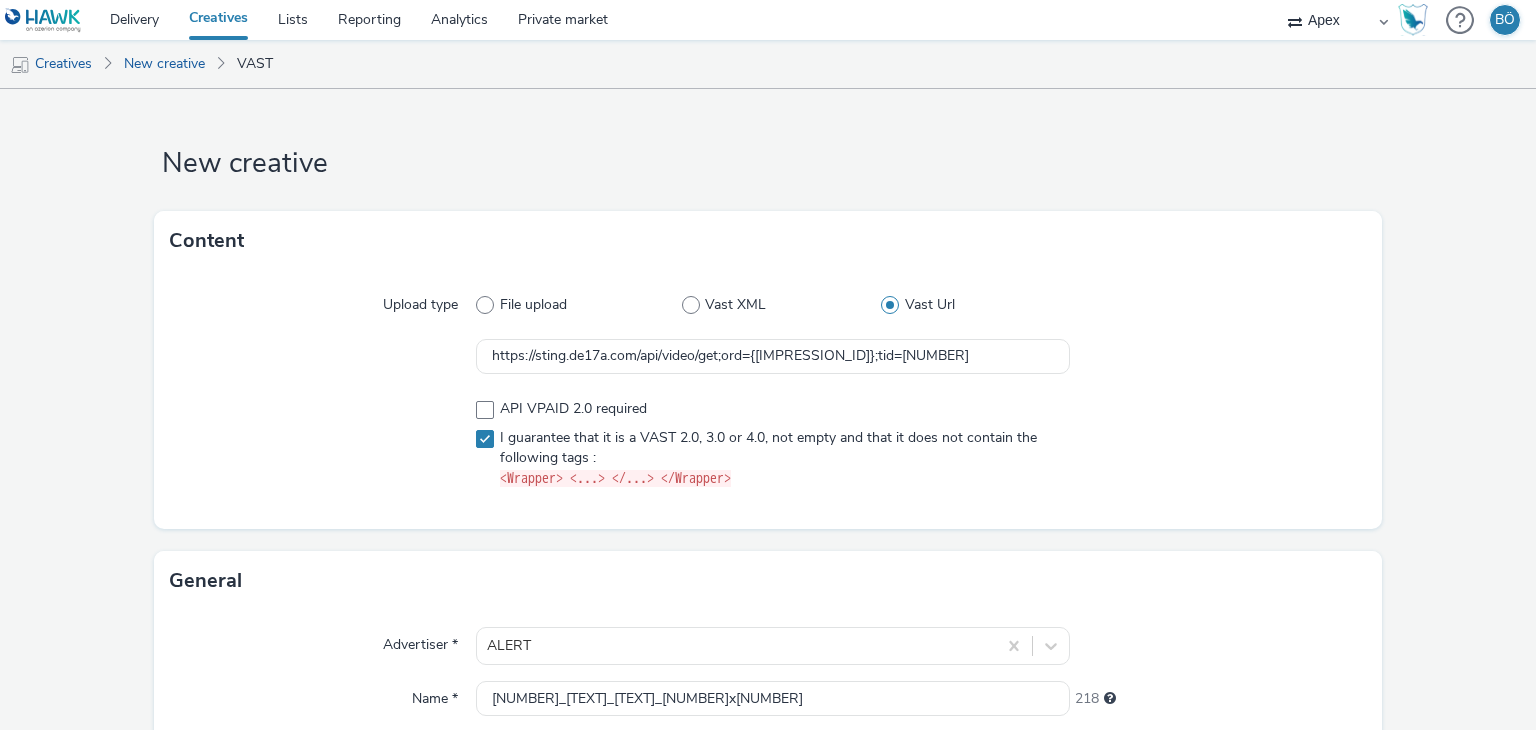 scroll, scrollTop: 394, scrollLeft: 0, axis: vertical 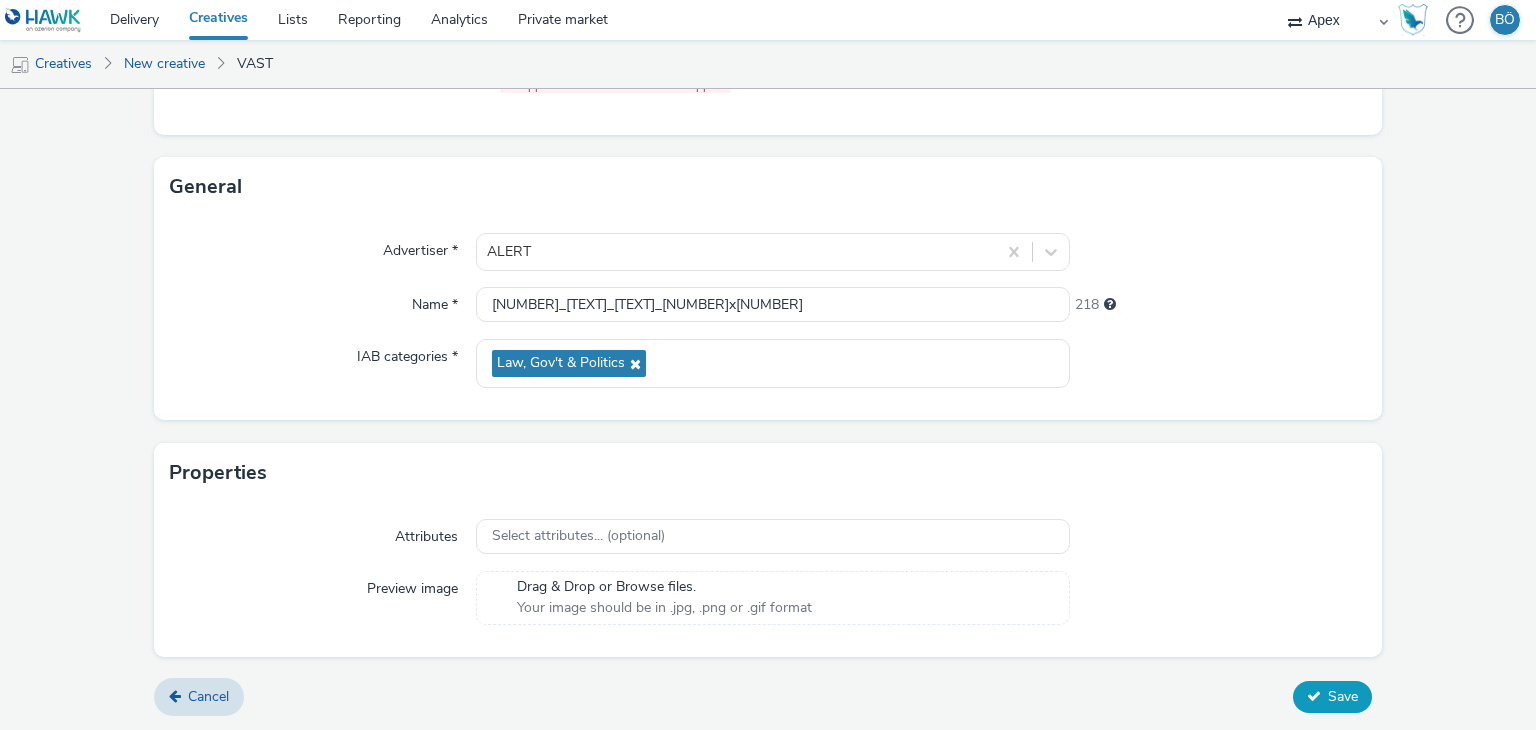 click at bounding box center [1314, 696] 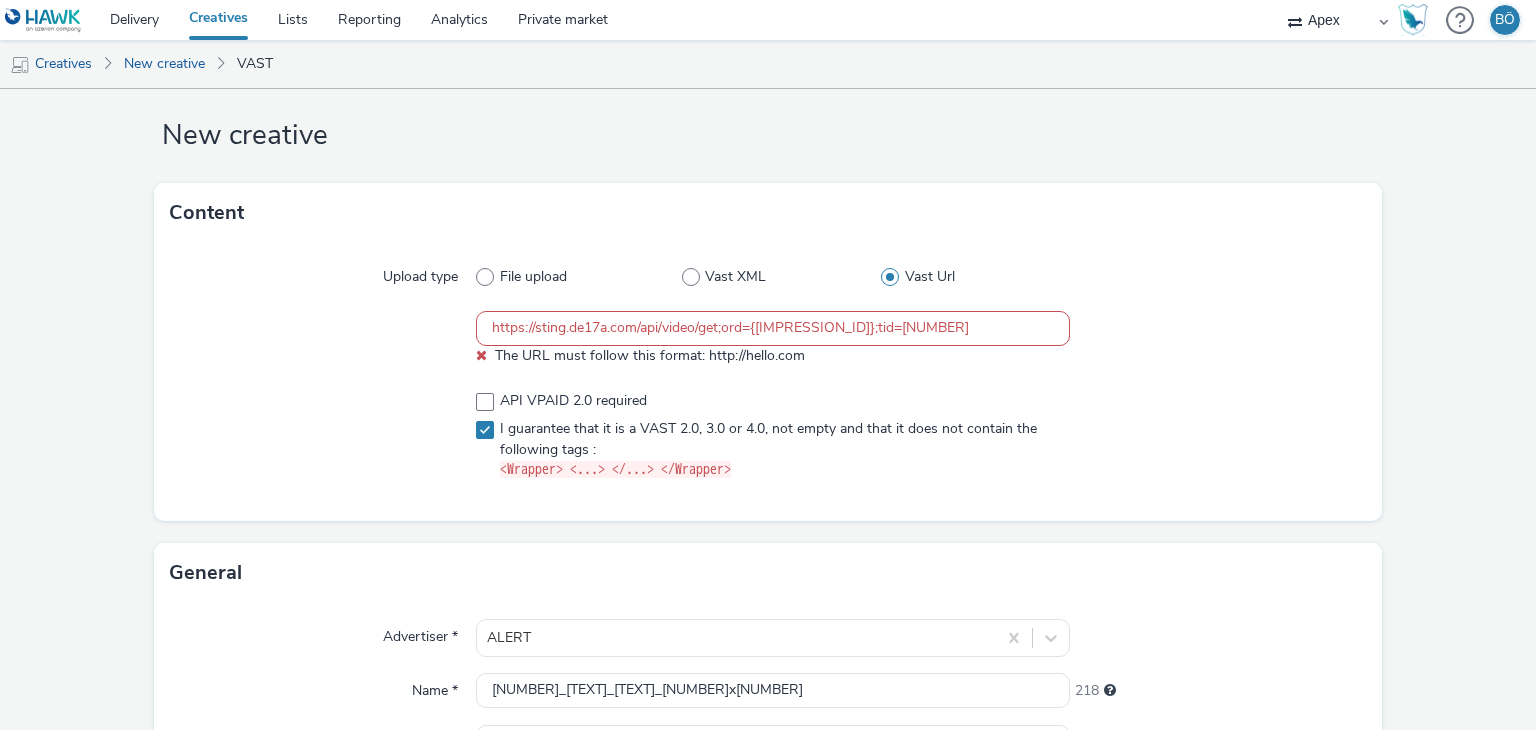 scroll, scrollTop: 0, scrollLeft: 0, axis: both 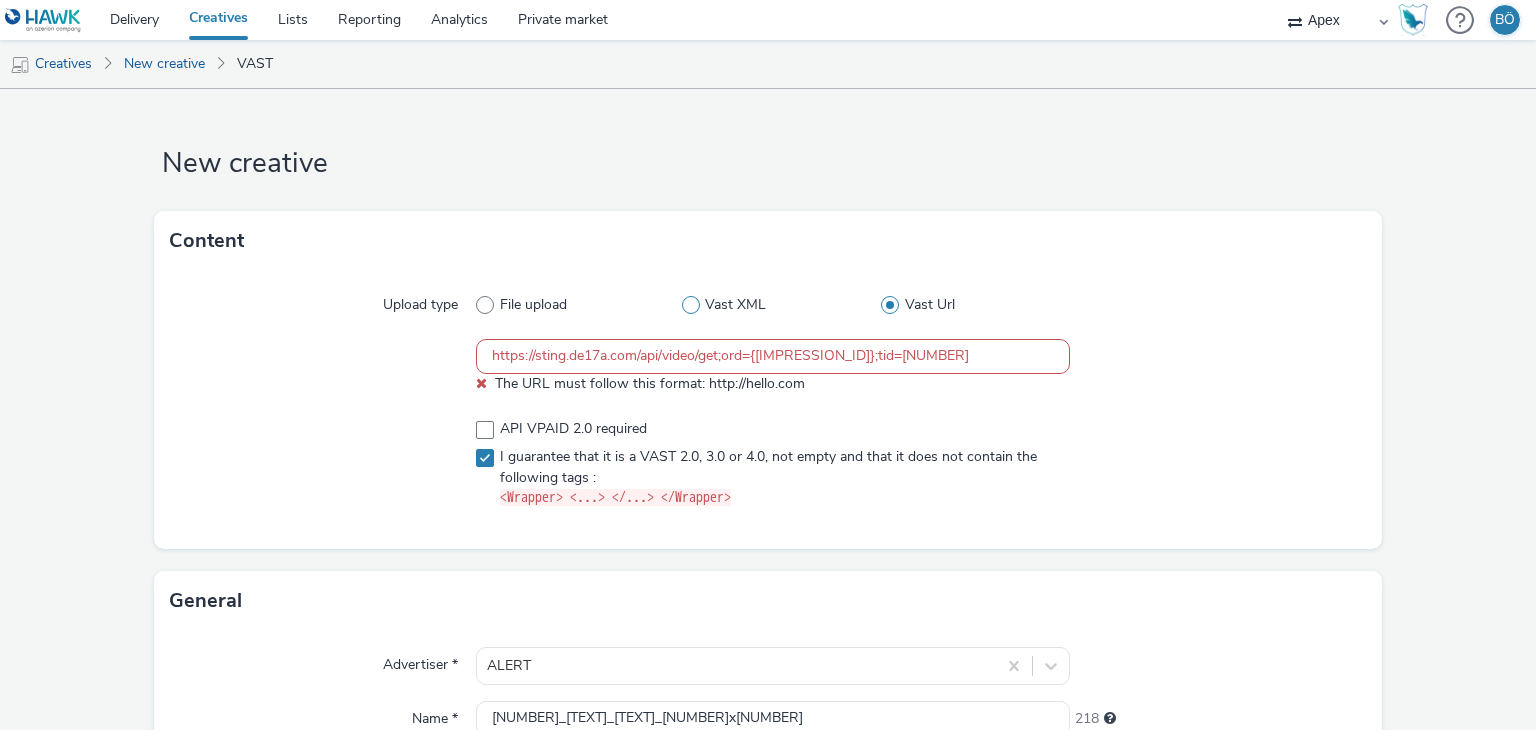 click on "Vast XML" at bounding box center (735, 305) 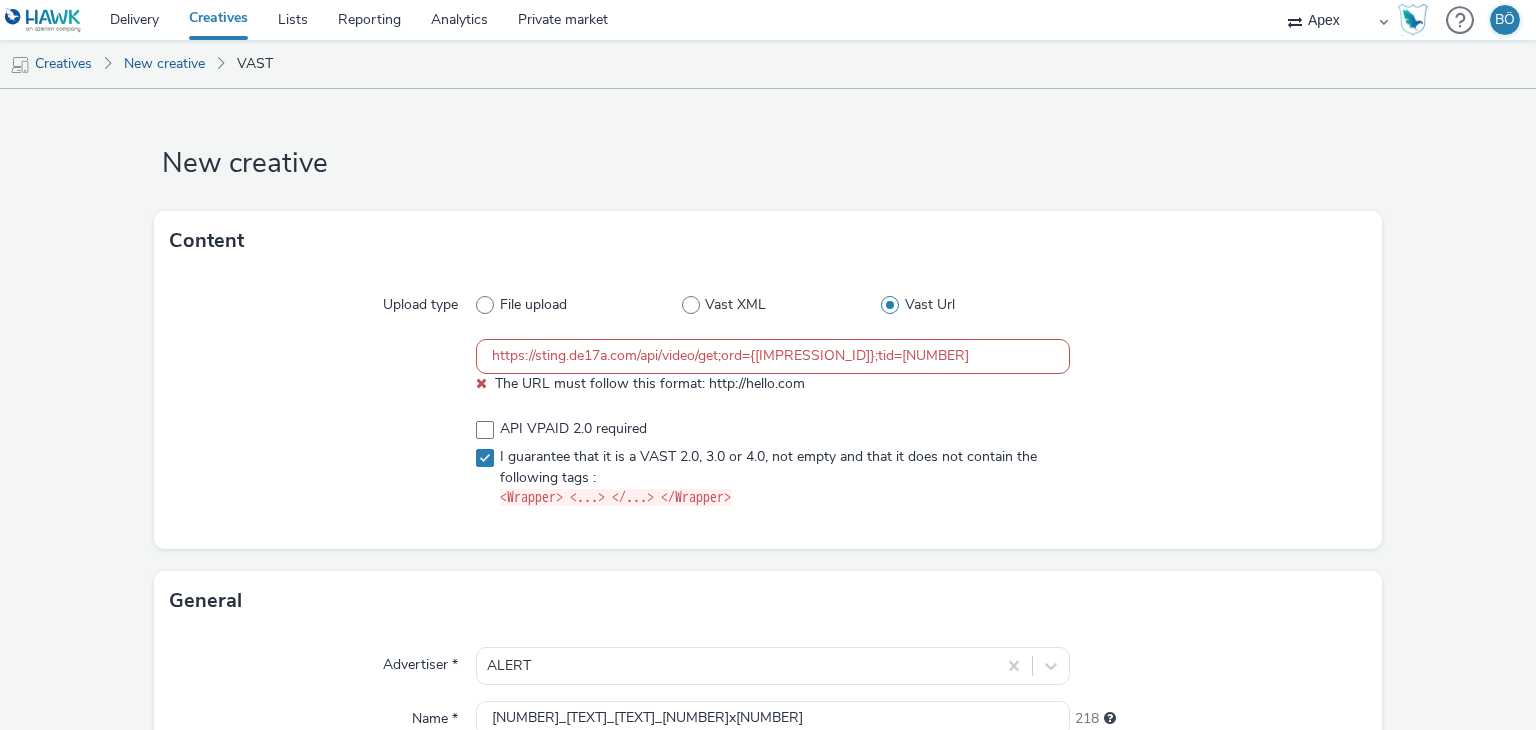 click on "Vast XML" at bounding box center (688, 305) 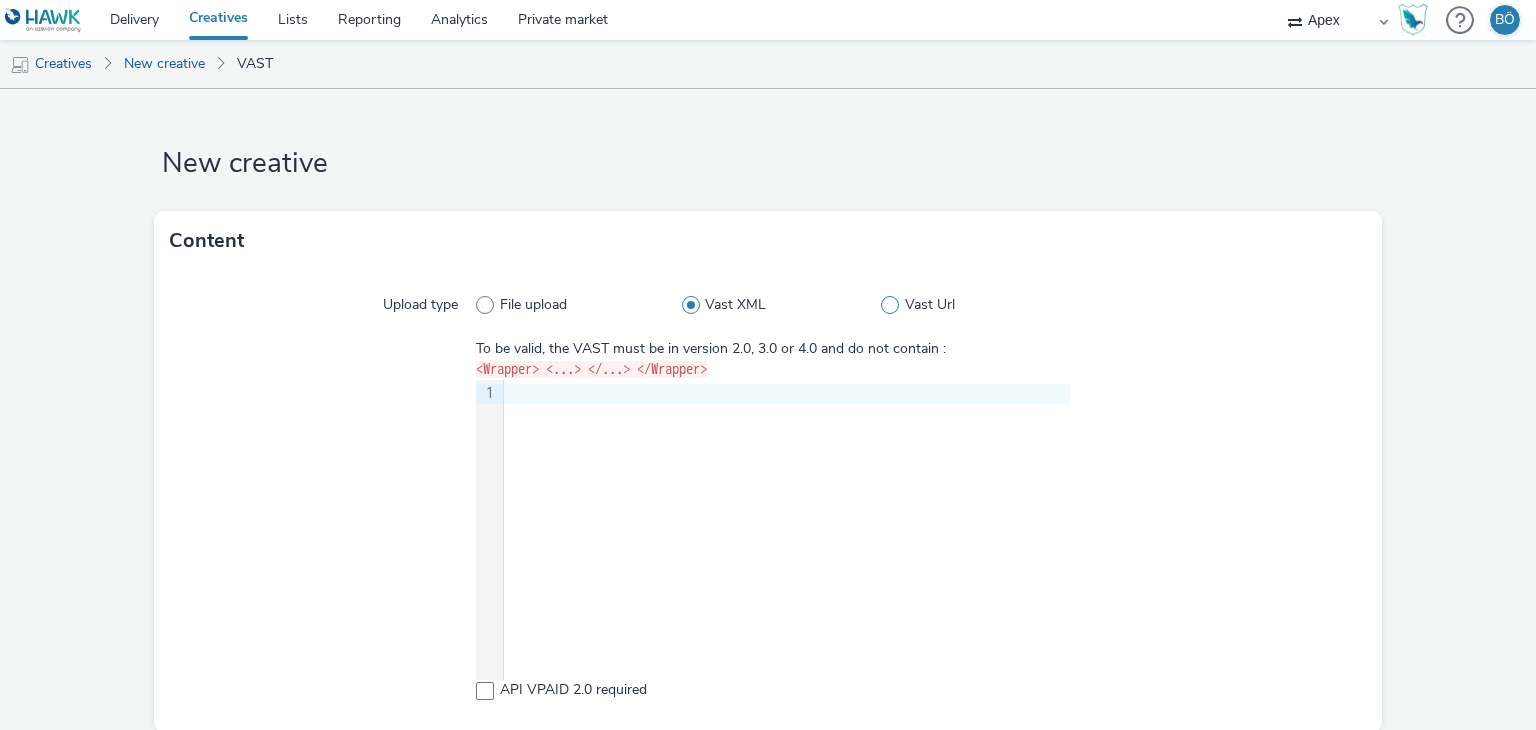 click on "Vast Url" at bounding box center [930, 305] 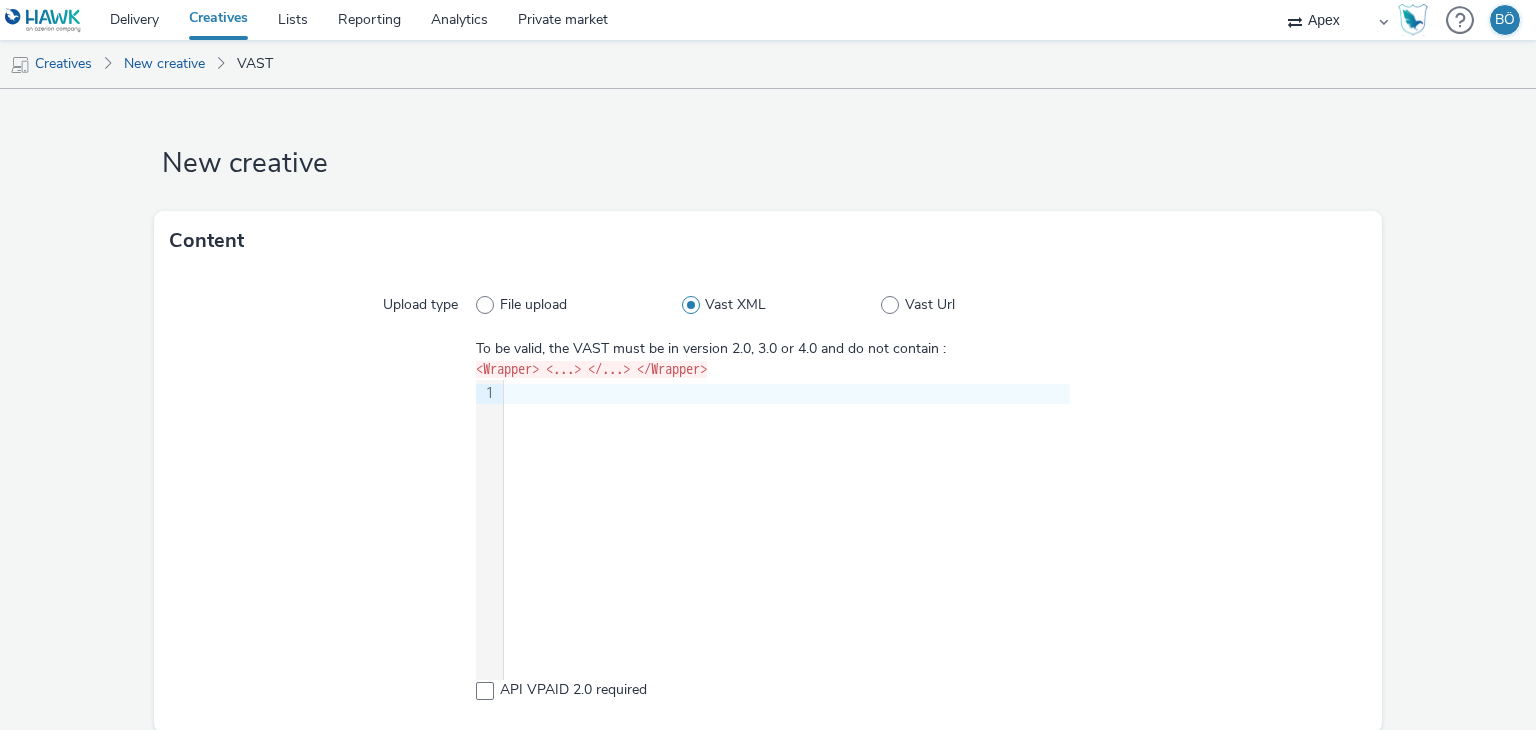 click on "Vast Url" at bounding box center (887, 305) 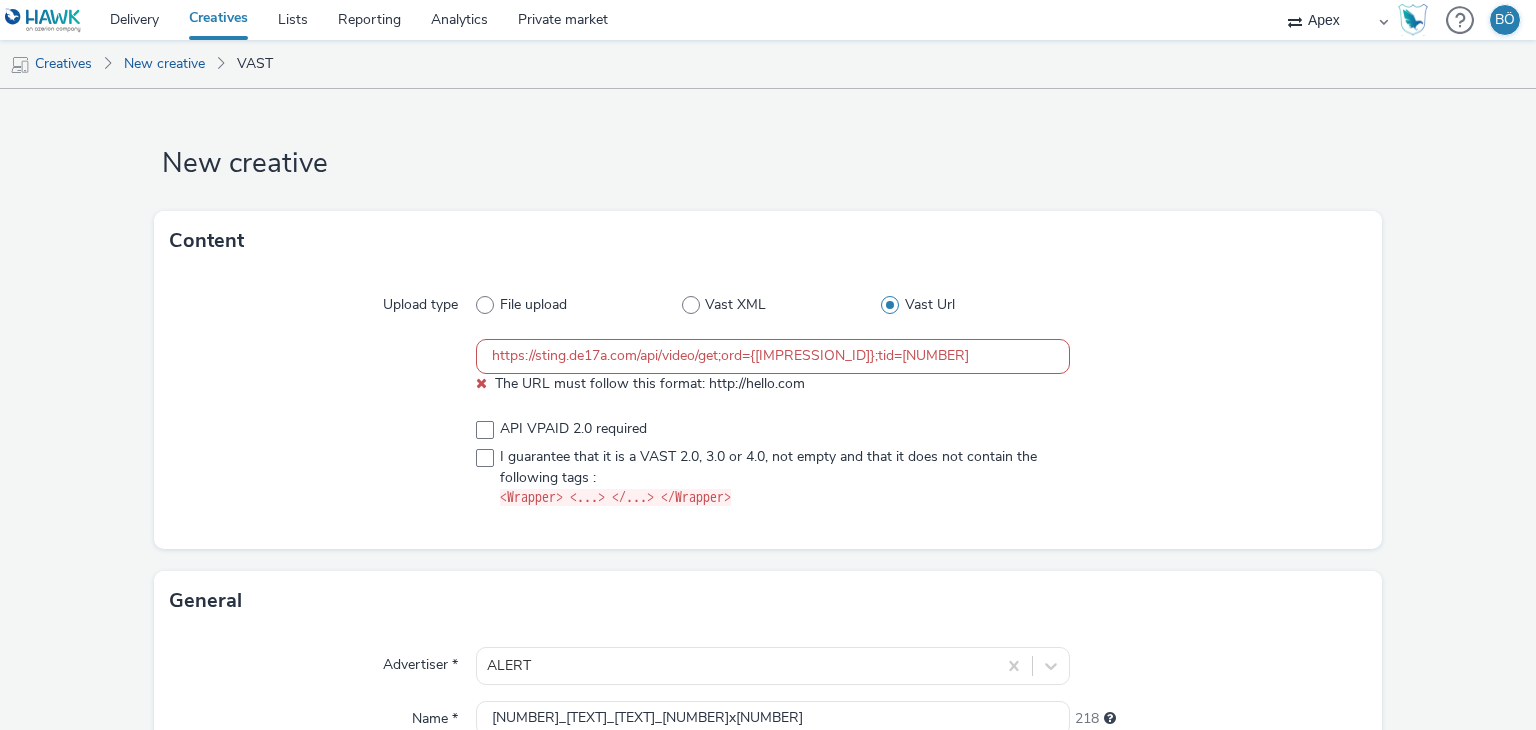 click on "https://sting.de17a.com/api/video/get;ord={IMPRESSION_ID};tid=982719" at bounding box center (772, 356) 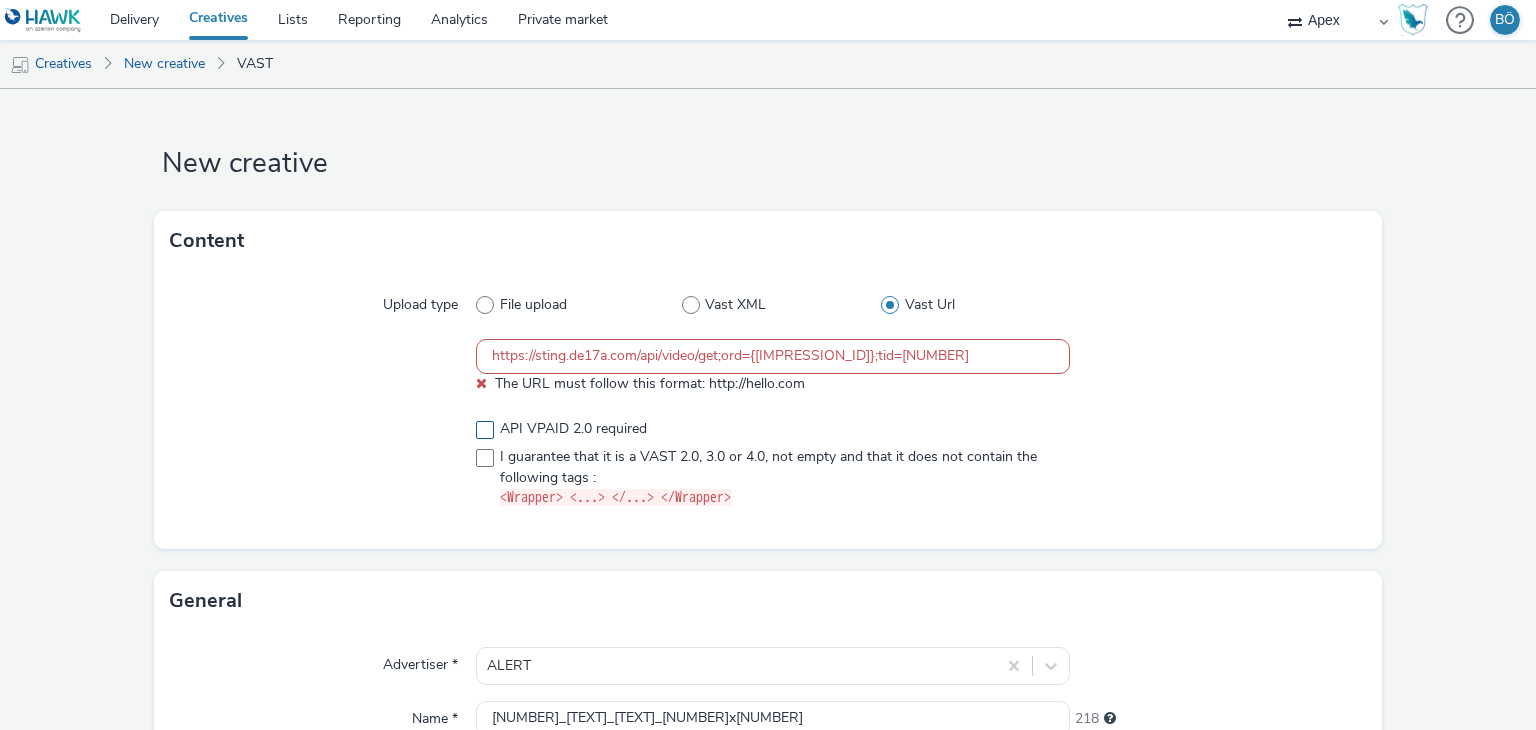 click on "API VPAID 2.0 required" at bounding box center [772, 429] 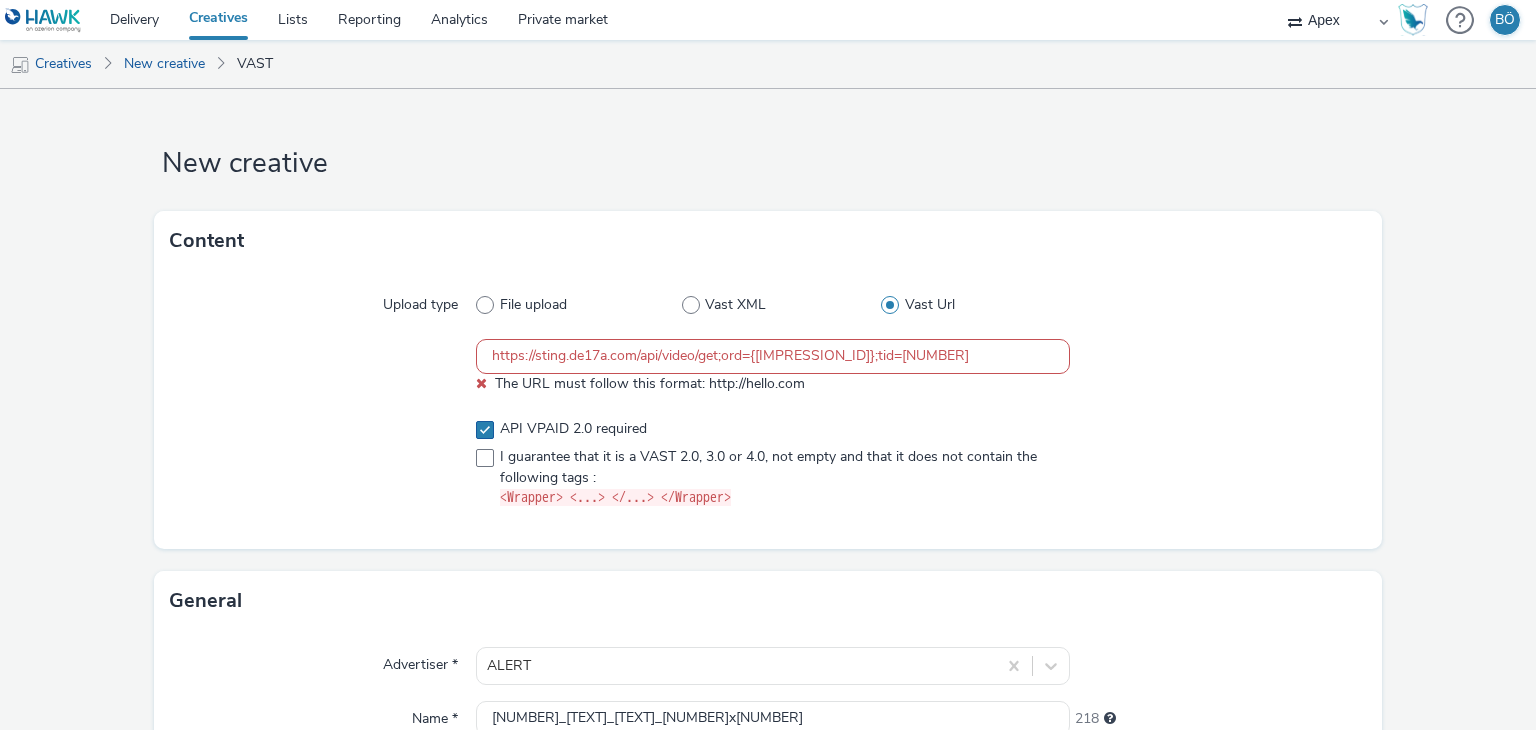 checkbox on "true" 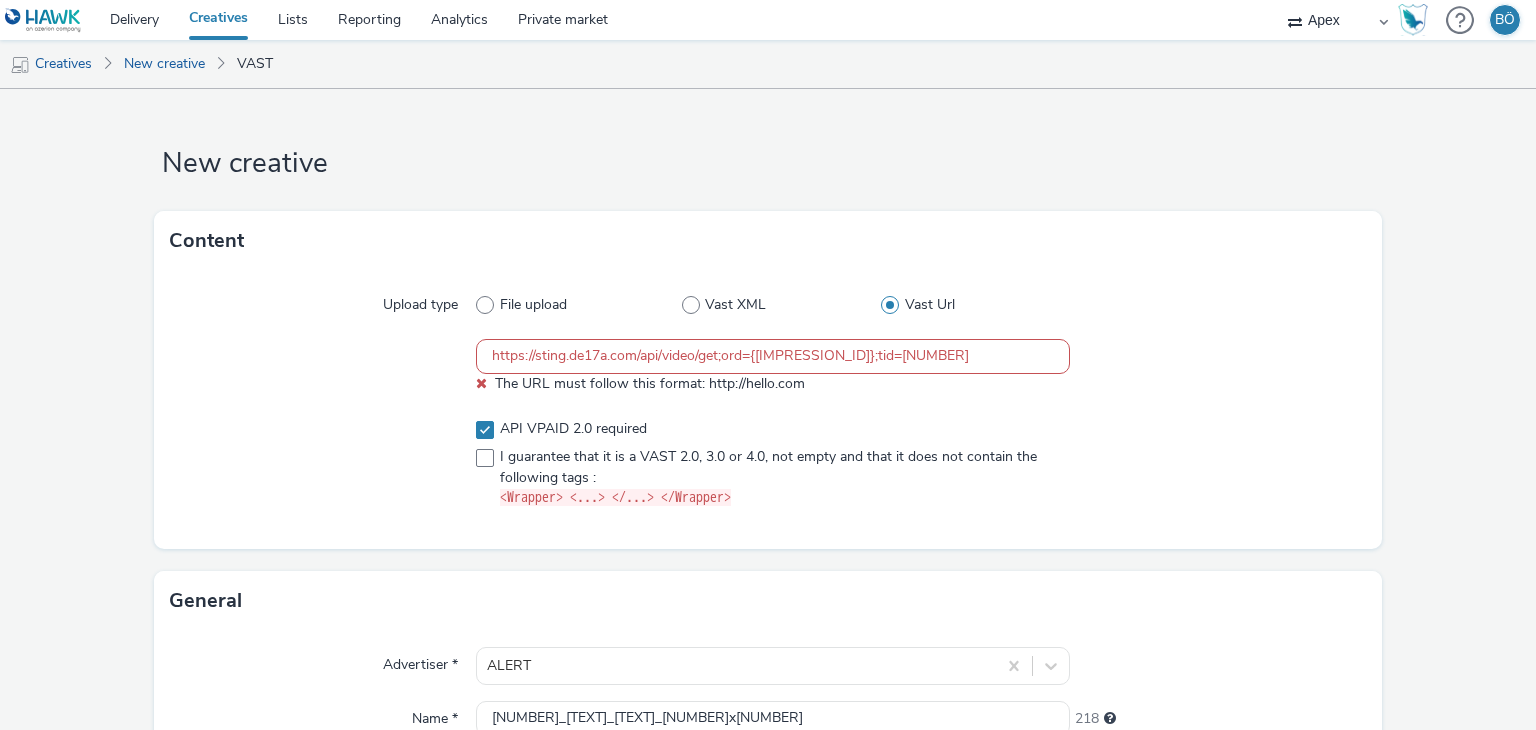 click on "API VPAID 2.0 required   I guarantee that it is a VAST 2.0, 3.0 or 4.0, not empty and that it does not contain the following tags :    <Wrapper> <...> </...> </Wrapper>" at bounding box center [772, 464] 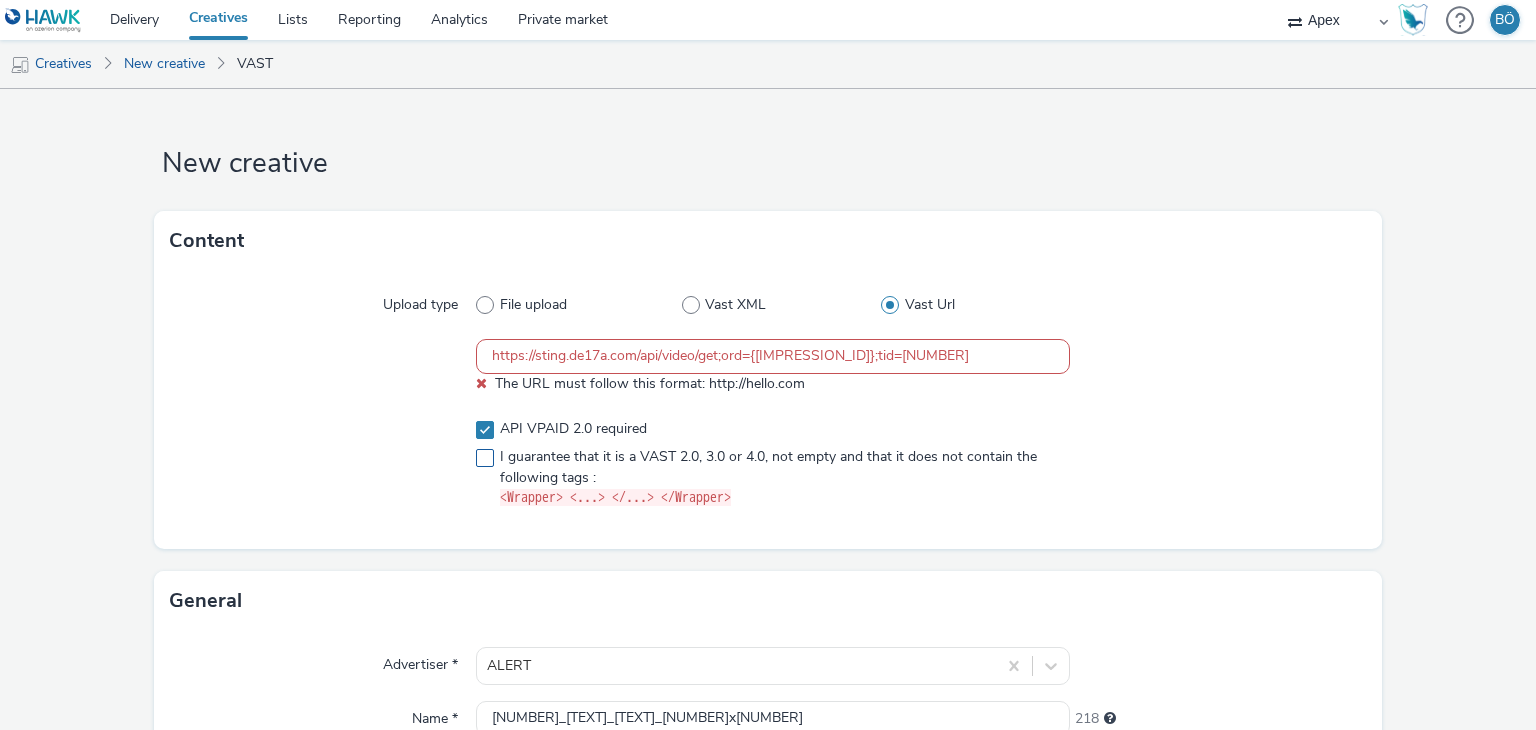 click at bounding box center [485, 458] 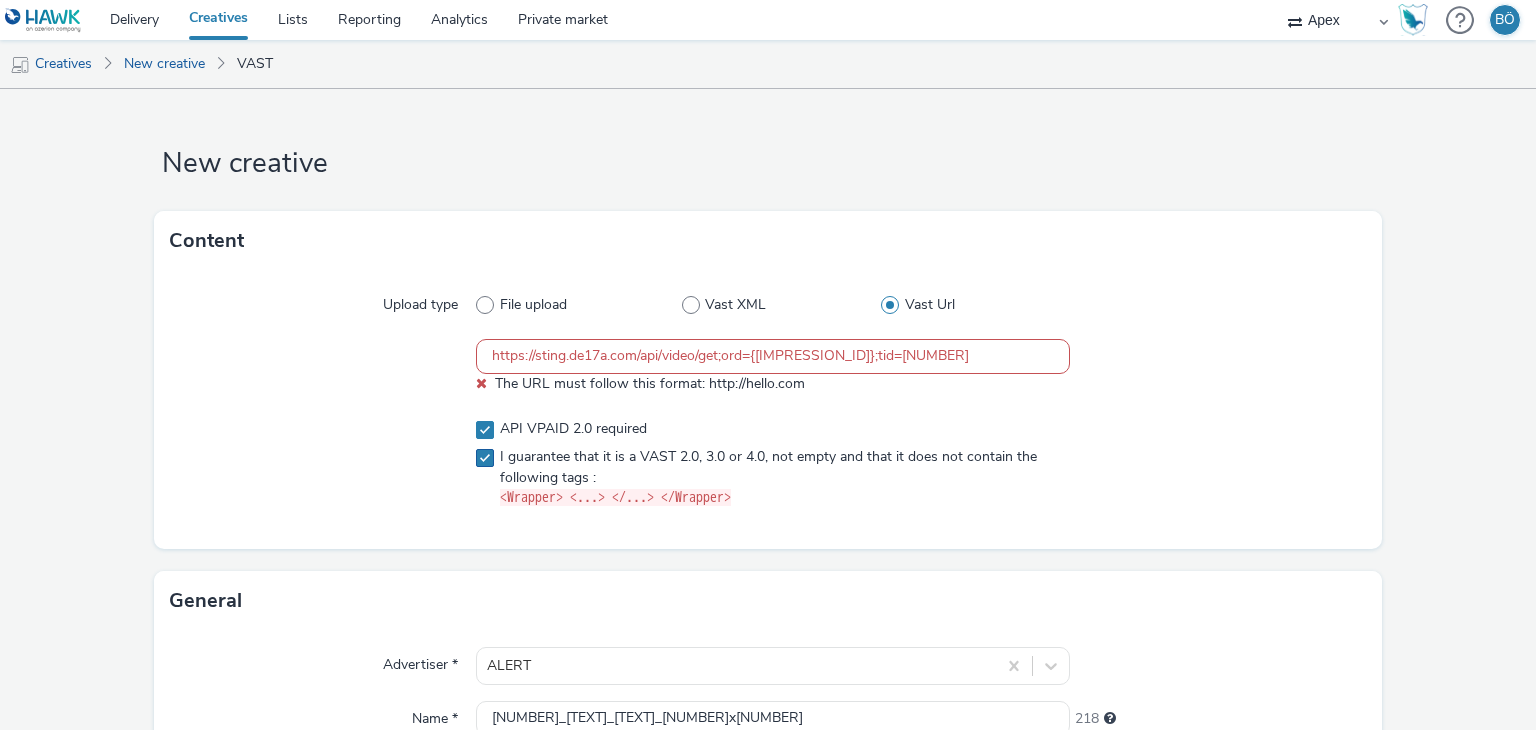 checkbox on "true" 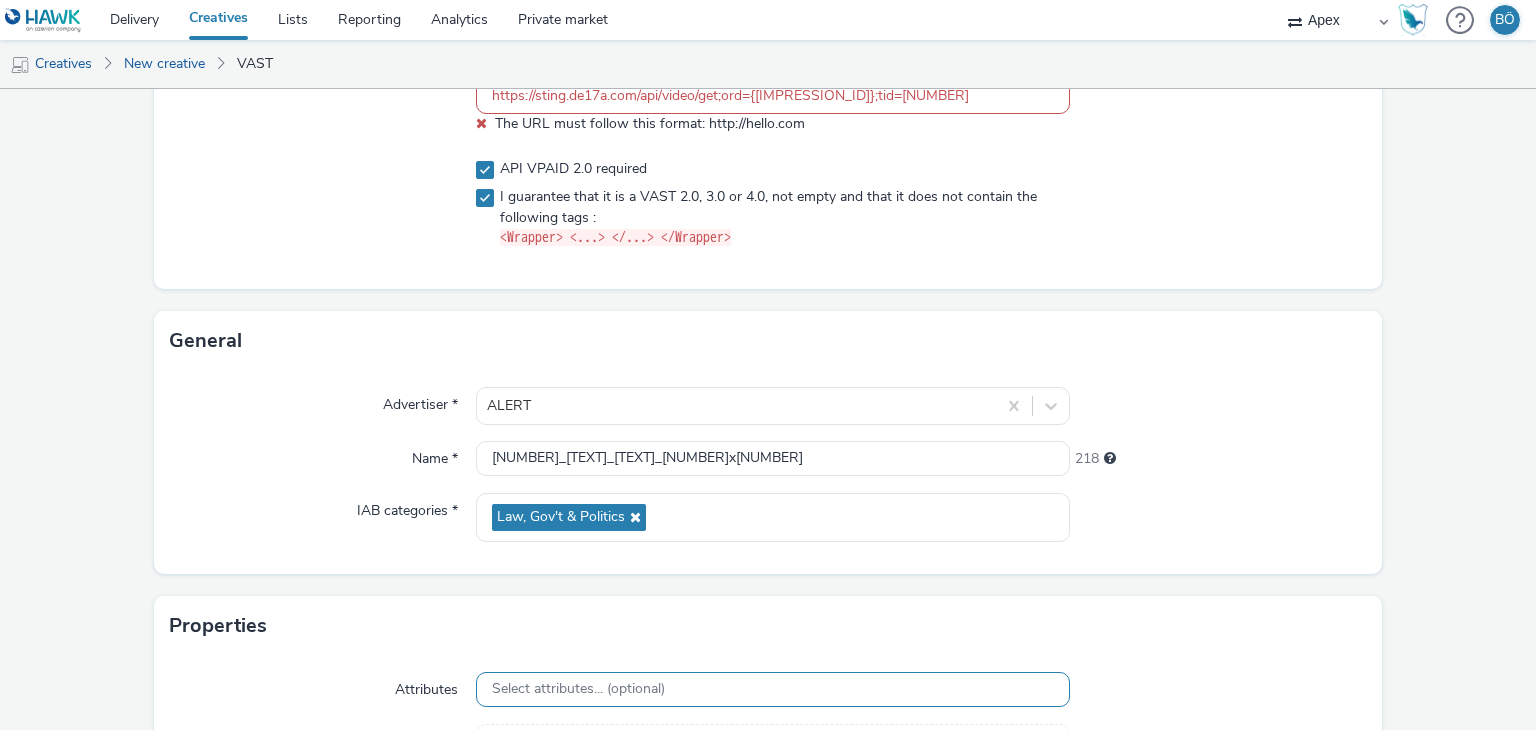 scroll, scrollTop: 413, scrollLeft: 0, axis: vertical 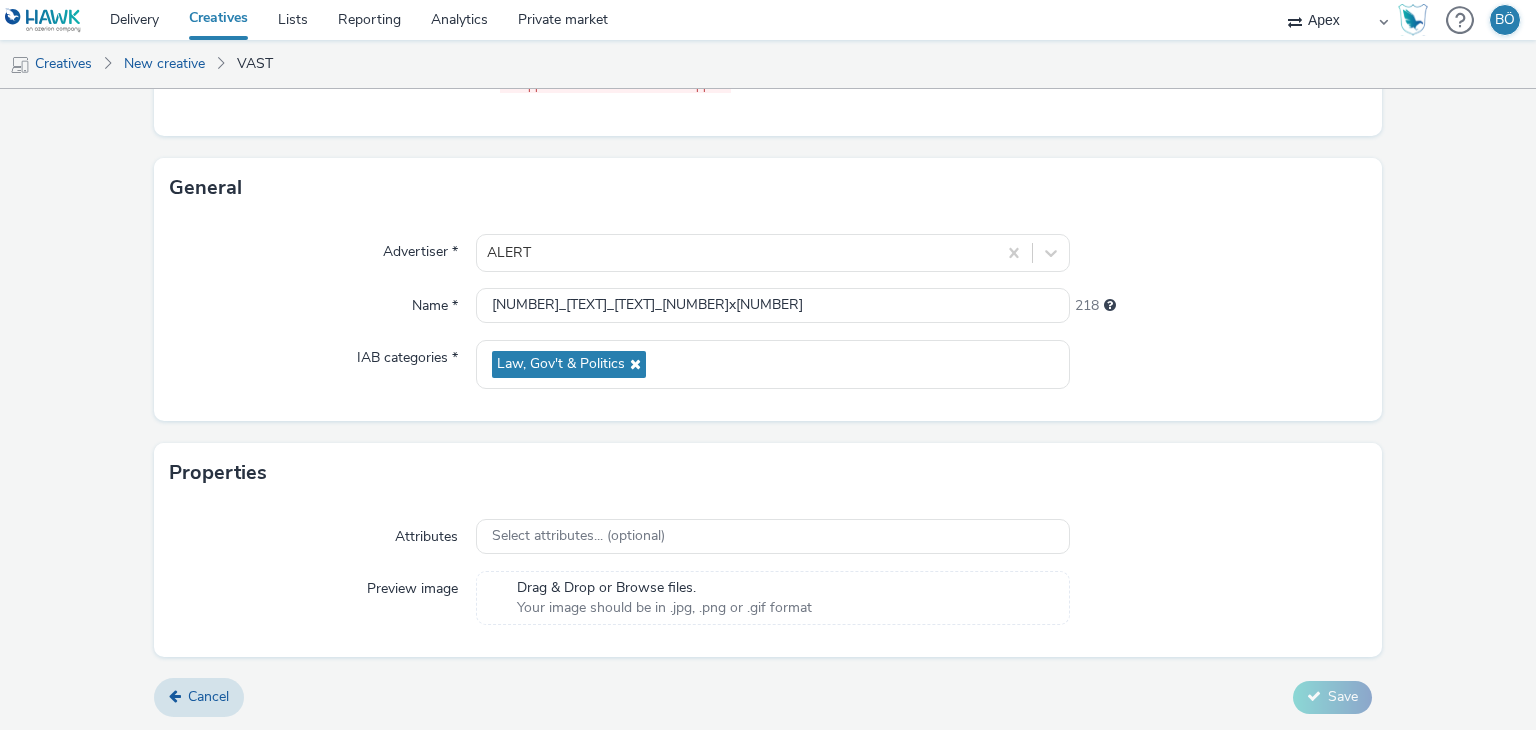 click on "Attributes Select attributes... (optional) Preview image Drag & Drop or Browse files. Your image should be in .jpg, .png or .gif format" at bounding box center [768, 580] 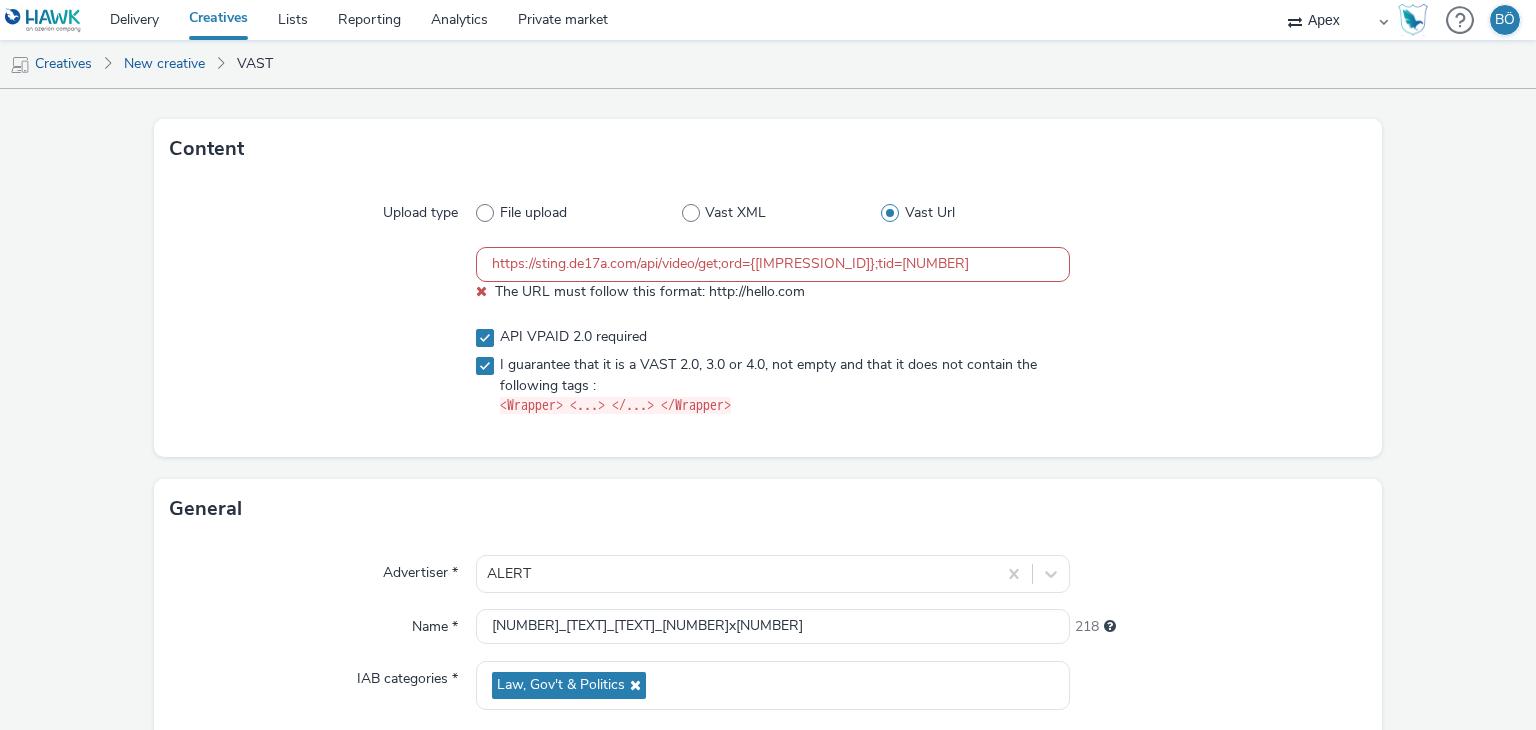 scroll, scrollTop: 0, scrollLeft: 0, axis: both 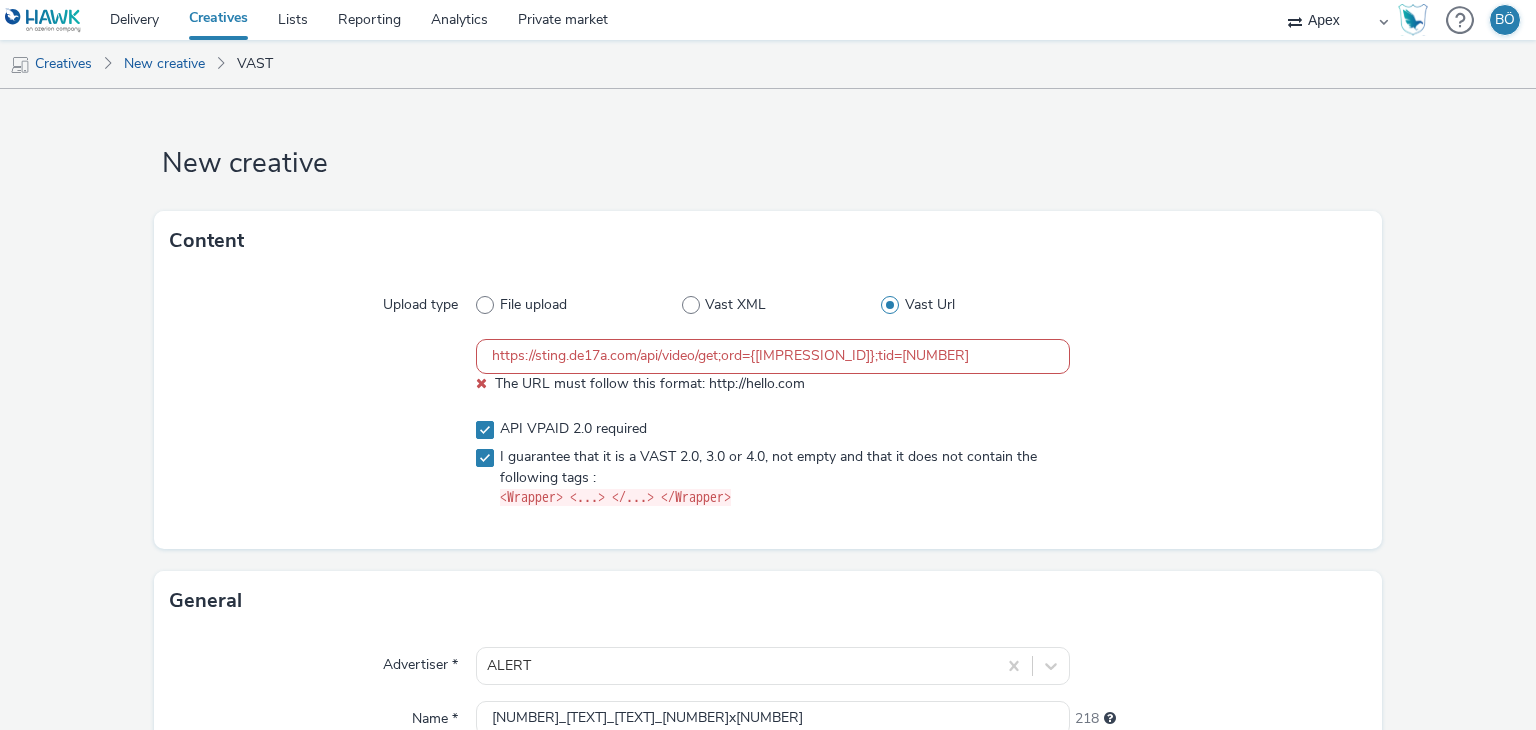 click on "The URL must follow this format: http://hello.com" at bounding box center (650, 383) 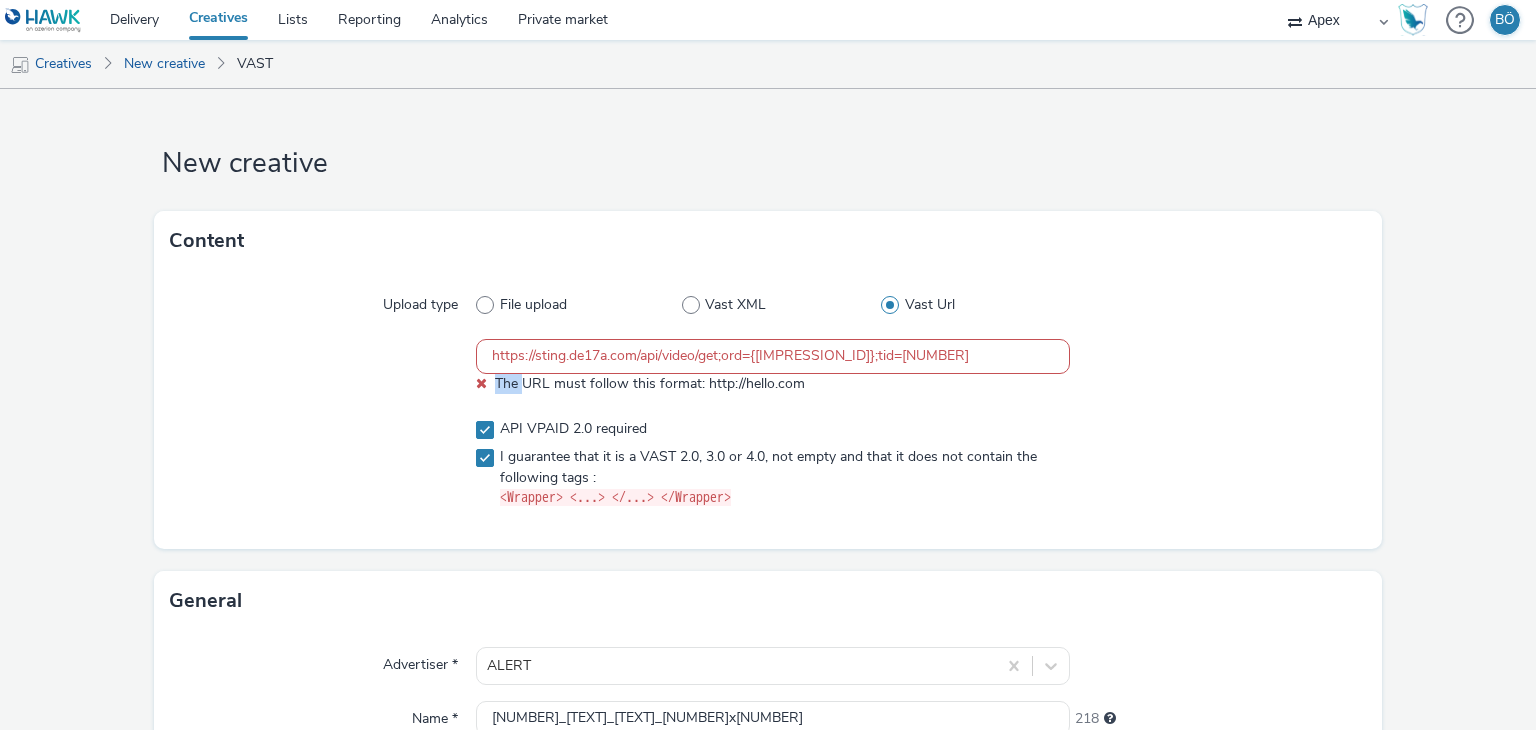 click at bounding box center [481, 383] 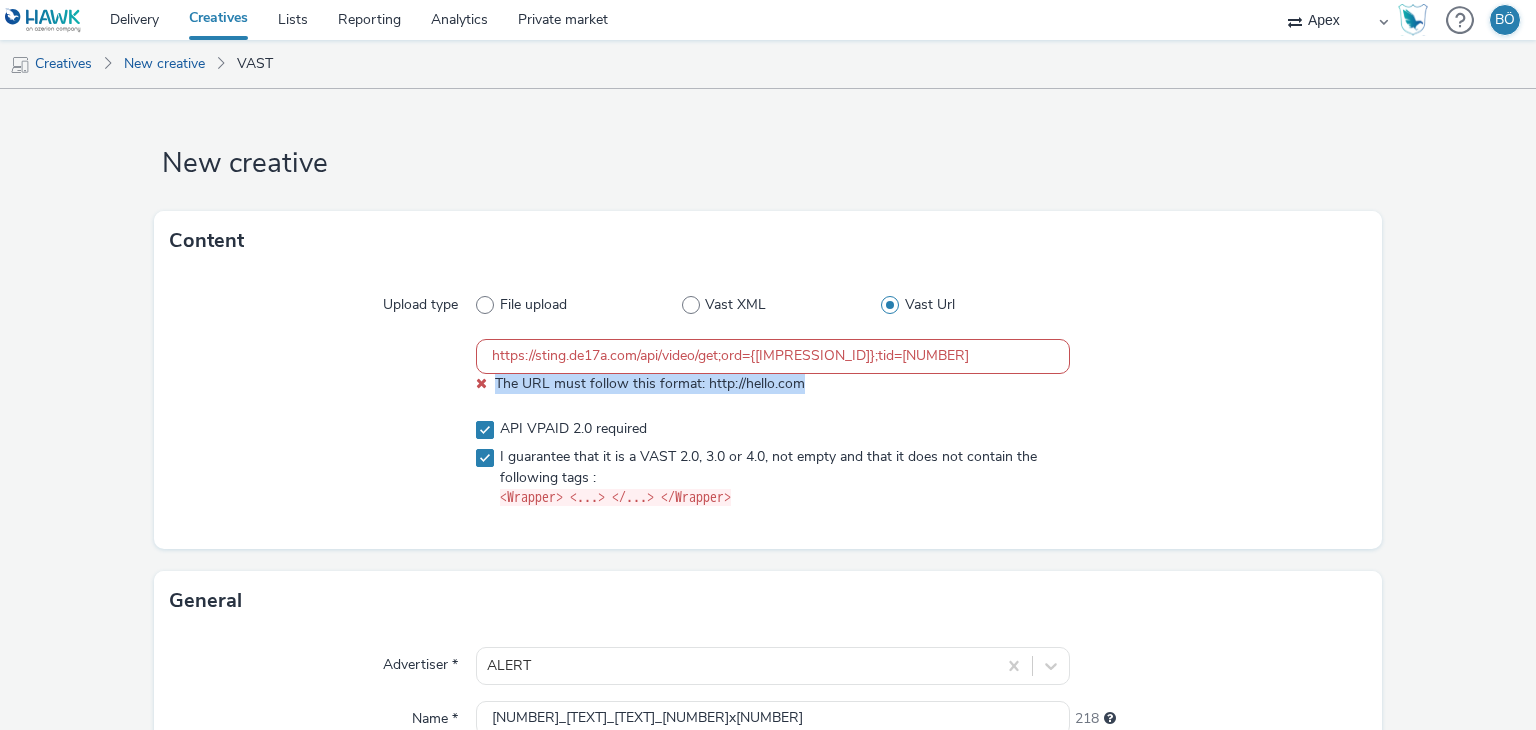 click at bounding box center (481, 383) 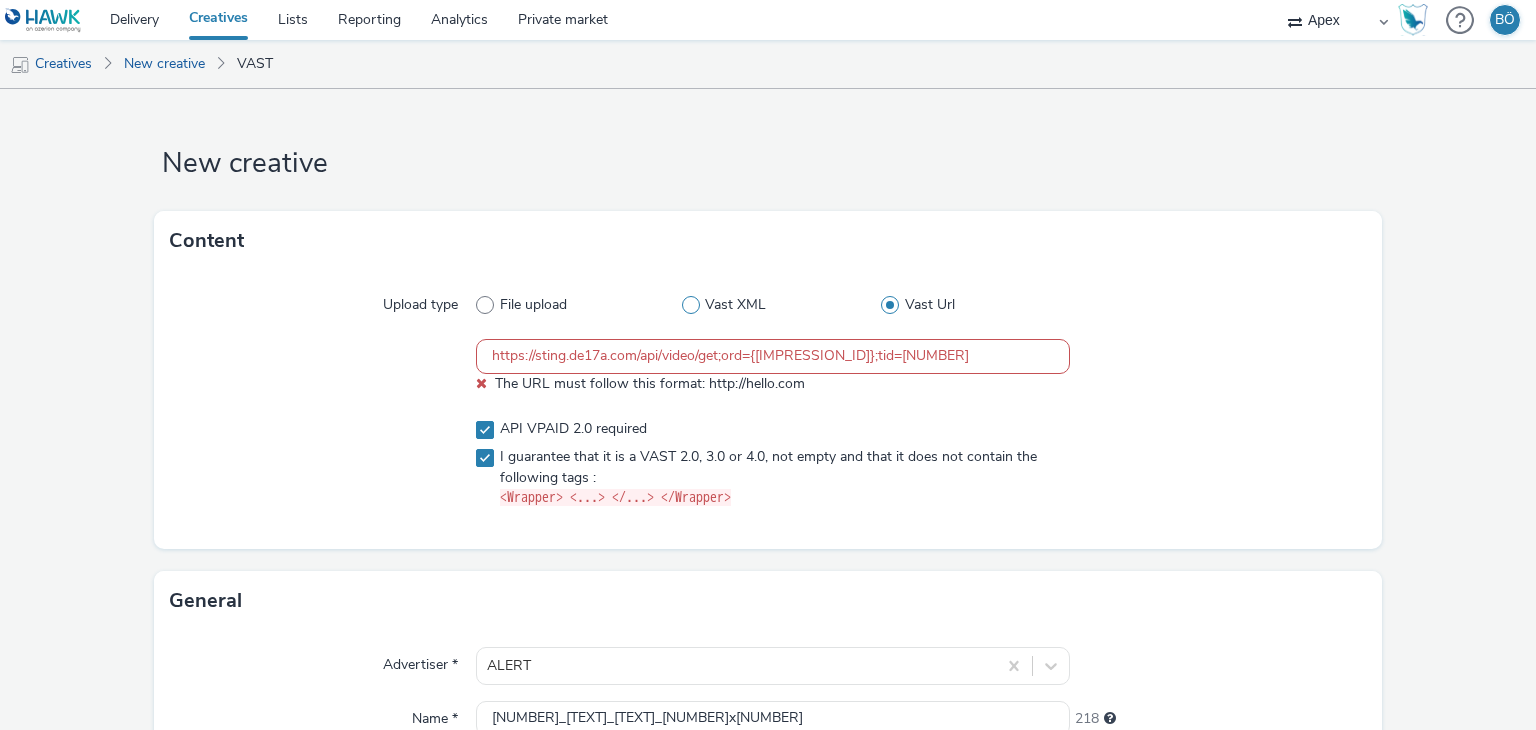 click on "Vast XML" at bounding box center [735, 305] 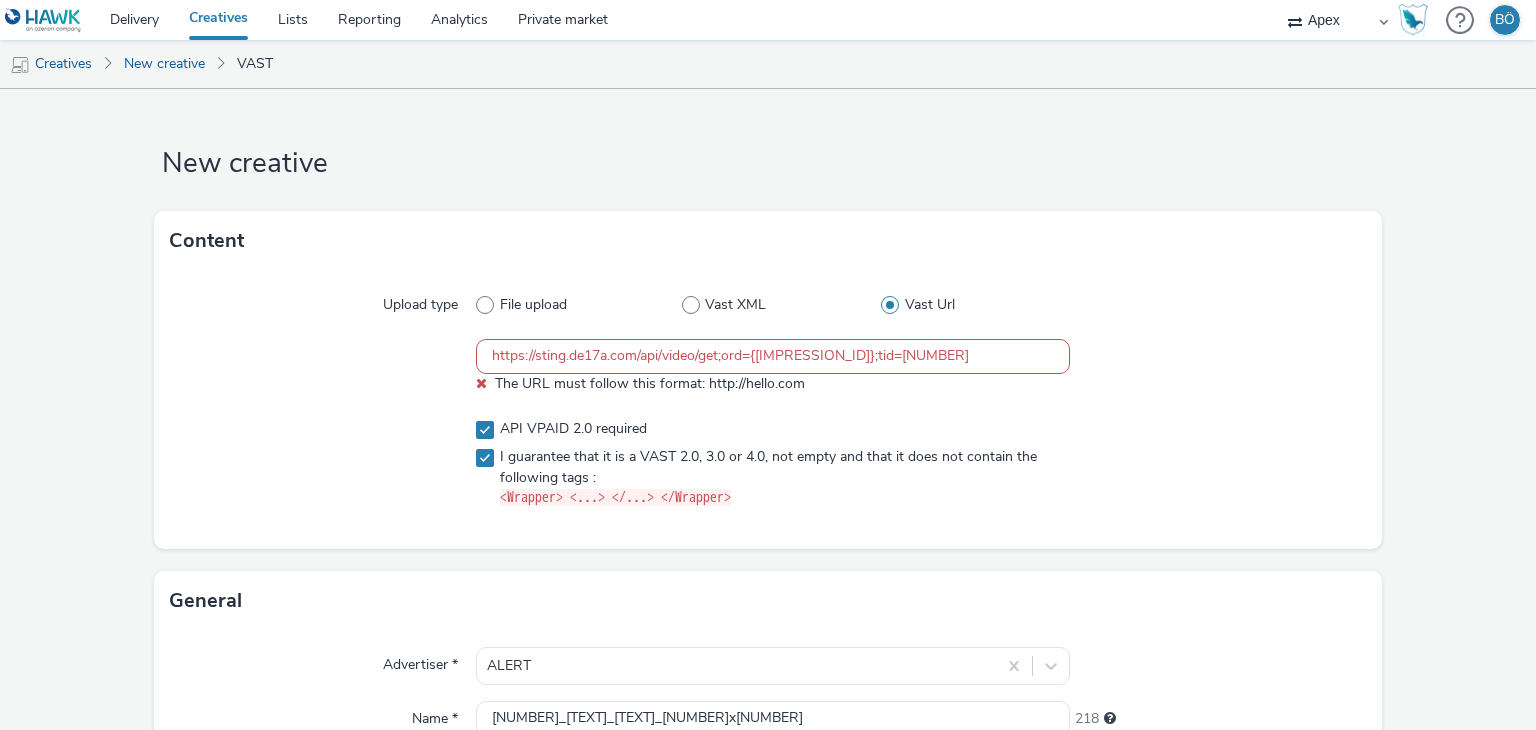 click on "Vast XML" at bounding box center (688, 305) 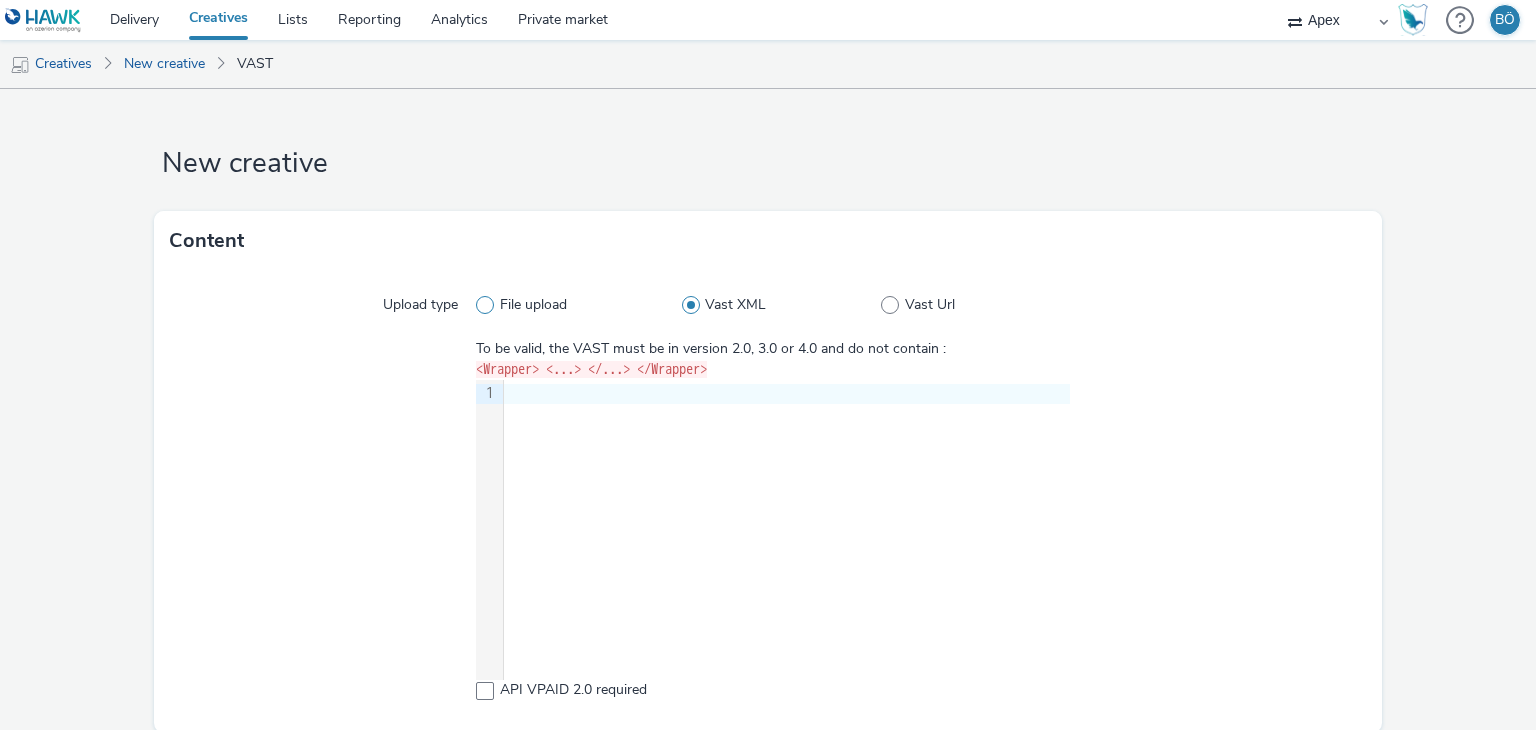 click on "File upload" at bounding box center [533, 305] 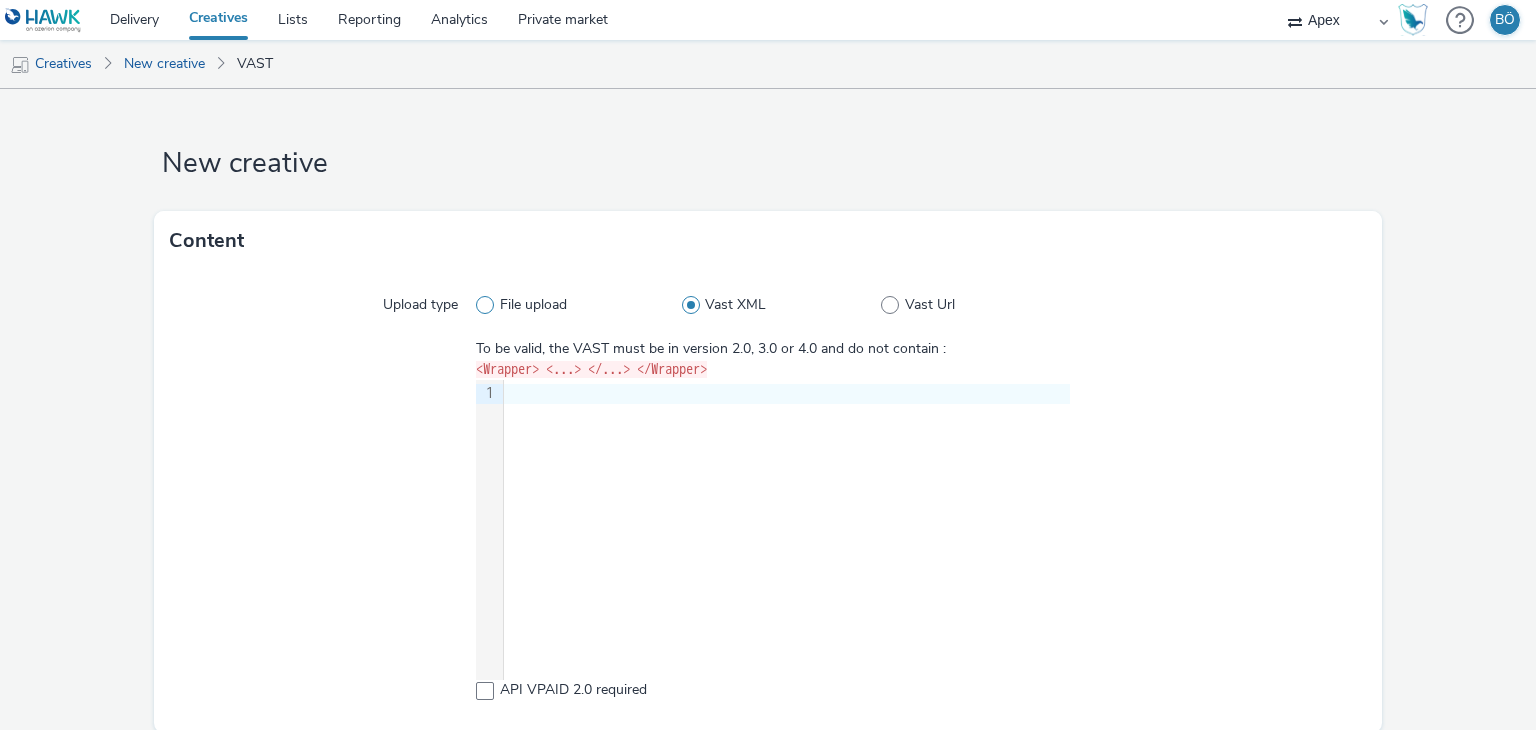click on "File upload" at bounding box center [482, 305] 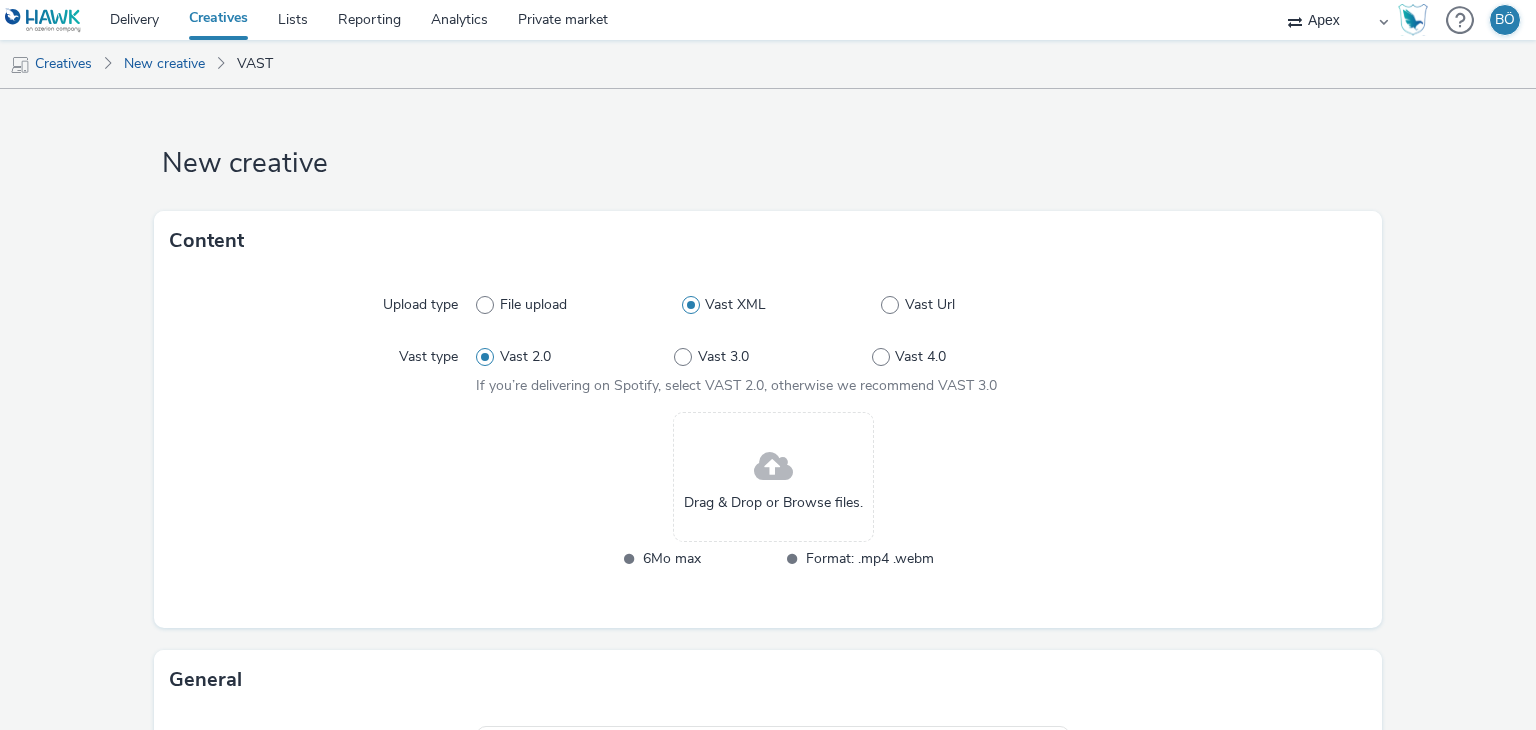 radio on "true" 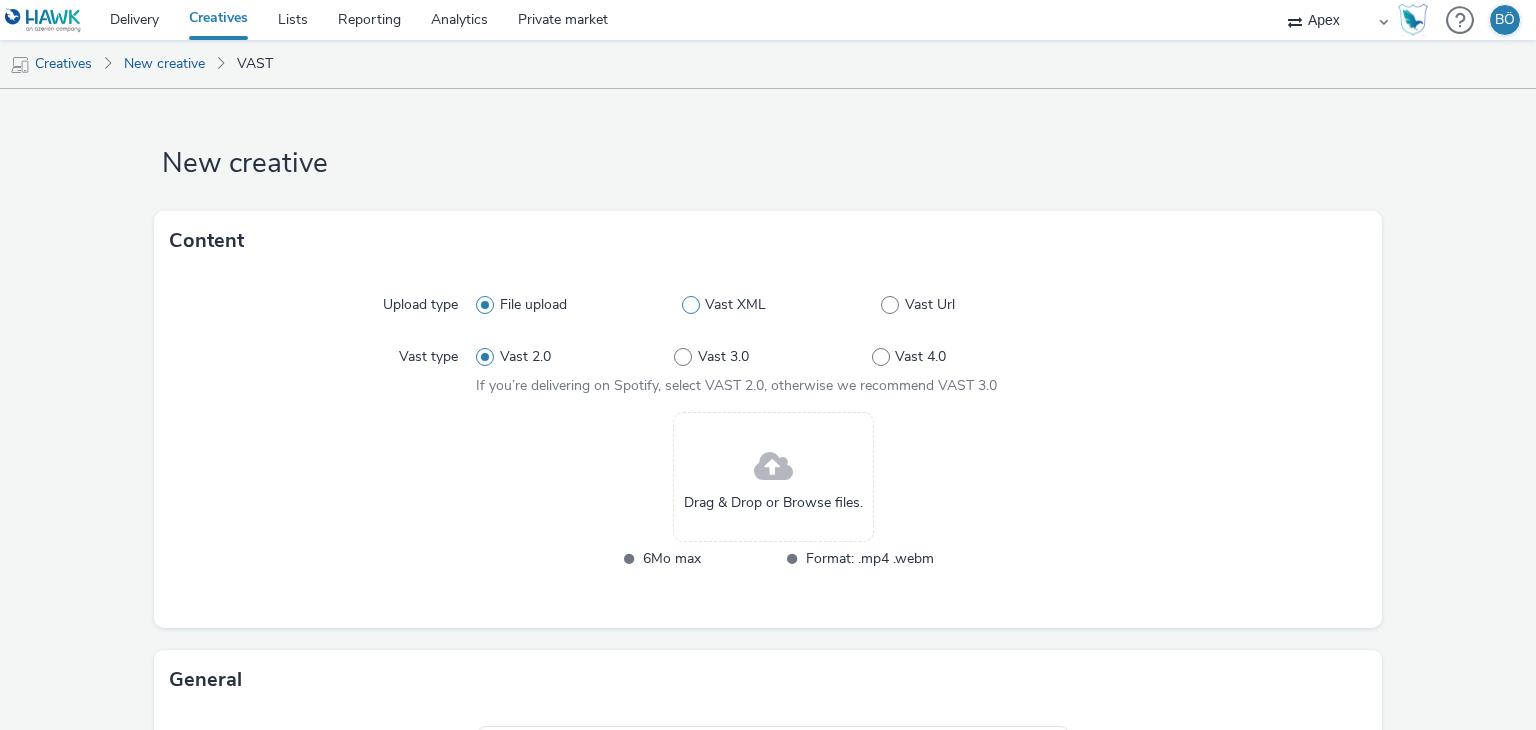 click on "Vast XML" at bounding box center [735, 305] 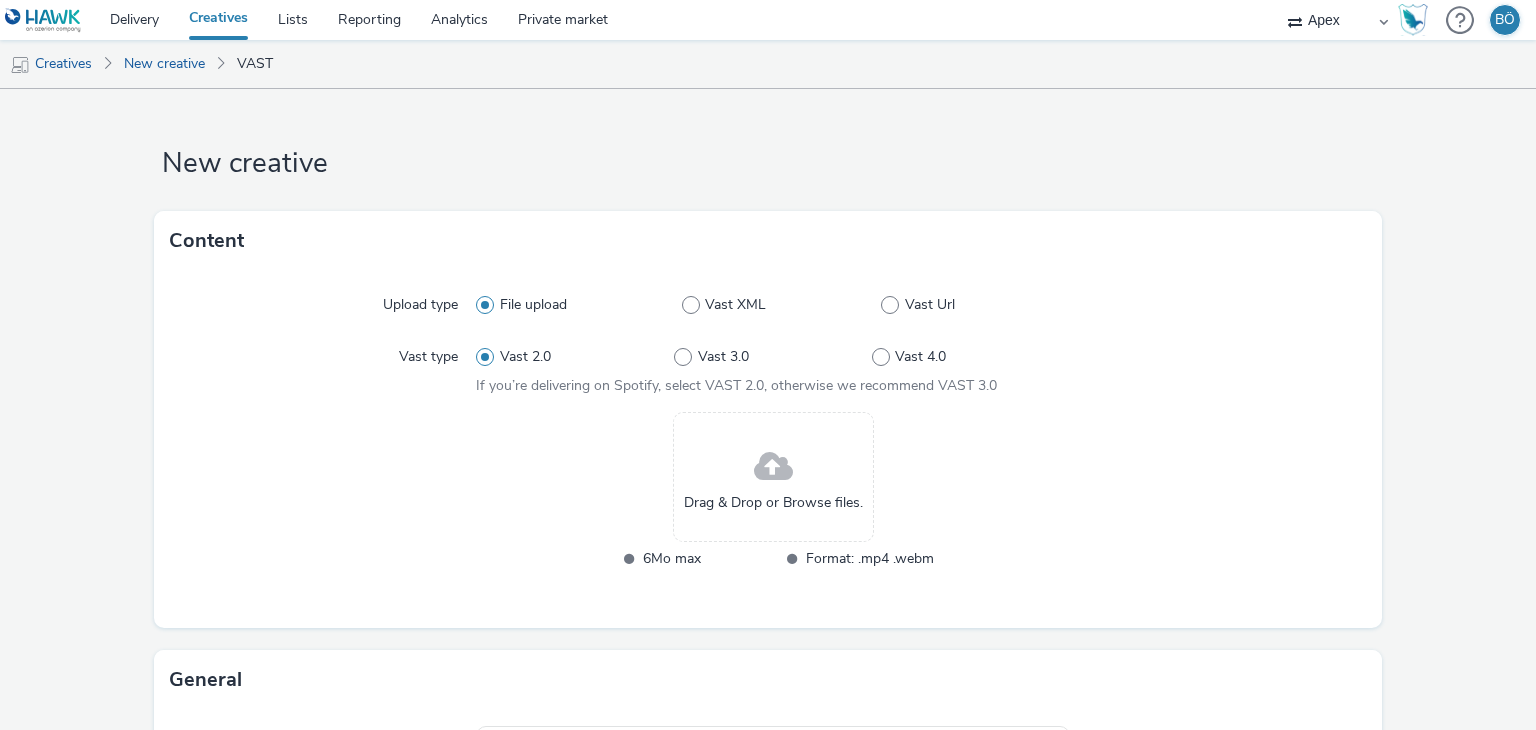 click on "Vast XML" at bounding box center [688, 305] 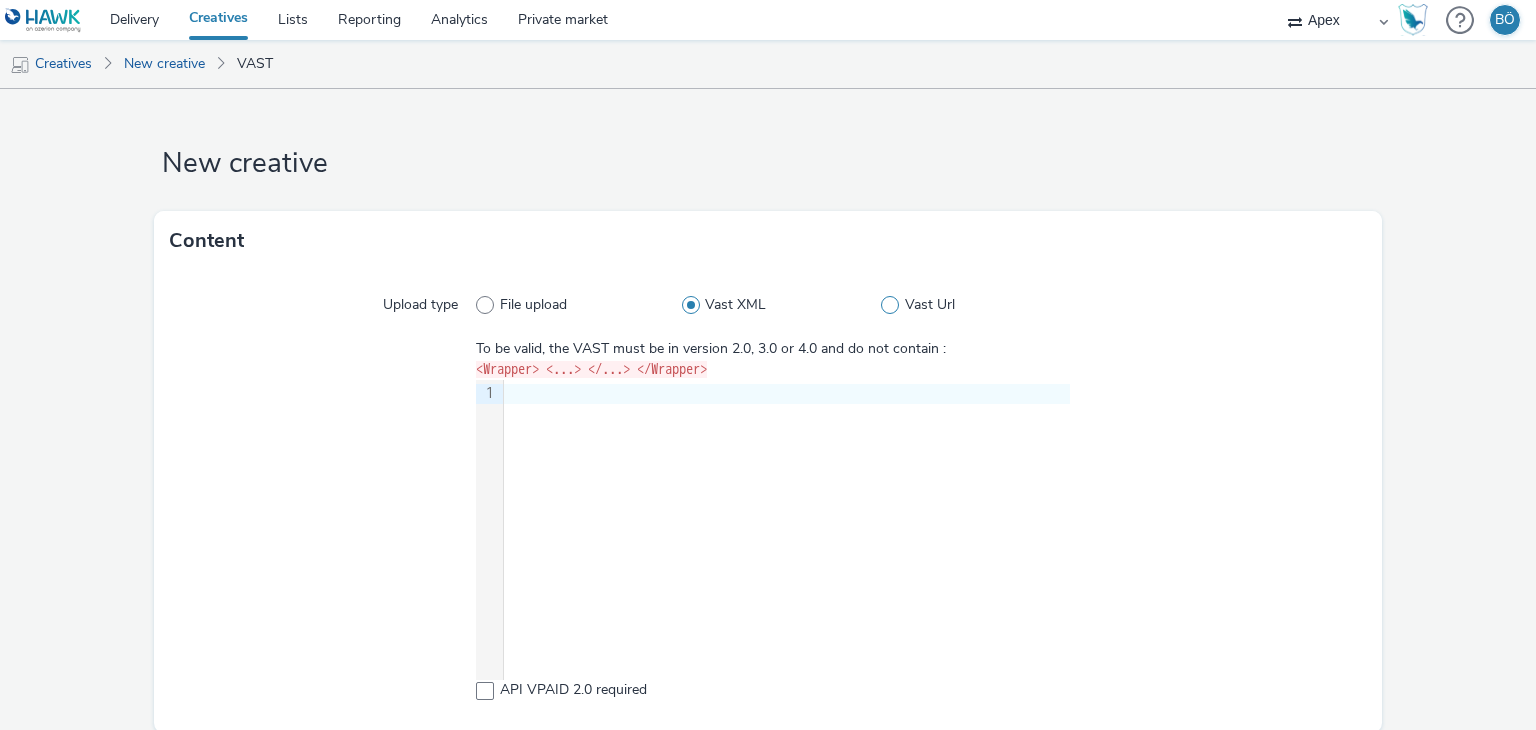 click at bounding box center (890, 305) 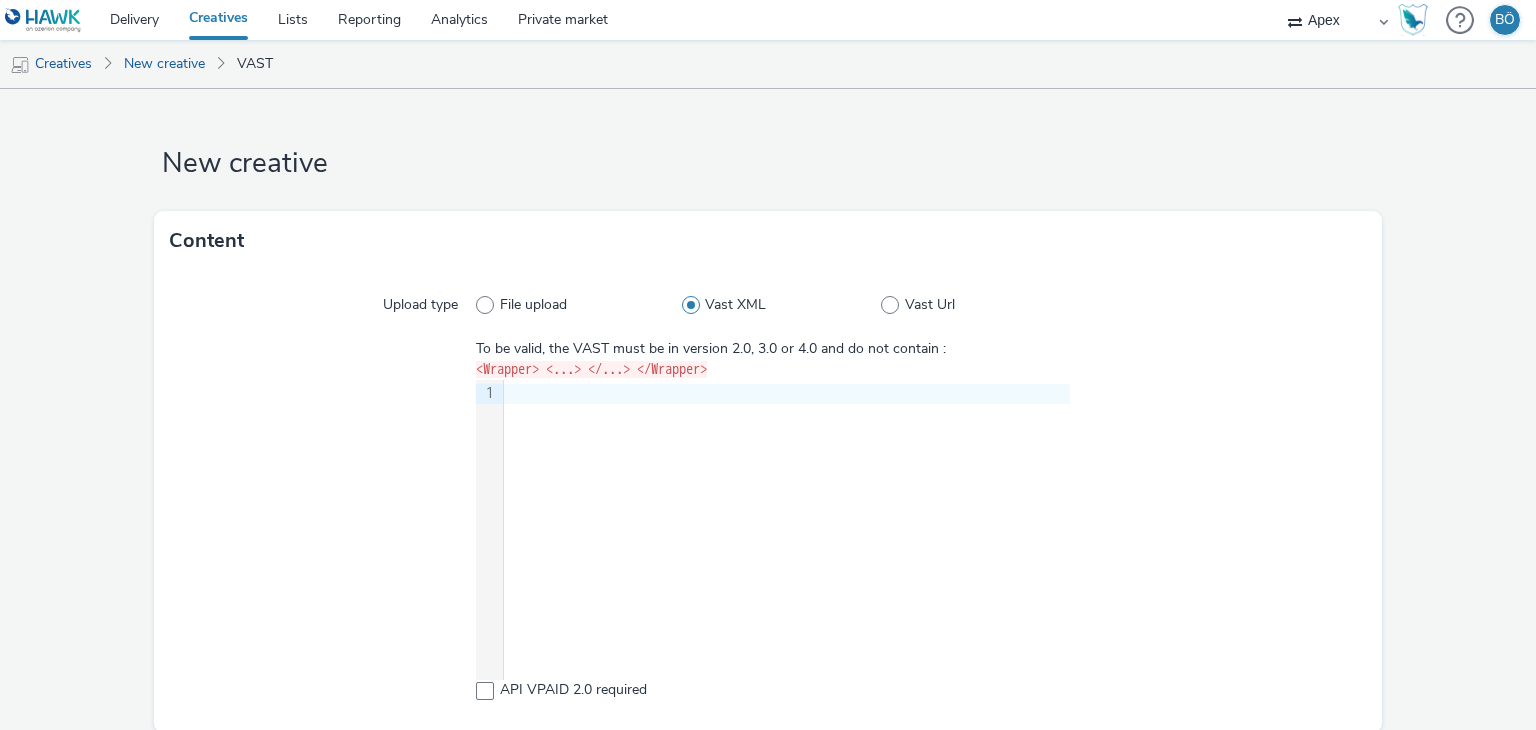click on "Vast Url" at bounding box center (887, 305) 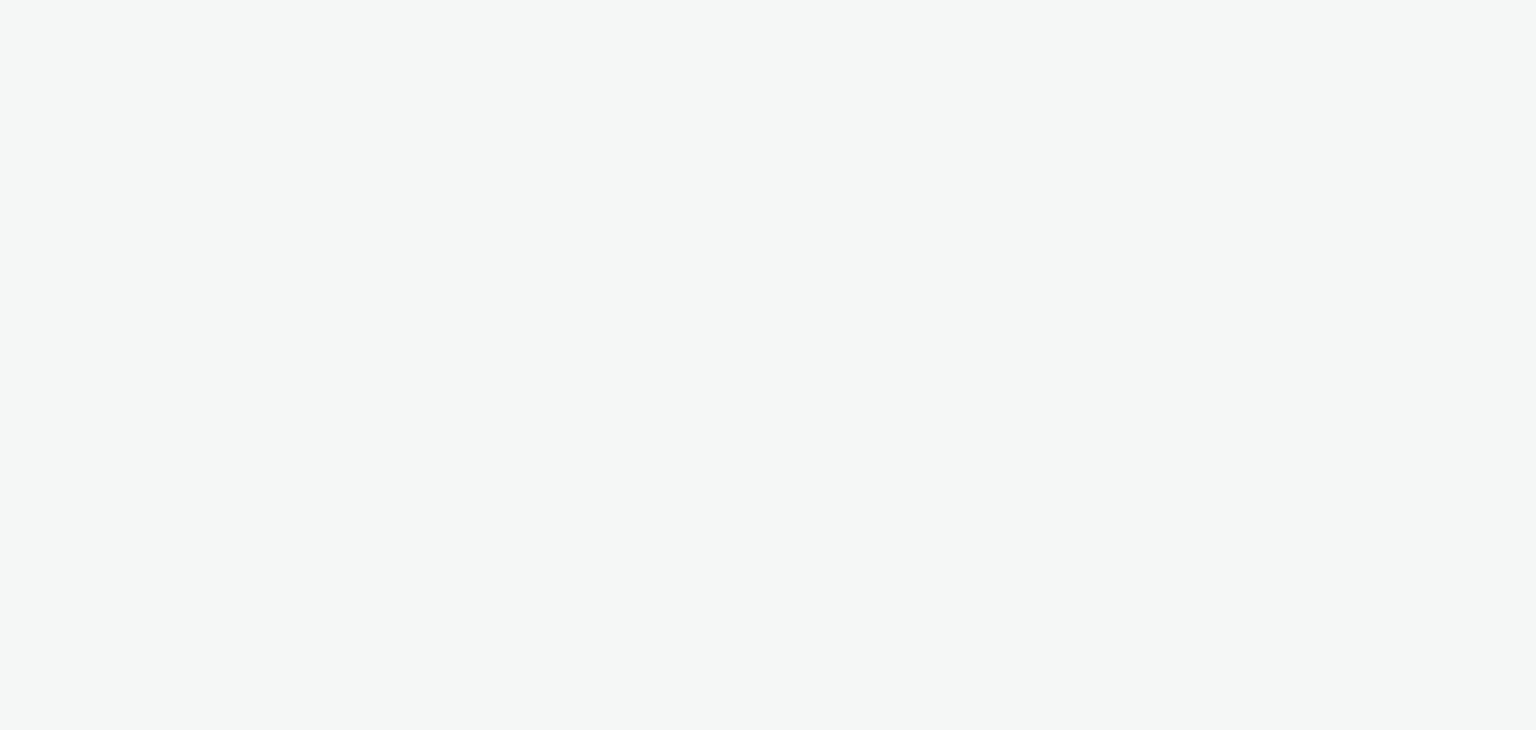 scroll, scrollTop: 0, scrollLeft: 0, axis: both 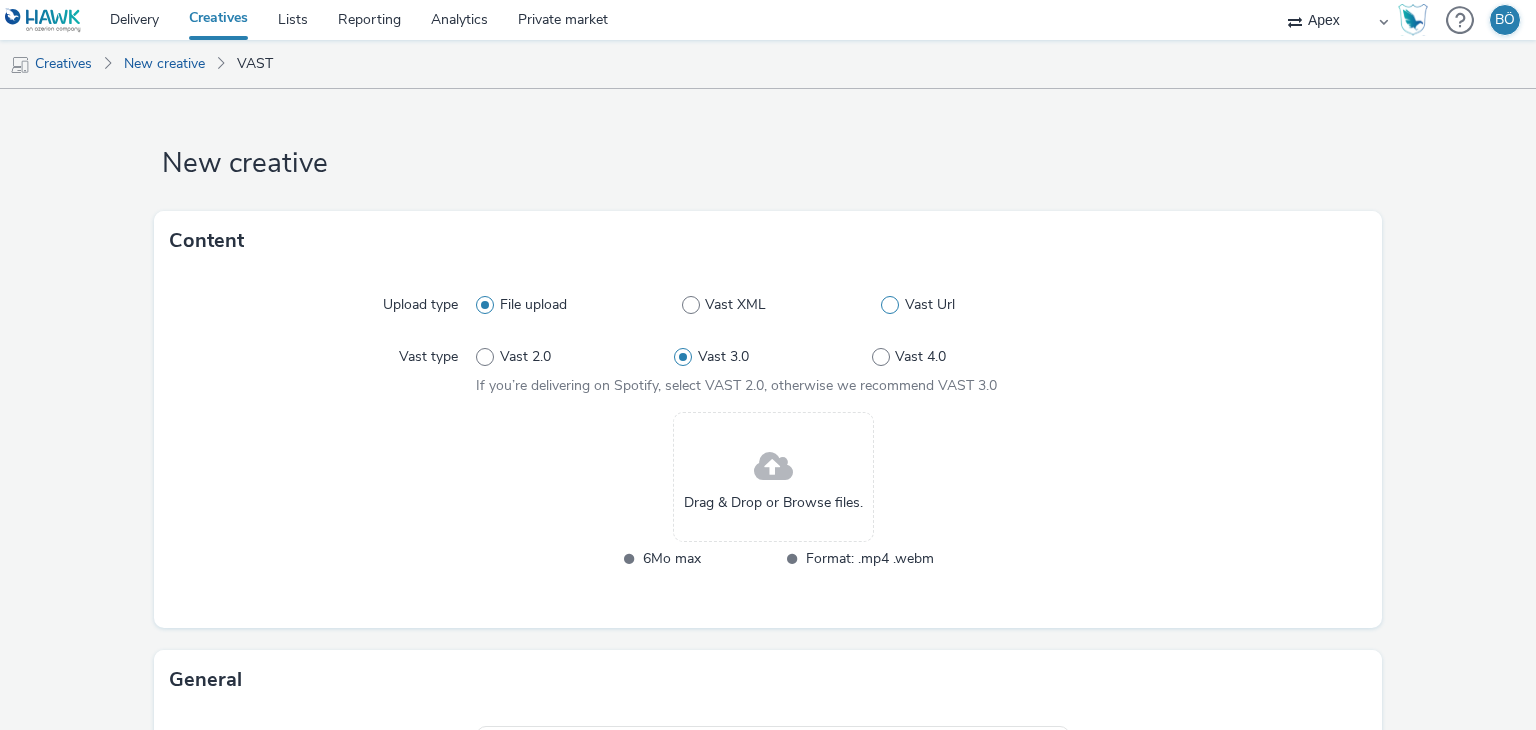 click on "File upload Vast XML Vast Url" at bounding box center [772, 305] 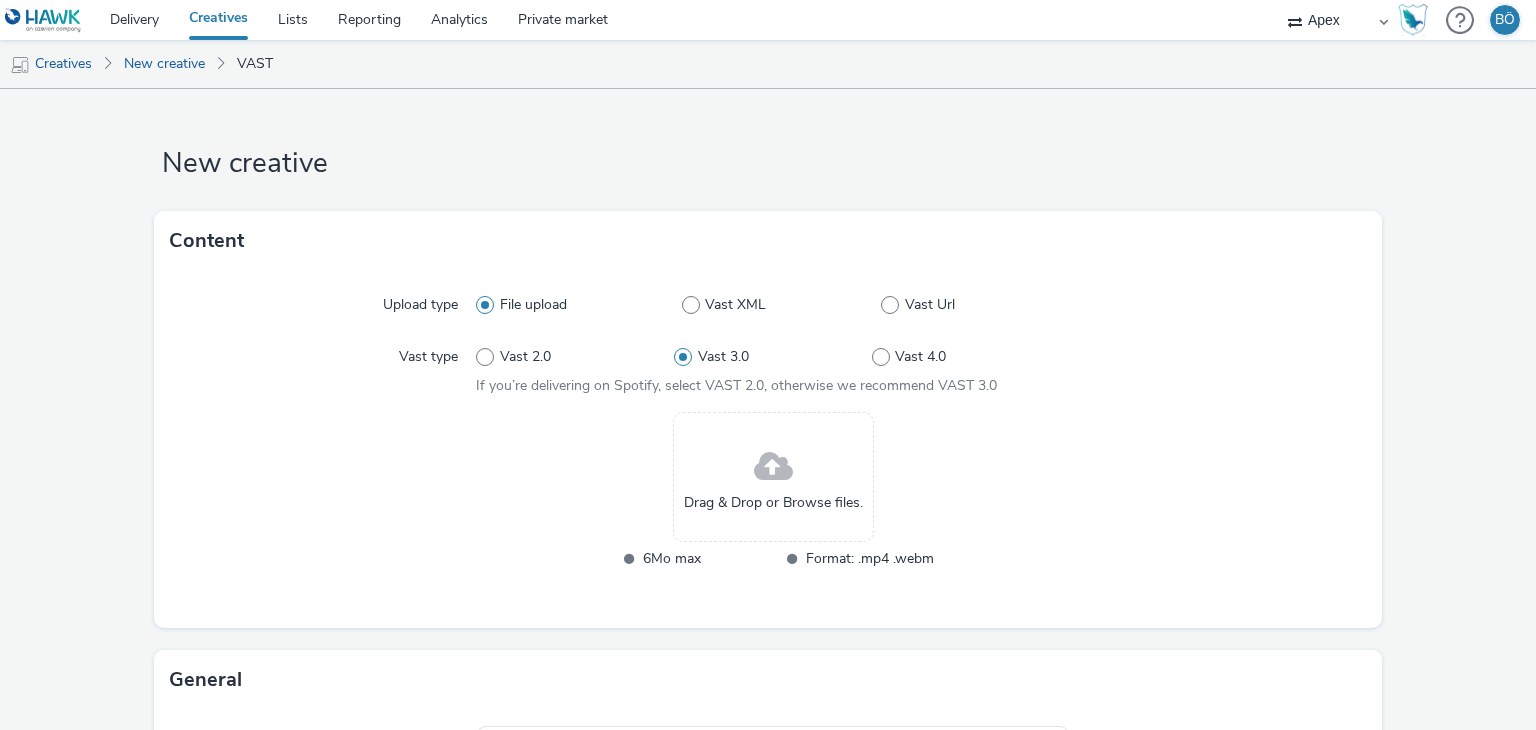 click on "Vast Url" at bounding box center (887, 305) 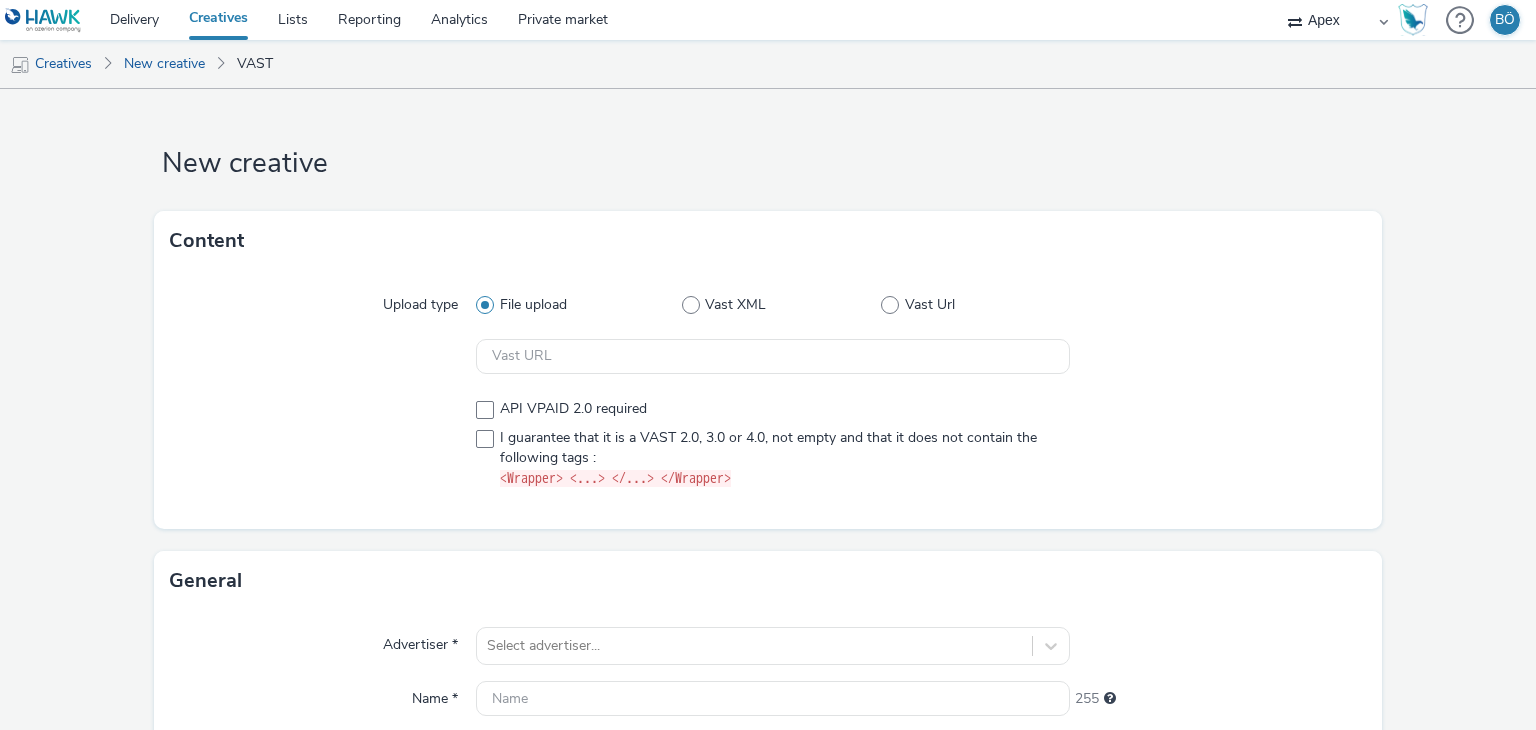 radio on "false" 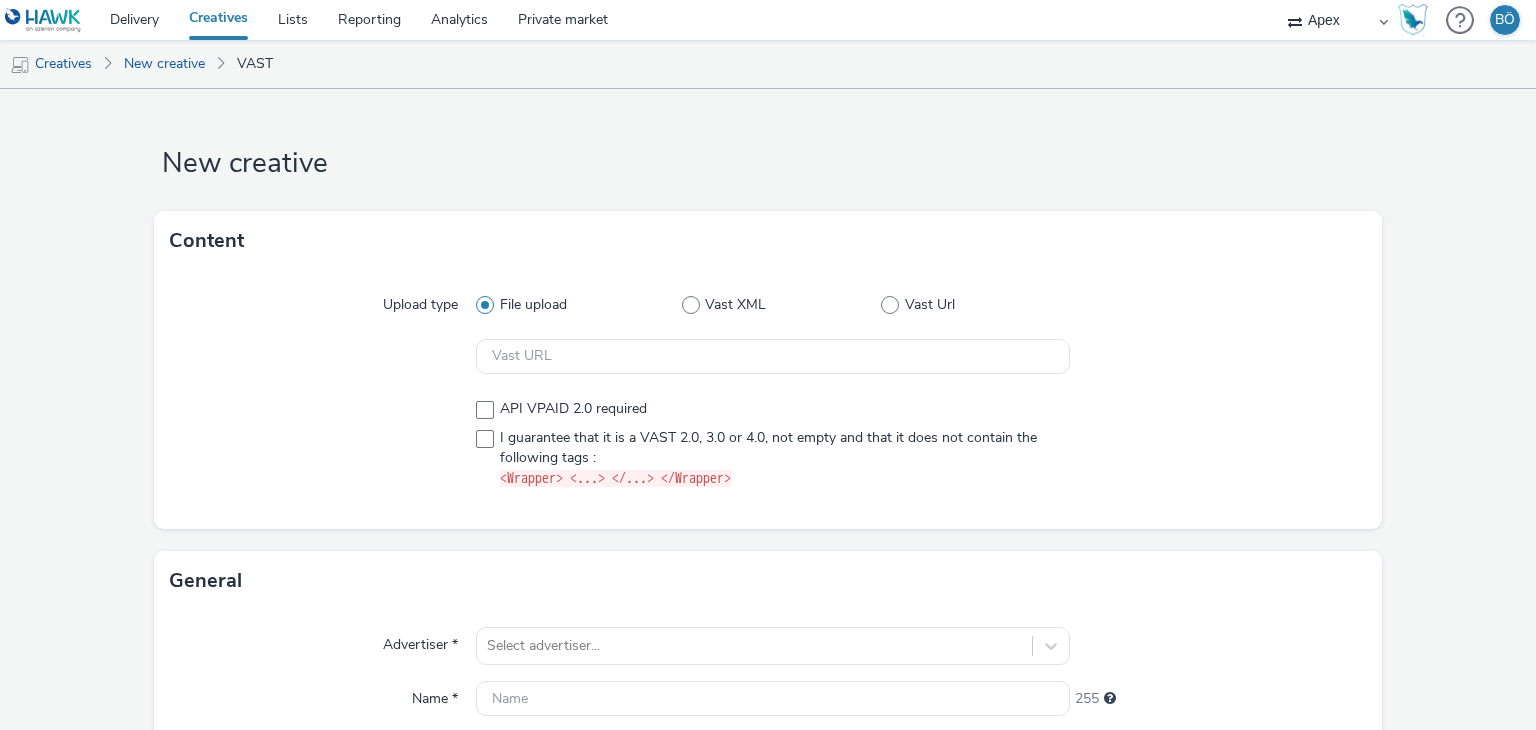 radio on "true" 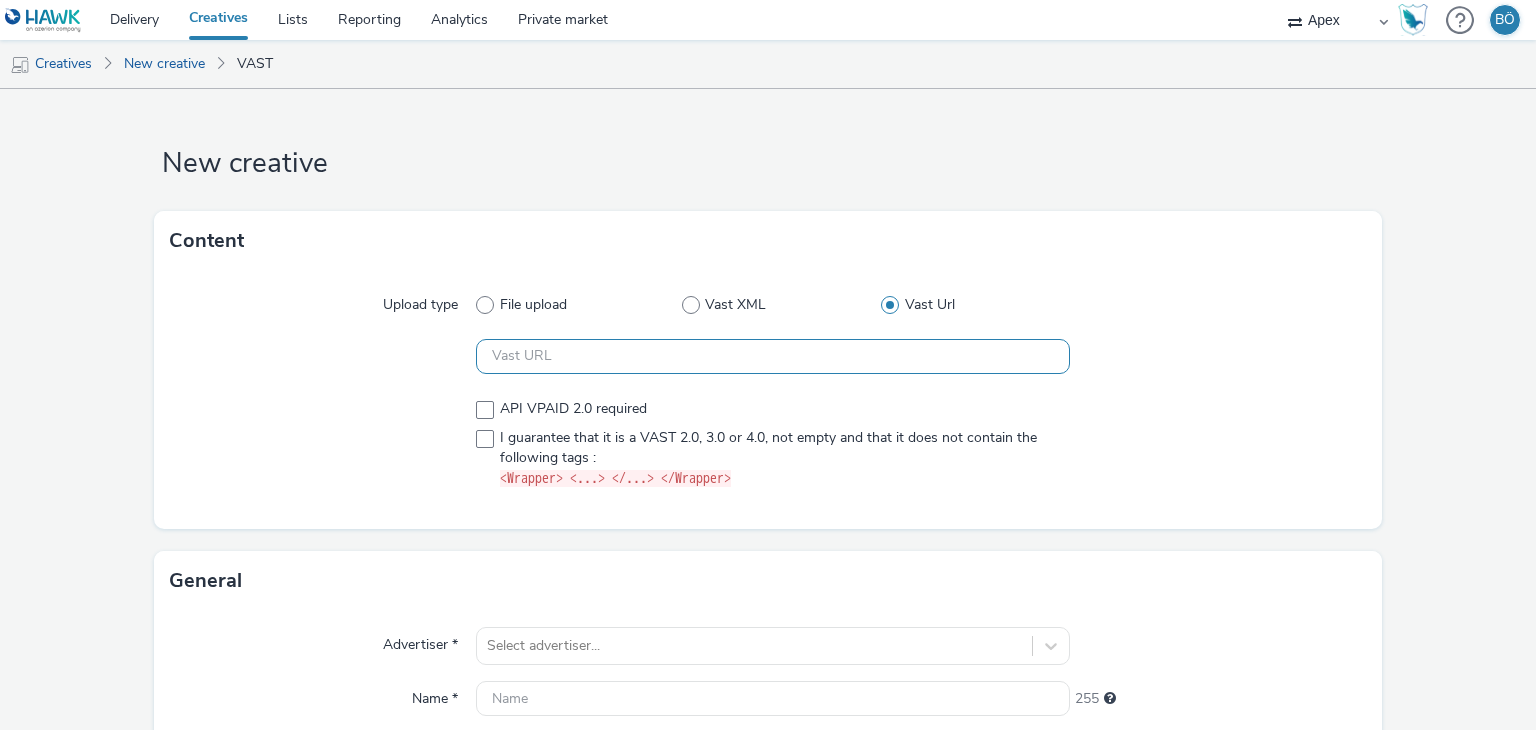 click at bounding box center (772, 356) 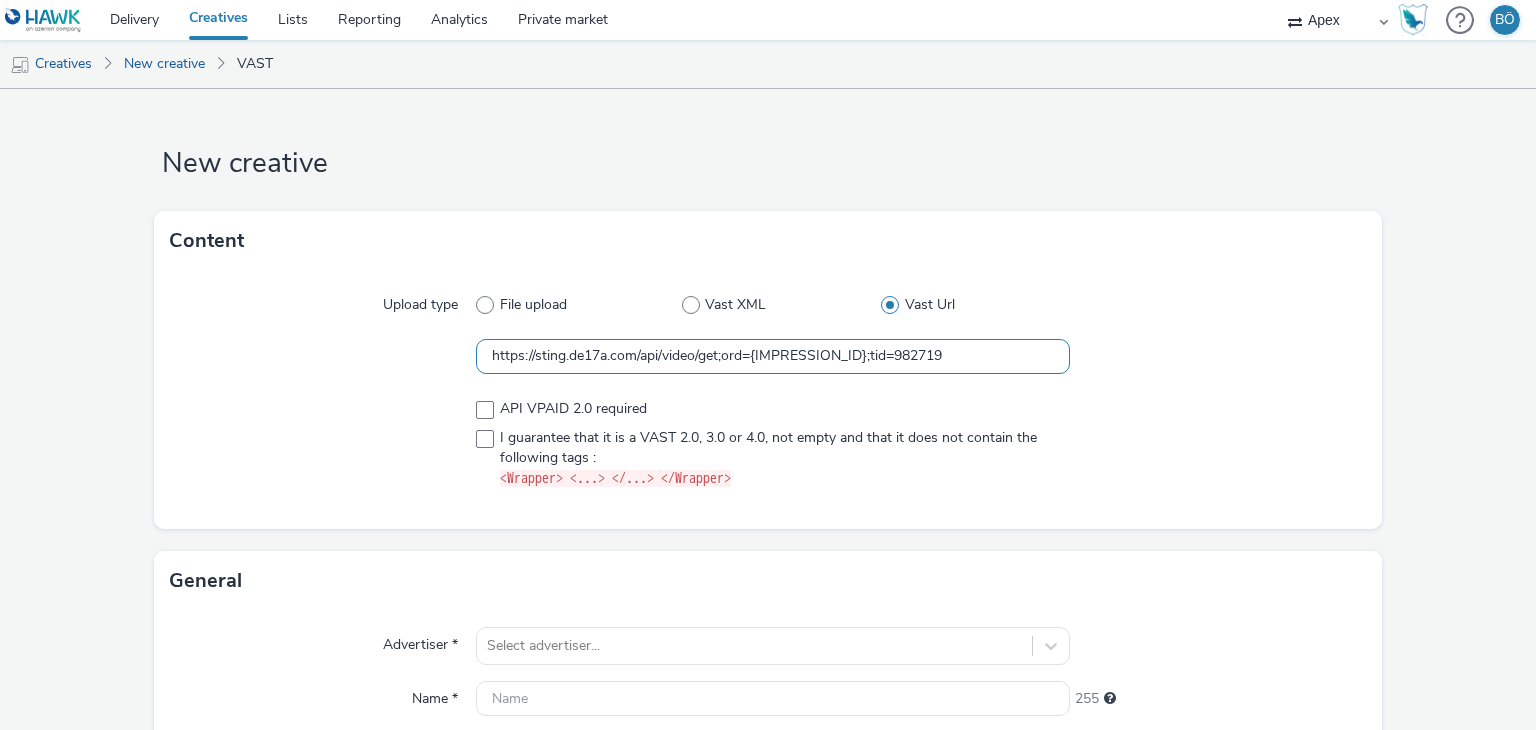 type on "https://[DOMAIN]/api/video/get;ord={IMPRESSION_ID};tid=982719" 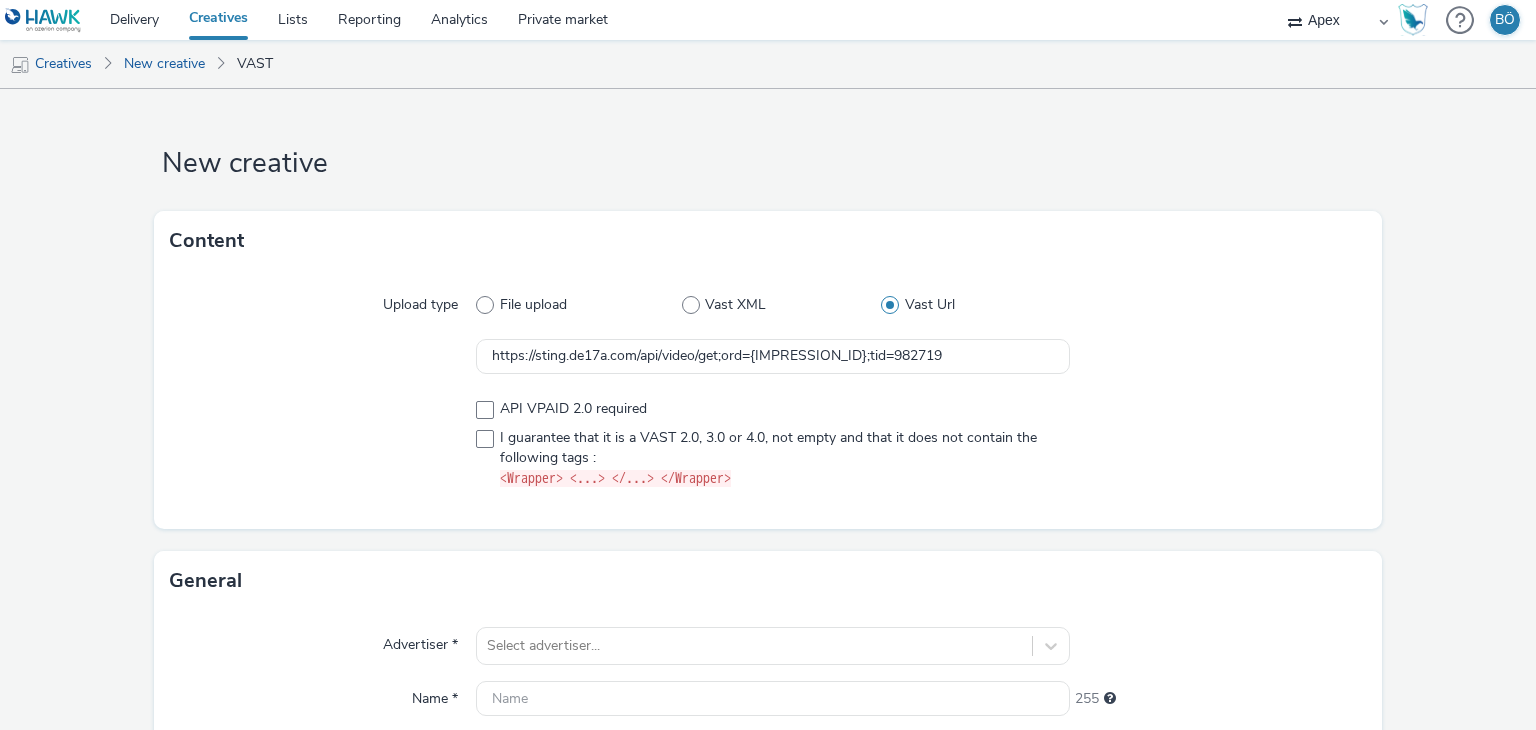 click on "Upload type File upload Vast XML Vast Url https://sting.de17a.com/api/video/get;ord={IMPRESSION_ID};tid=982719 API VPAID 2.0 required   I guarantee that it is a VAST 2.0, 3.0 or 4.0, not empty and that it does not contain the following tags :    <Wrapper> <...> </...> </Wrapper>" at bounding box center (768, 400) 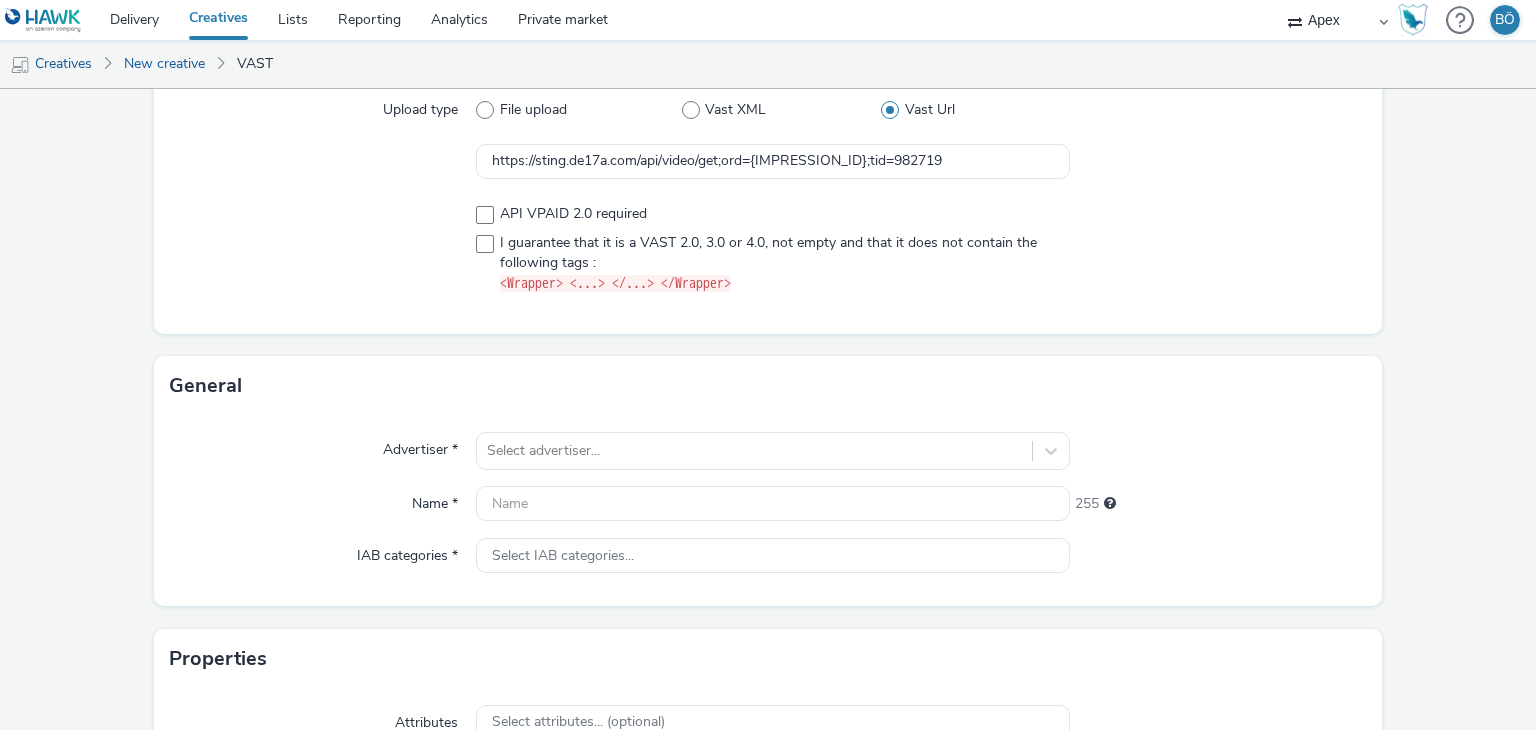 scroll, scrollTop: 200, scrollLeft: 0, axis: vertical 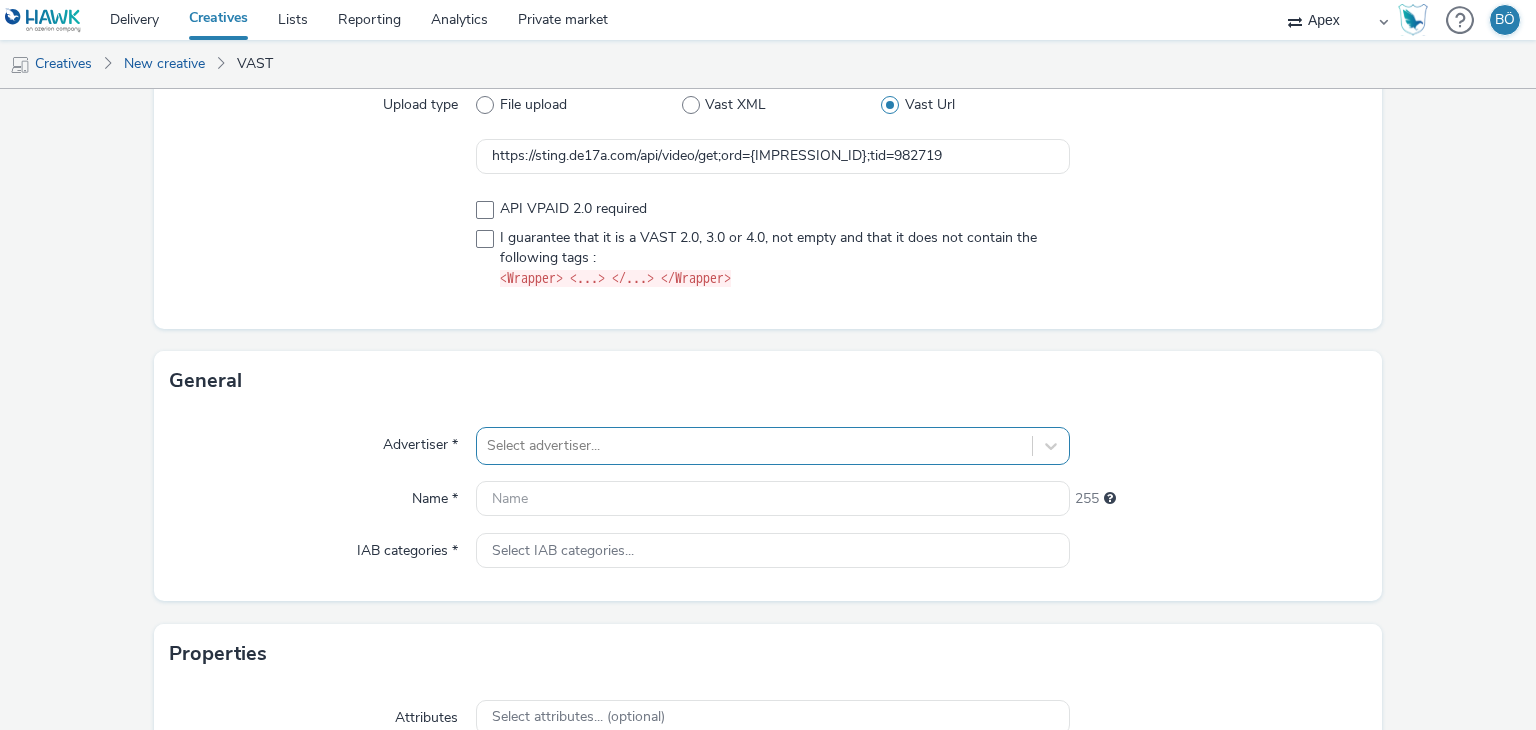 click at bounding box center (754, 446) 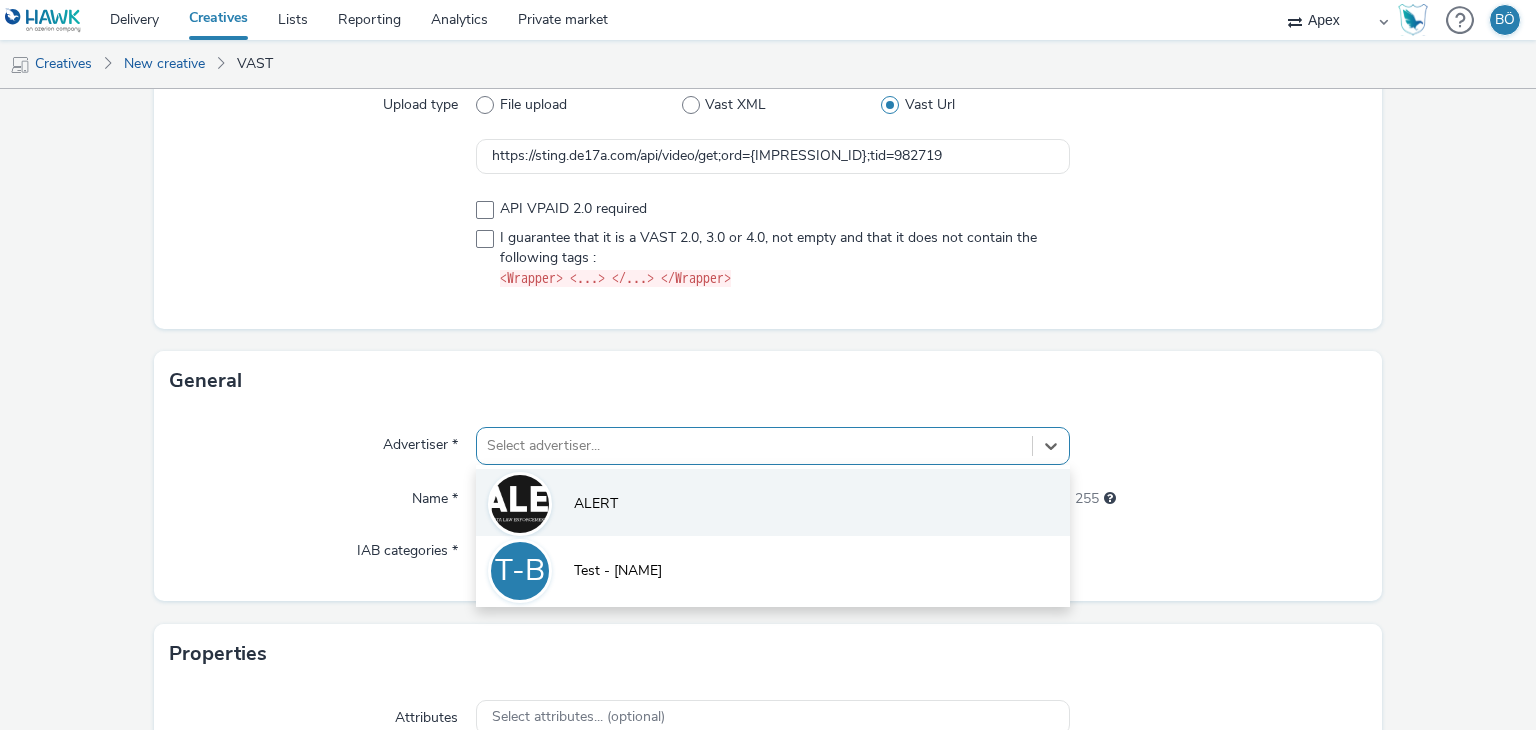 click on "ALERT" at bounding box center [772, 502] 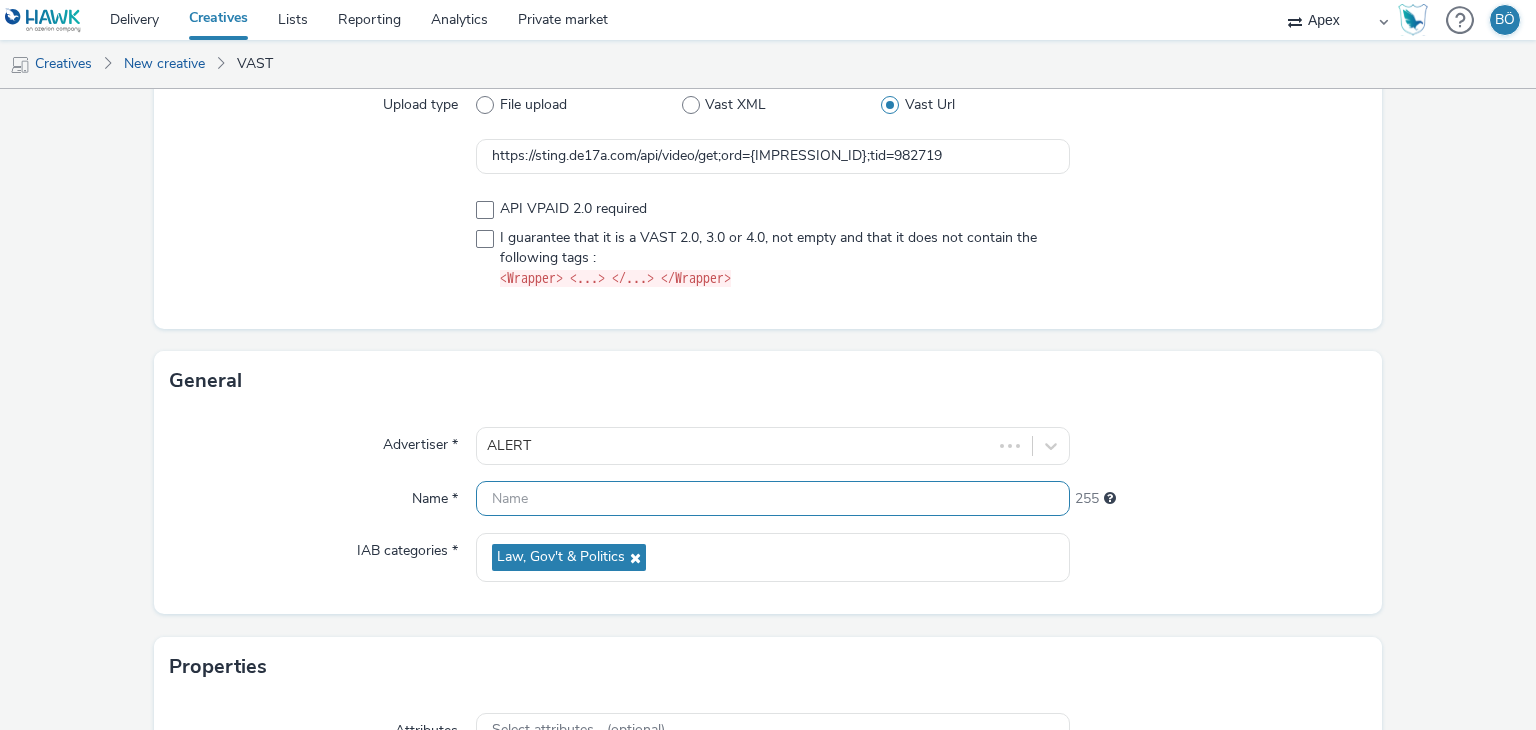 click at bounding box center [772, 498] 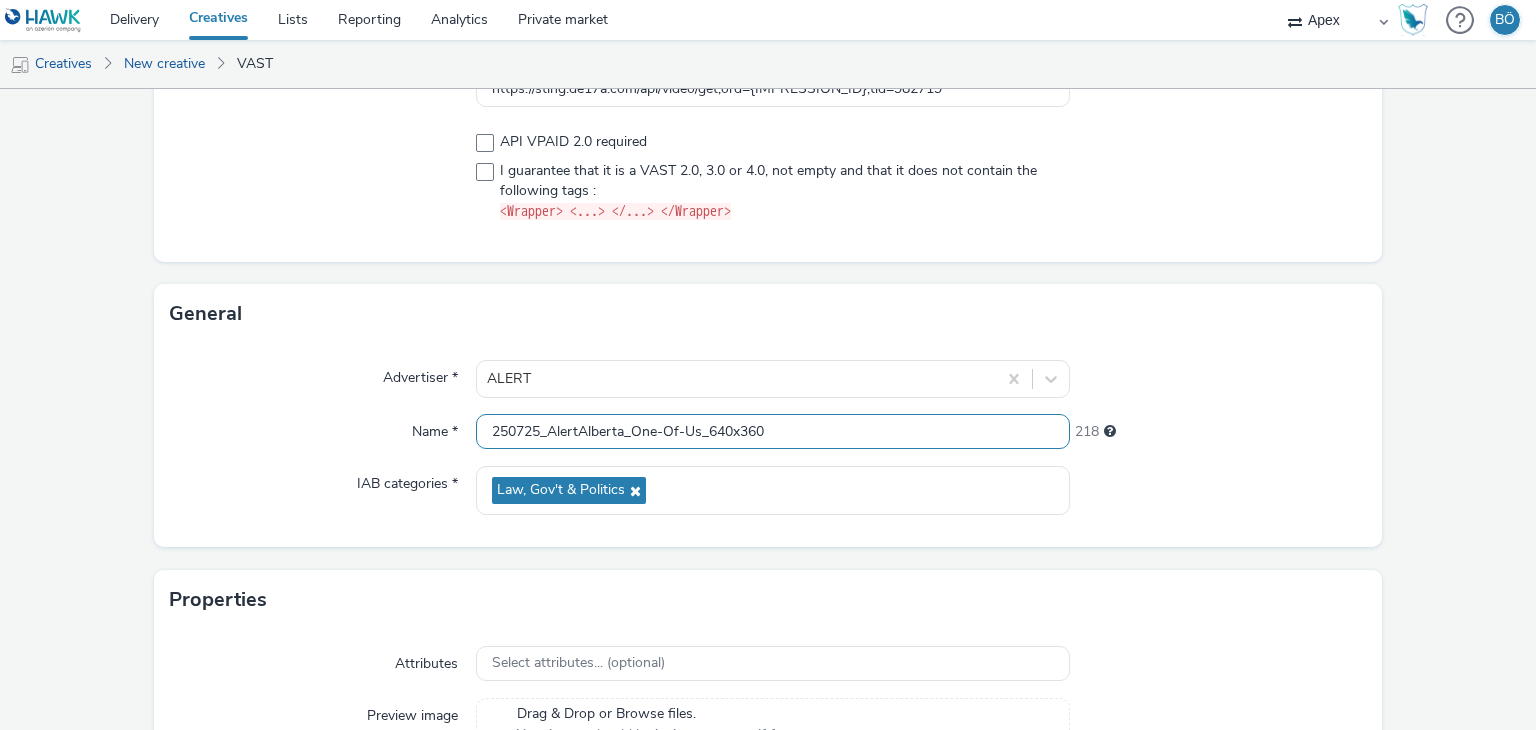 scroll, scrollTop: 394, scrollLeft: 0, axis: vertical 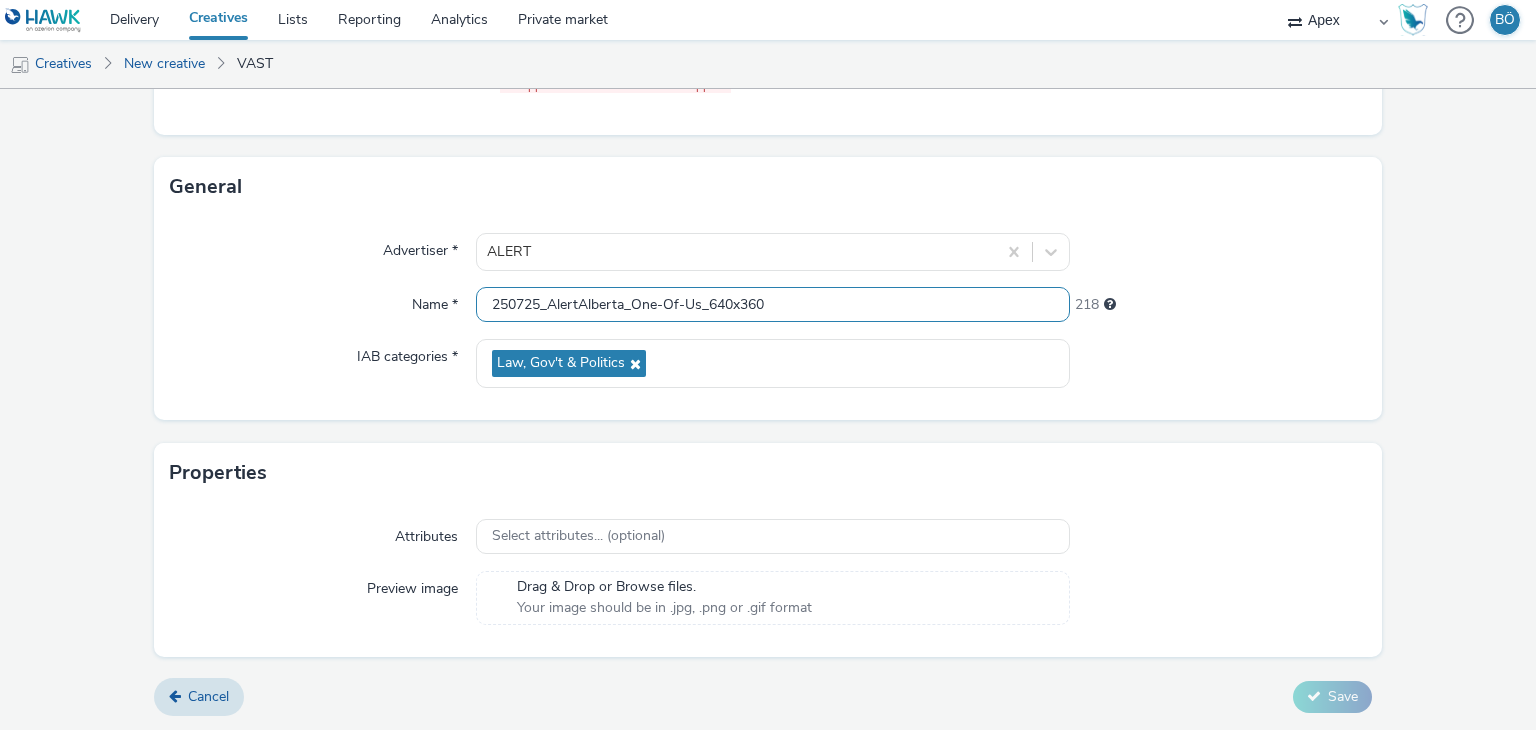 type on "250725_[NAME]_[NAME]_640x360" 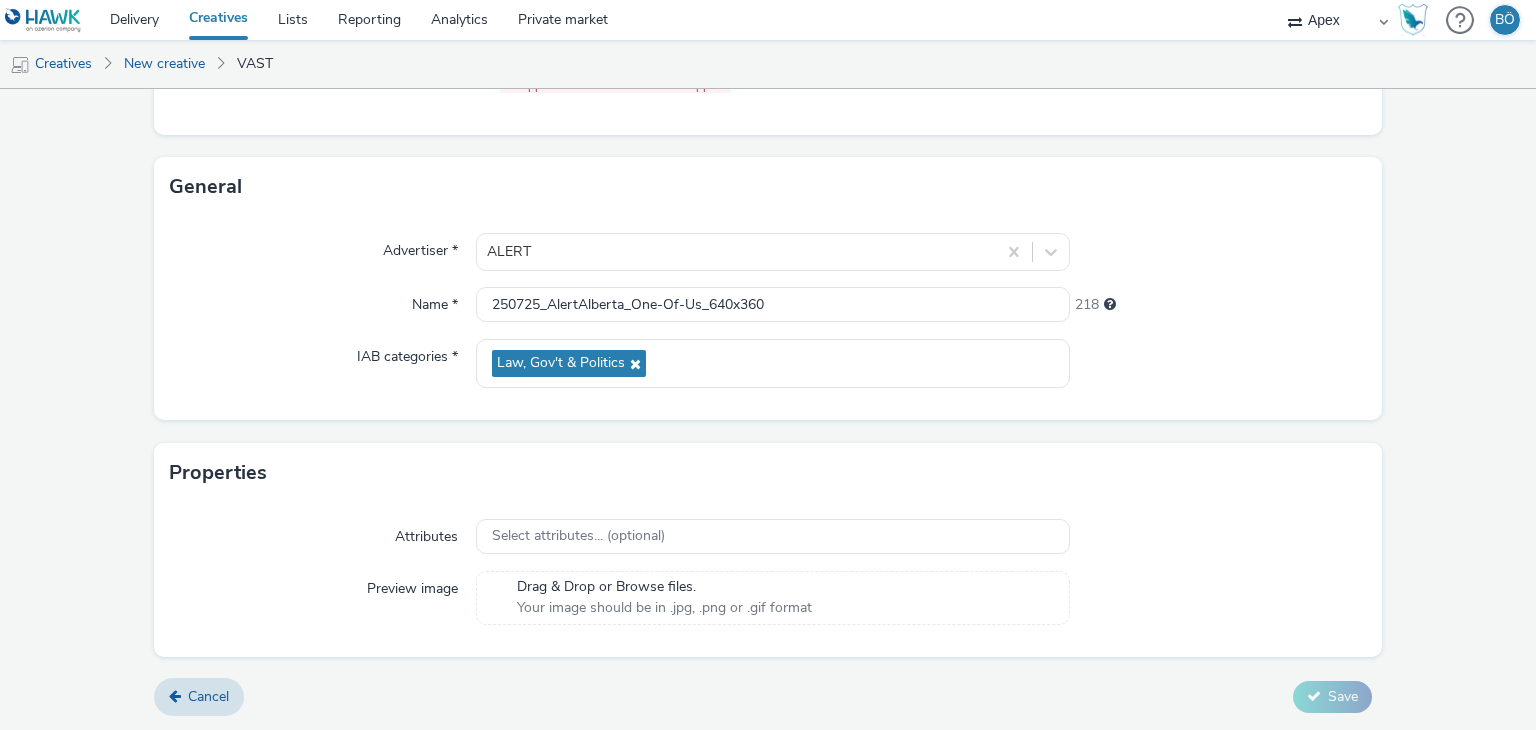 click on "Properties" at bounding box center [768, 473] 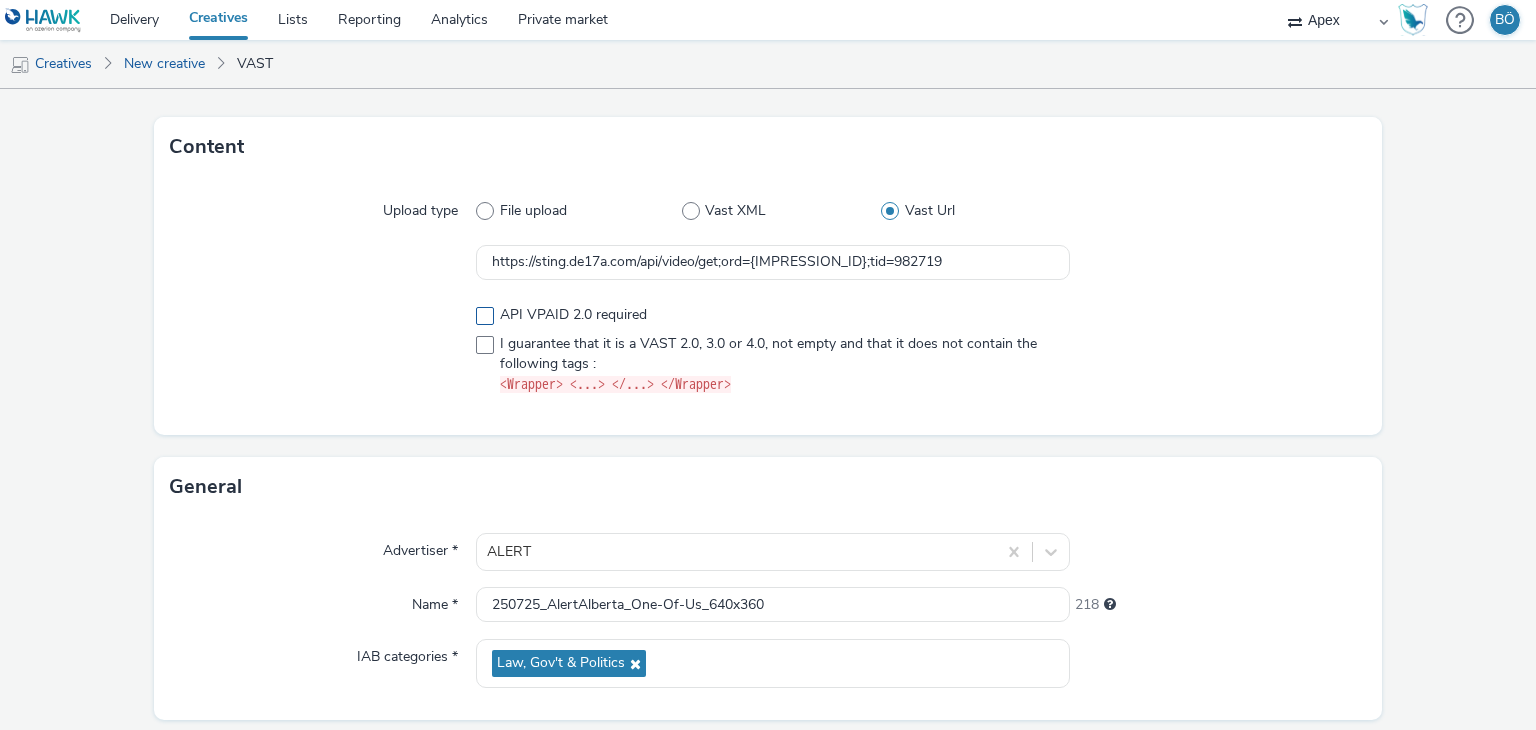 click on "API VPAID 2.0 required" at bounding box center [772, 315] 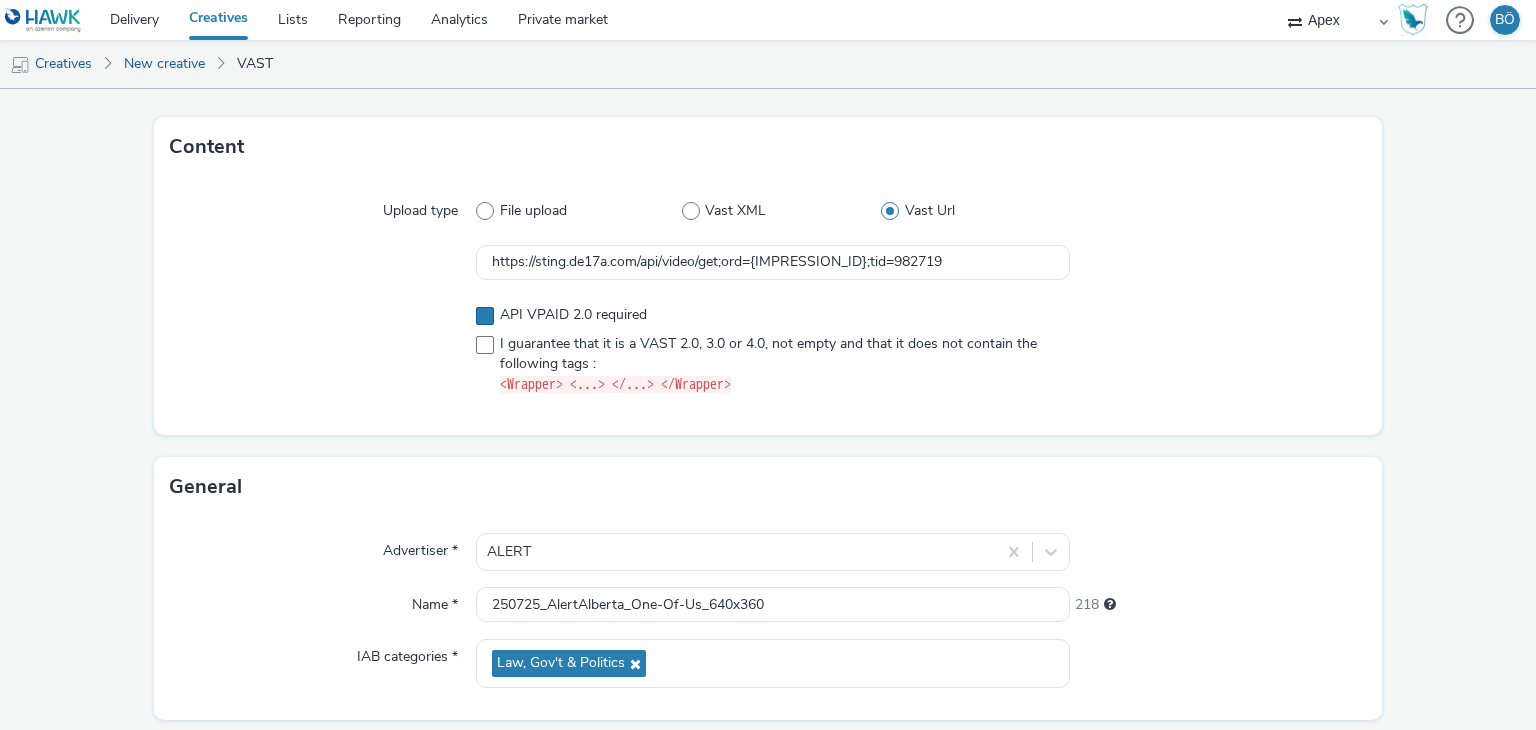 checkbox on "true" 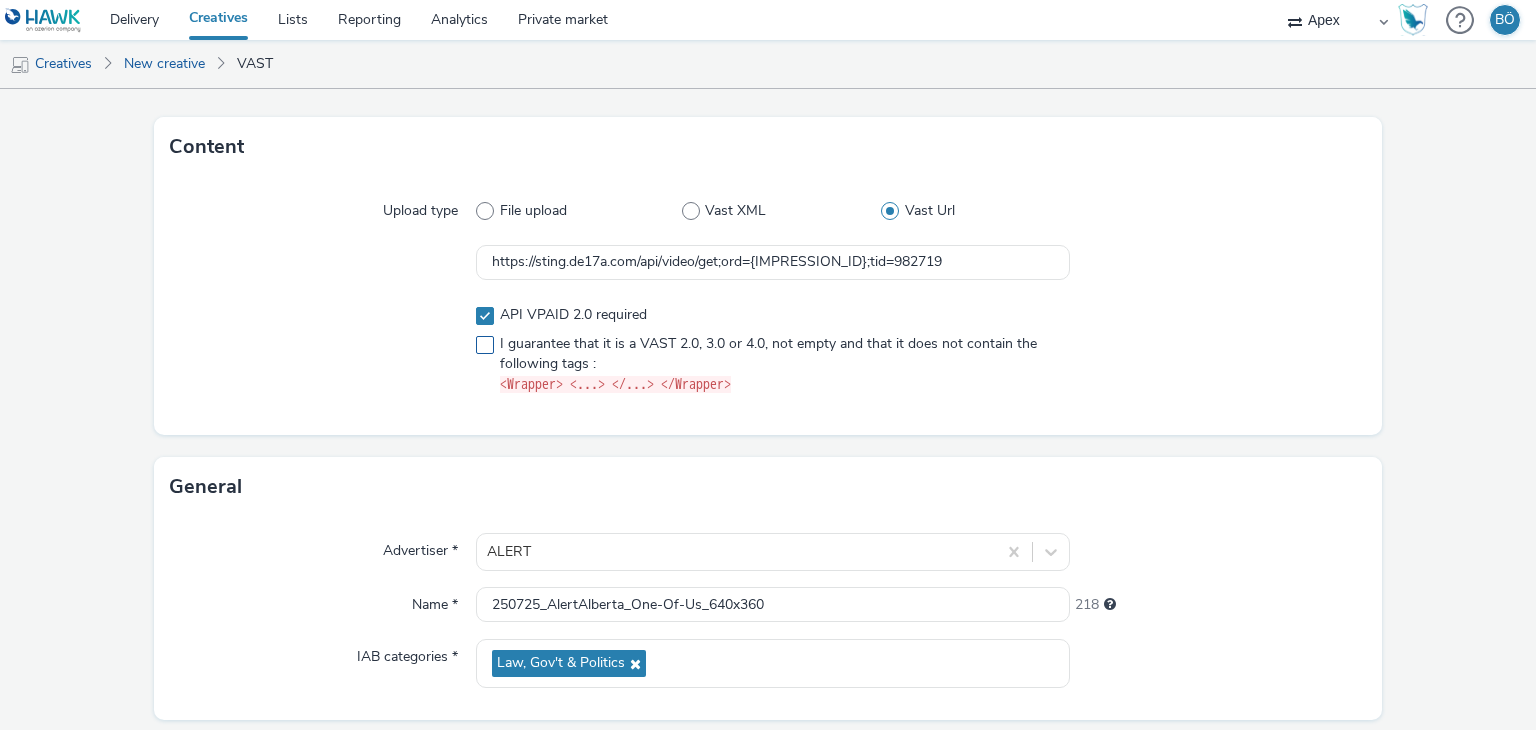 click at bounding box center [485, 345] 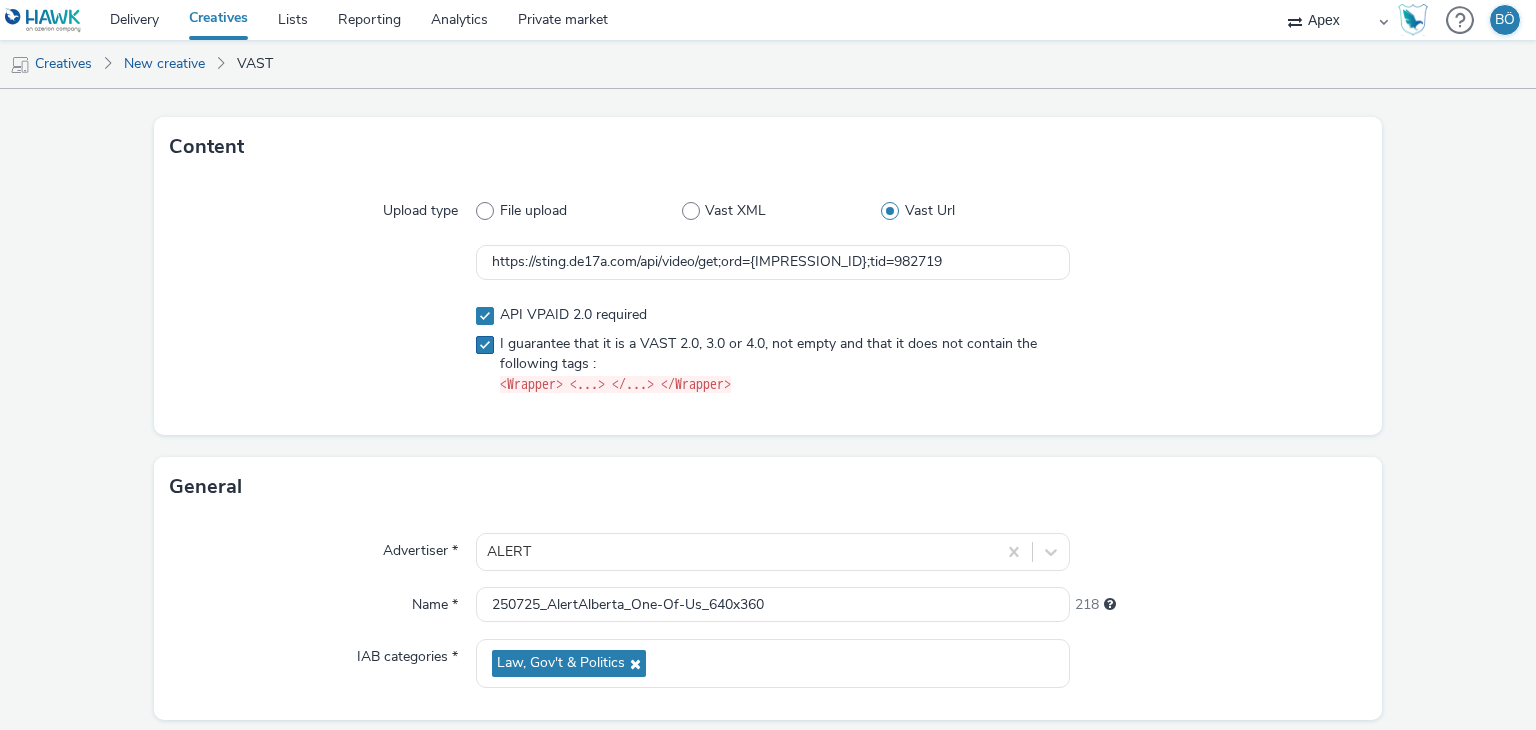 checkbox on "true" 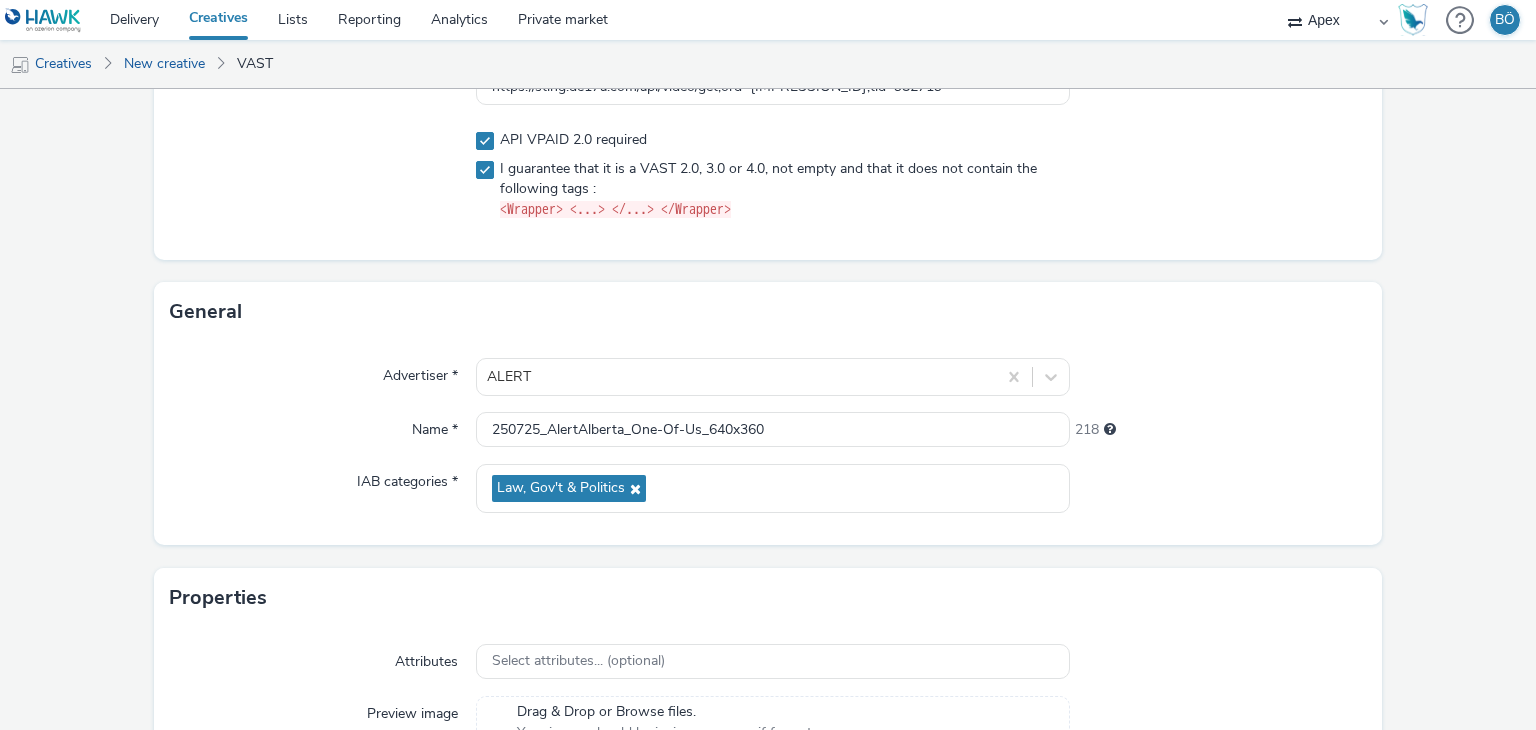 scroll, scrollTop: 394, scrollLeft: 0, axis: vertical 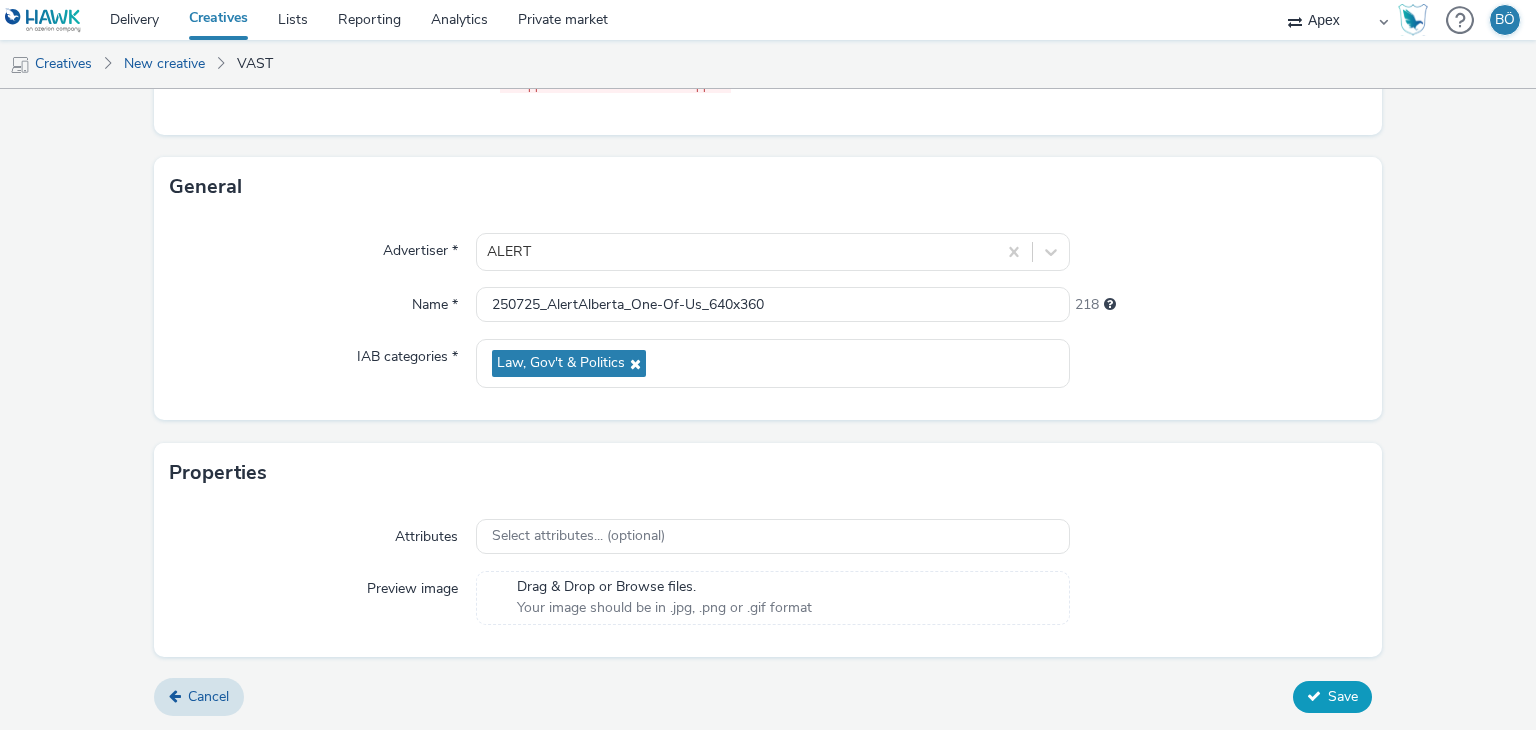 click on "Save" at bounding box center (1343, 696) 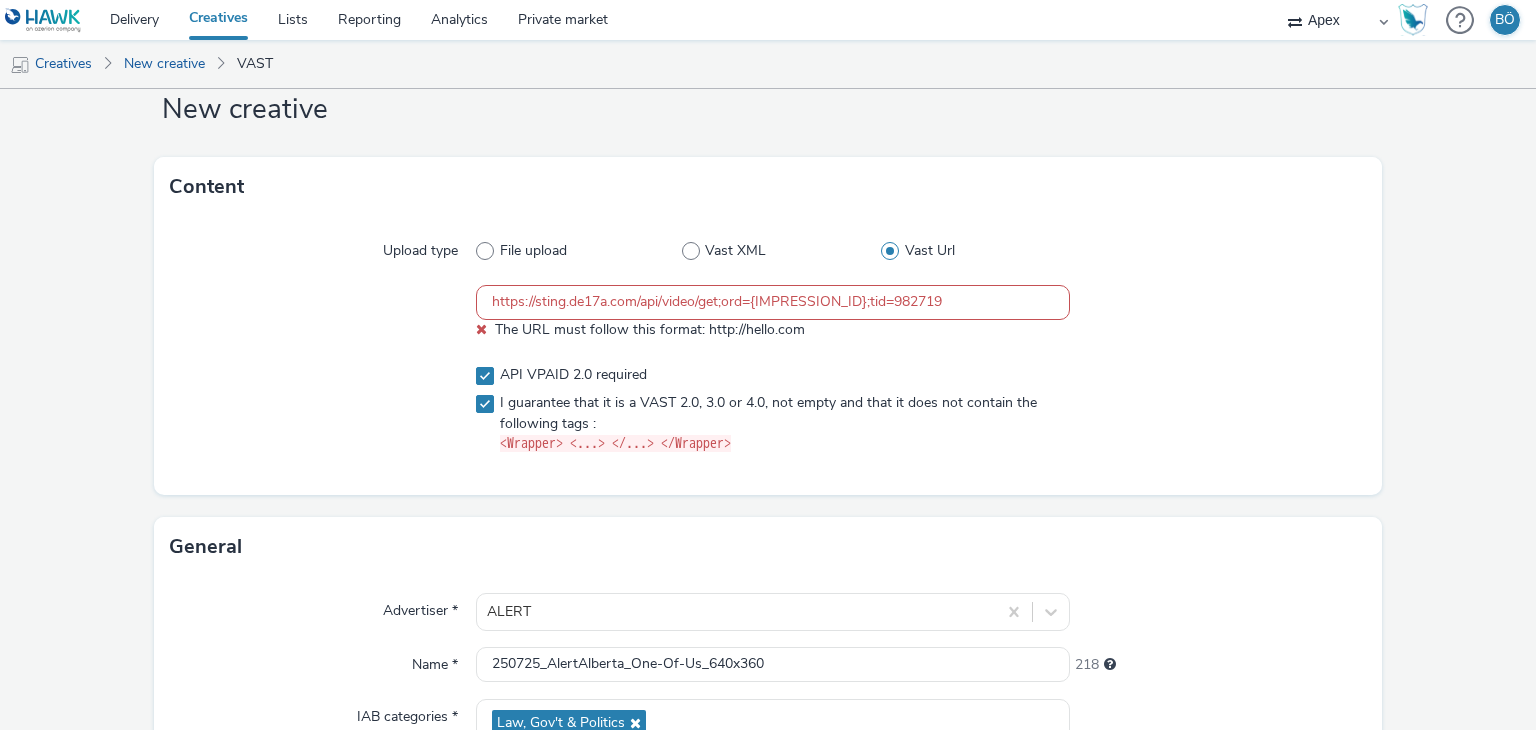 scroll, scrollTop: 0, scrollLeft: 0, axis: both 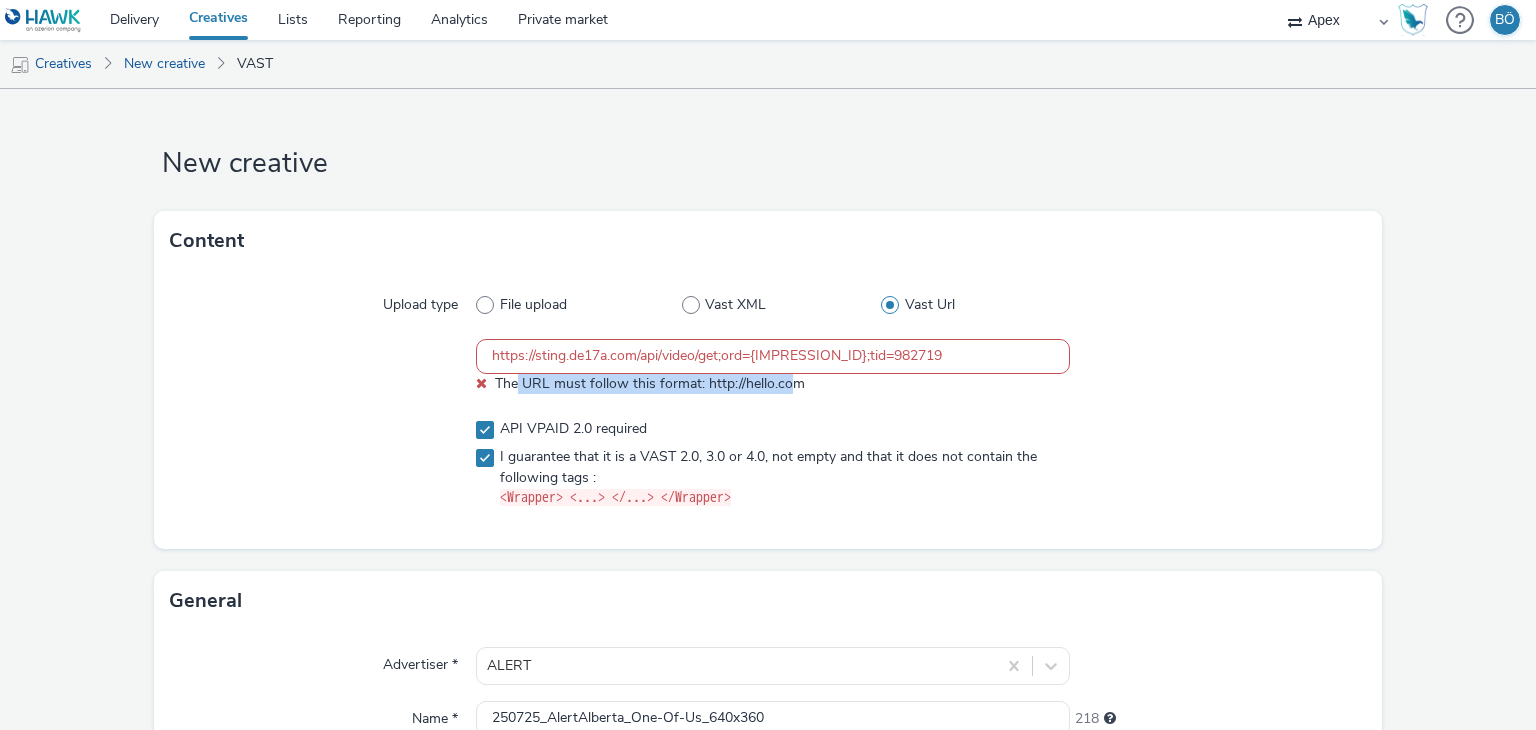 drag, startPoint x: 512, startPoint y: 384, endPoint x: 788, endPoint y: 400, distance: 276.46338 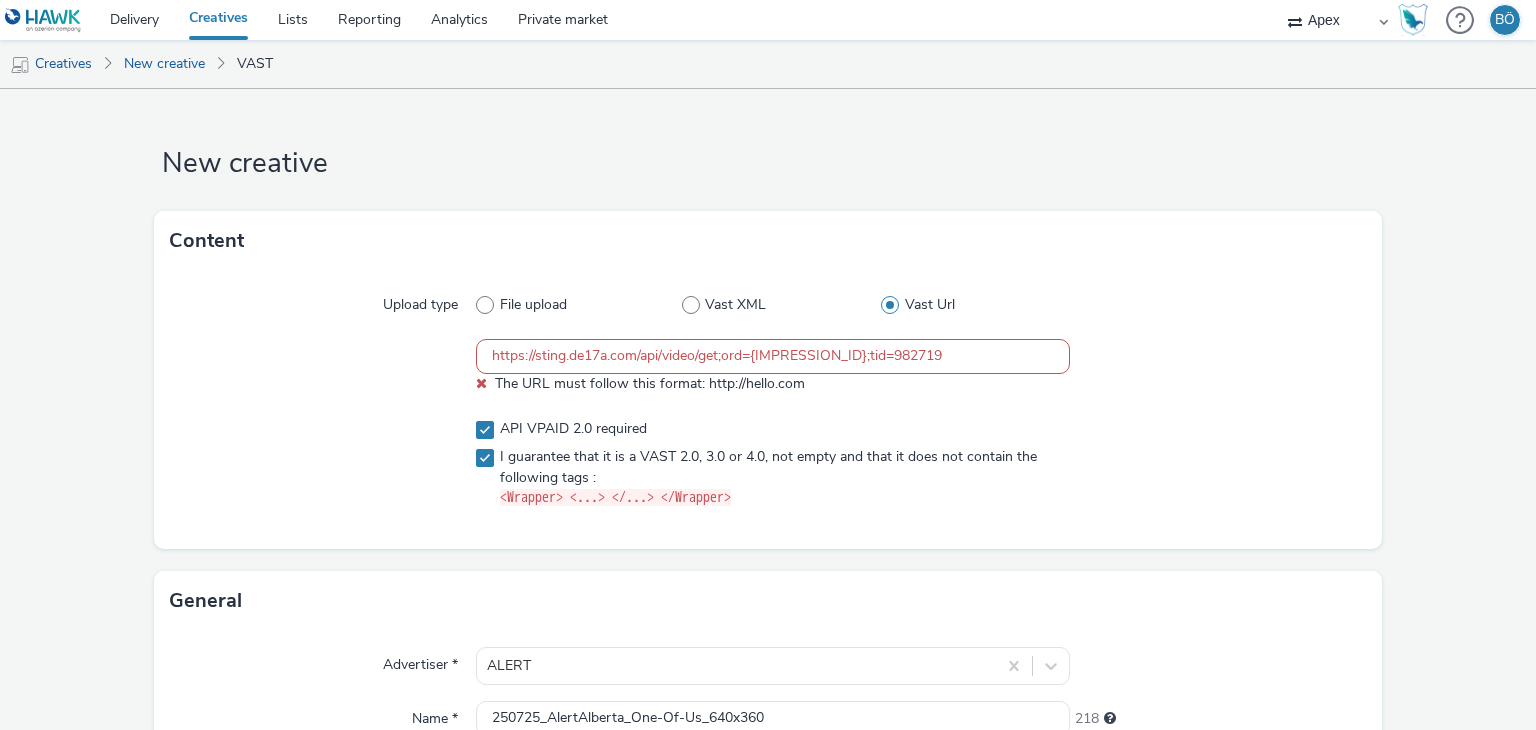 click on "https://sting.de17a.com/api/video/get;ord={IMPRESSION_ID};tid=982719" at bounding box center [772, 356] 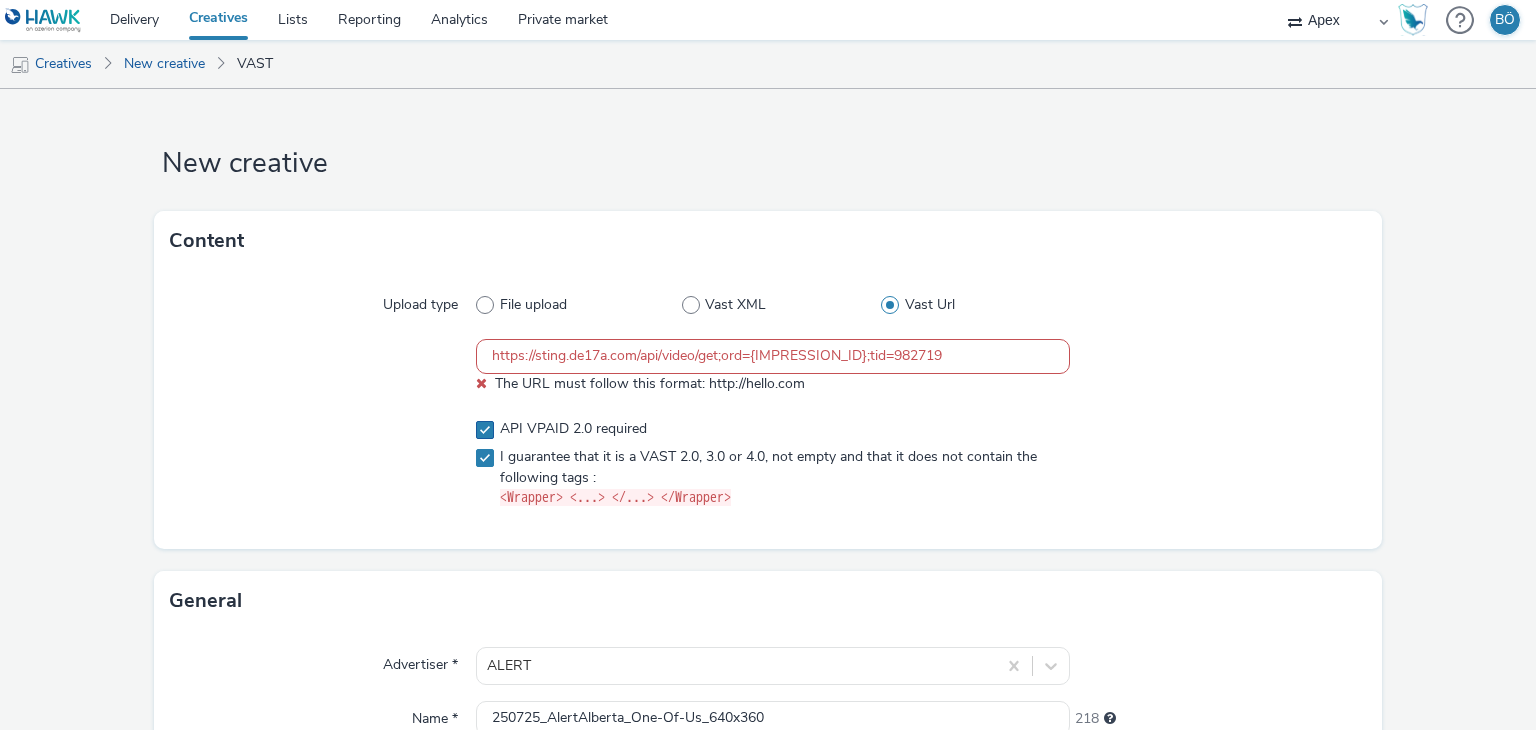 click on "API VPAID 2.0 required" at bounding box center (573, 429) 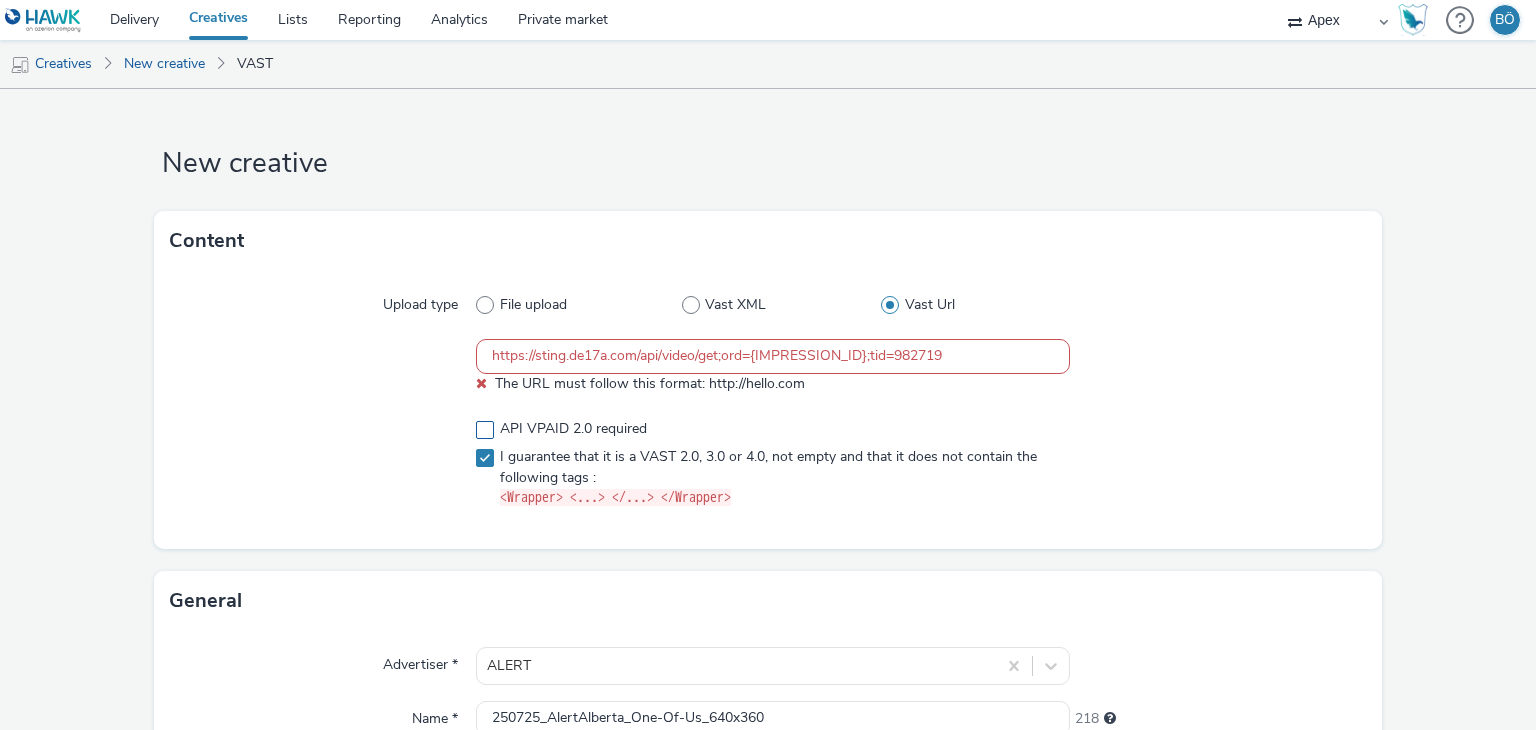 checkbox on "false" 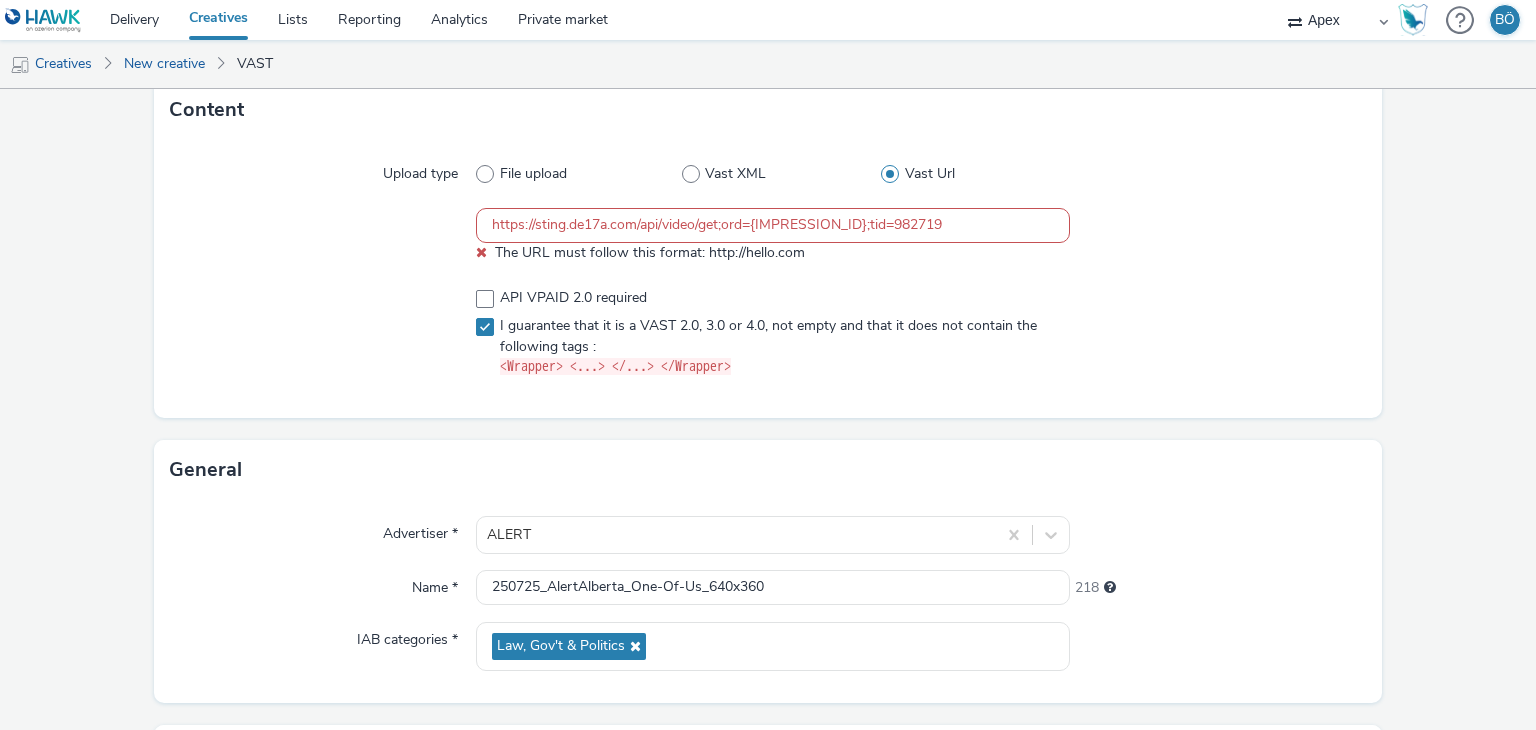 scroll, scrollTop: 0, scrollLeft: 0, axis: both 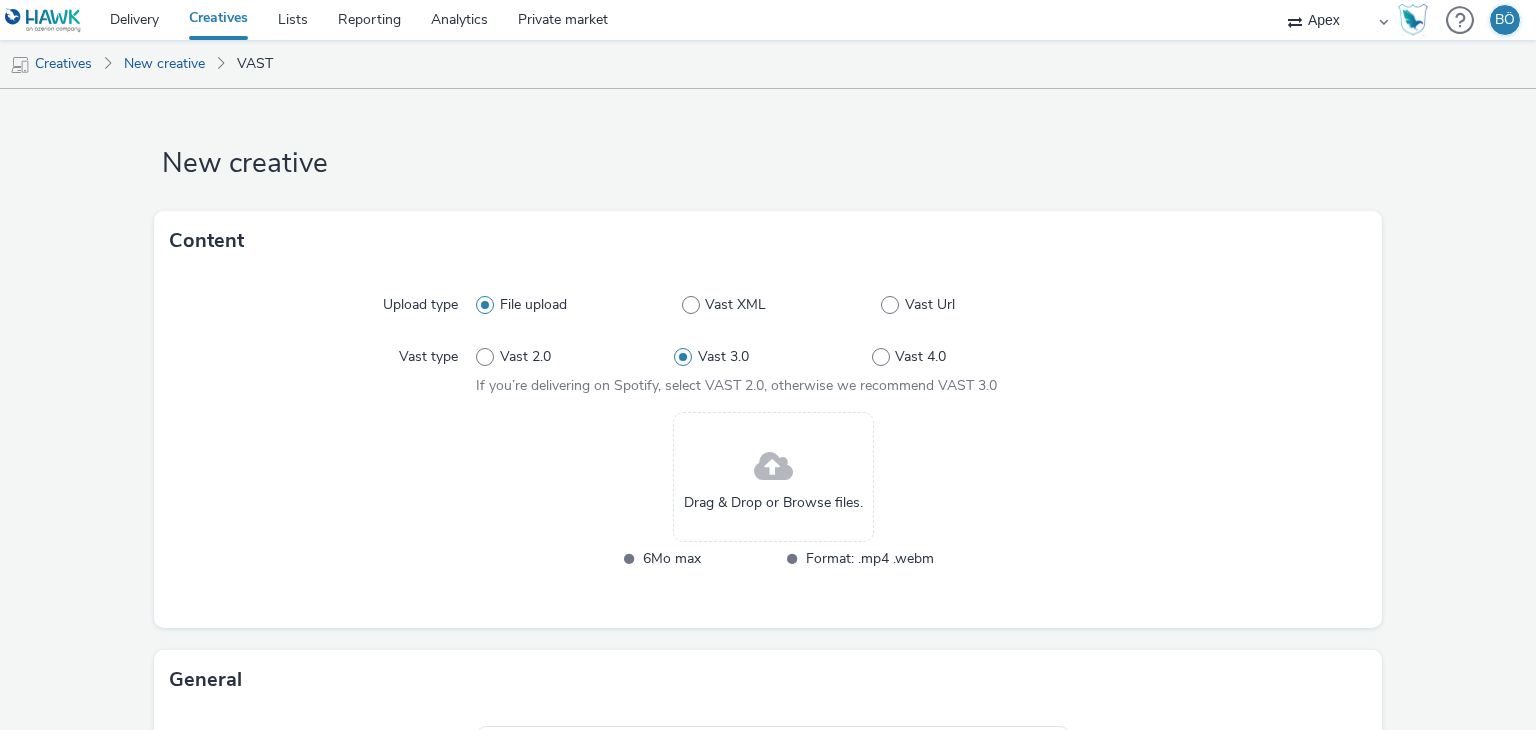 click on "Vast 2.0 Vast 3.0 Vast 4.0" at bounding box center (772, 357) 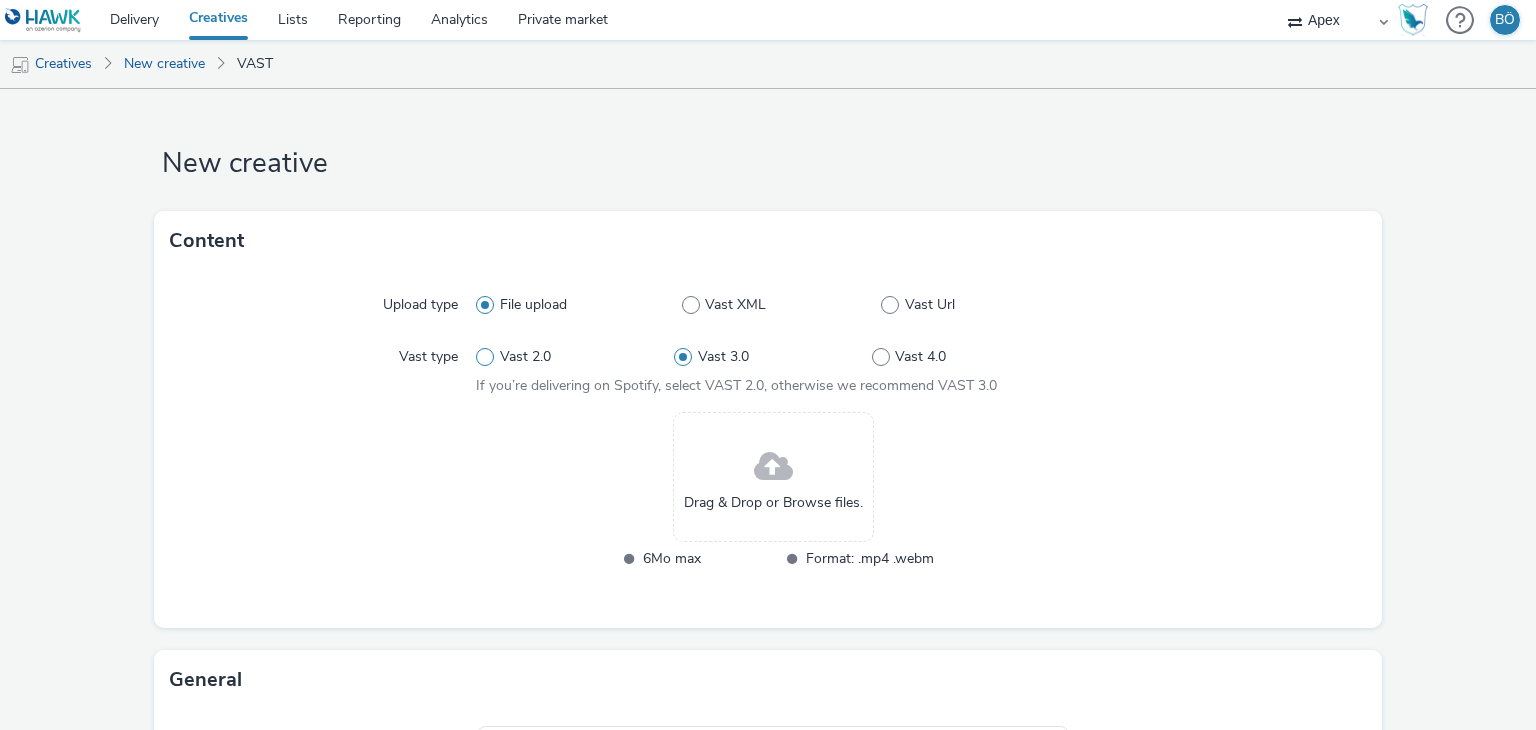 click on "Vast 2.0" at bounding box center [575, 357] 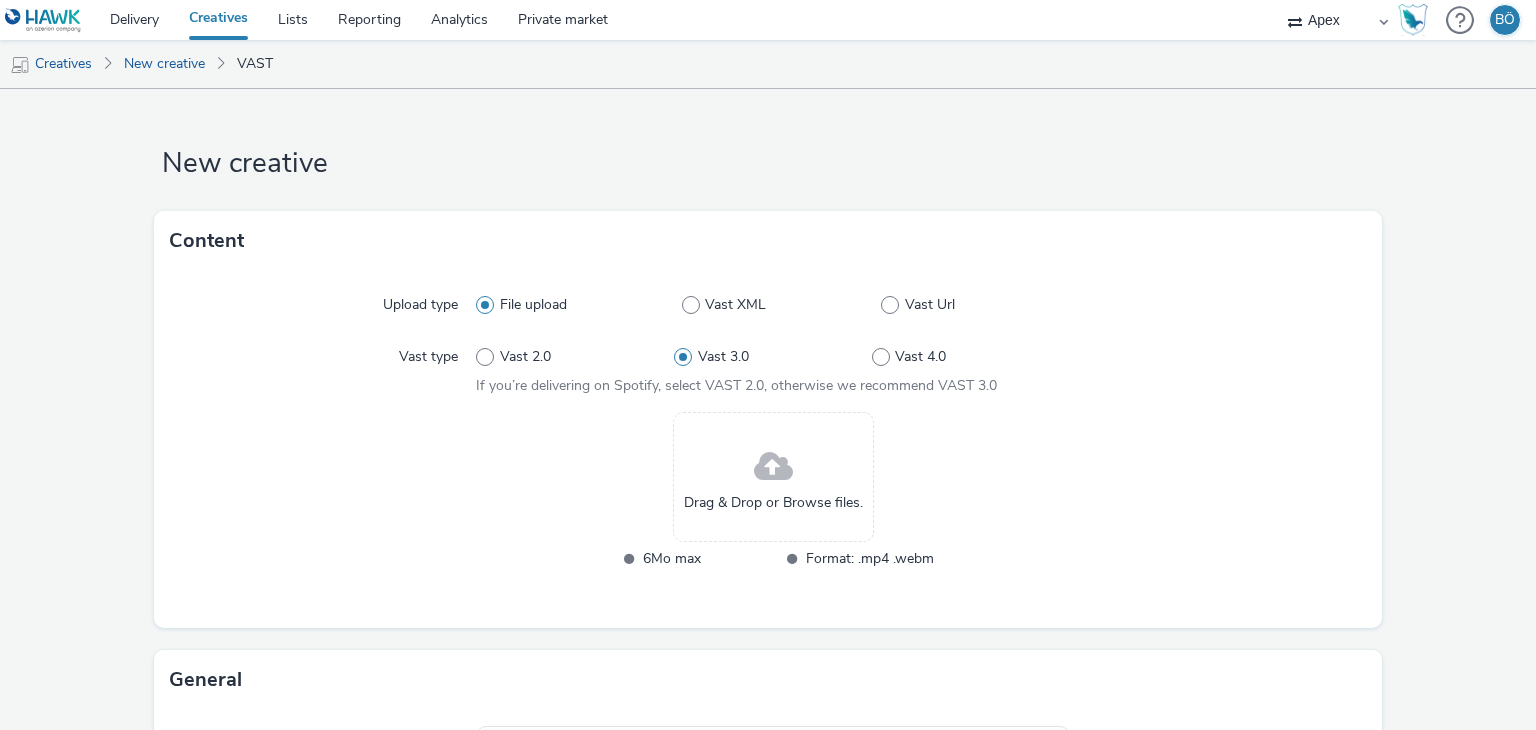 click on "Vast 2.0" at bounding box center [482, 357] 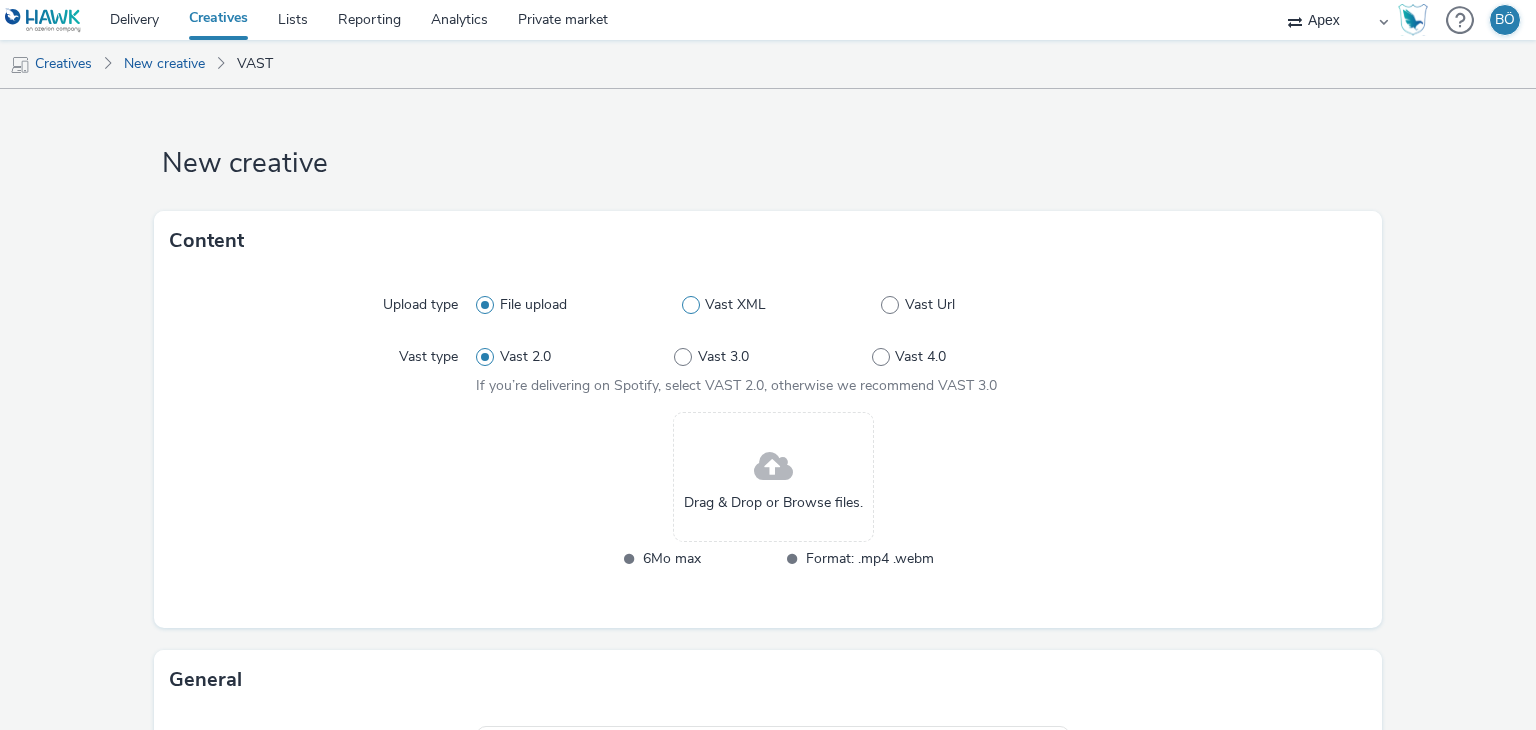 click on "Vast XML" at bounding box center (735, 305) 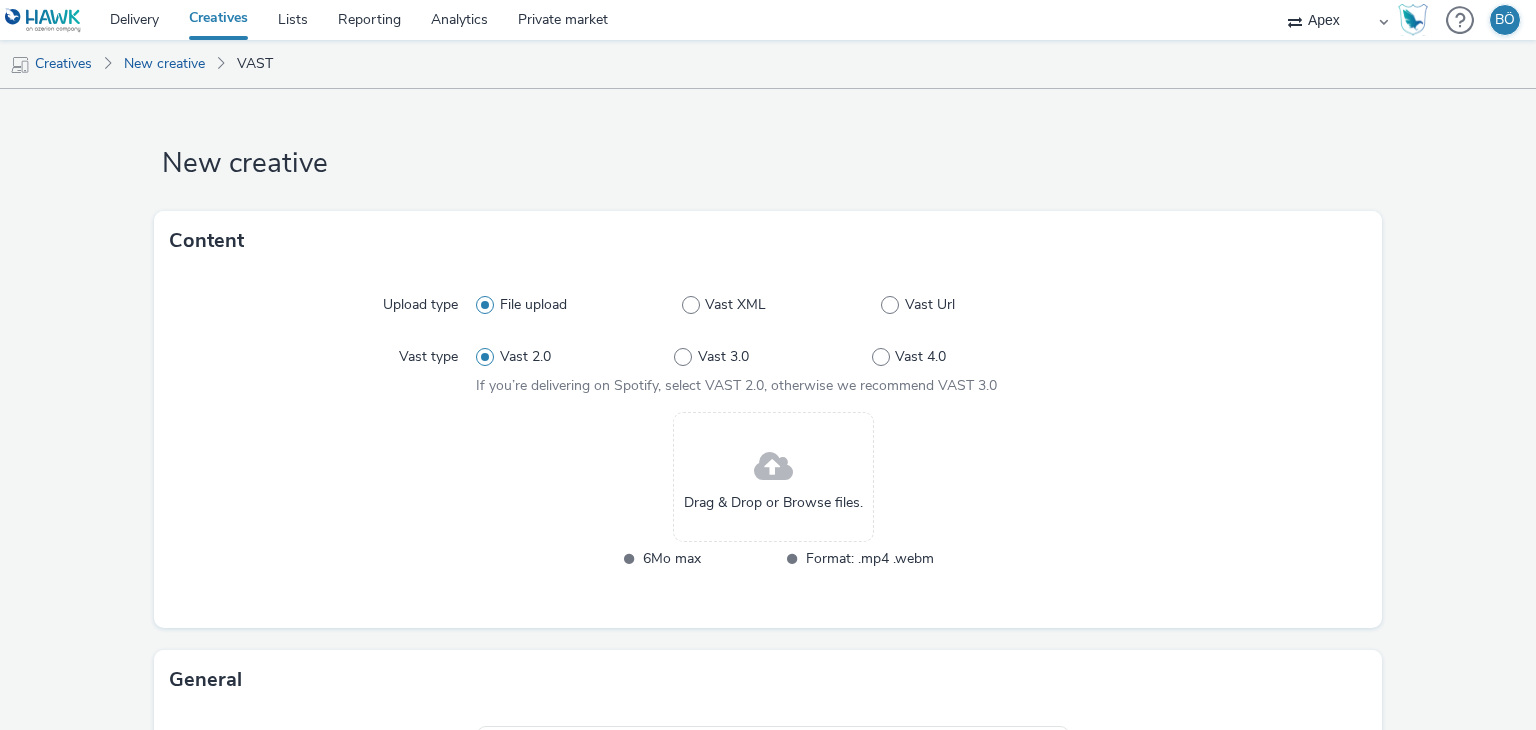 click on "Vast XML" at bounding box center (688, 305) 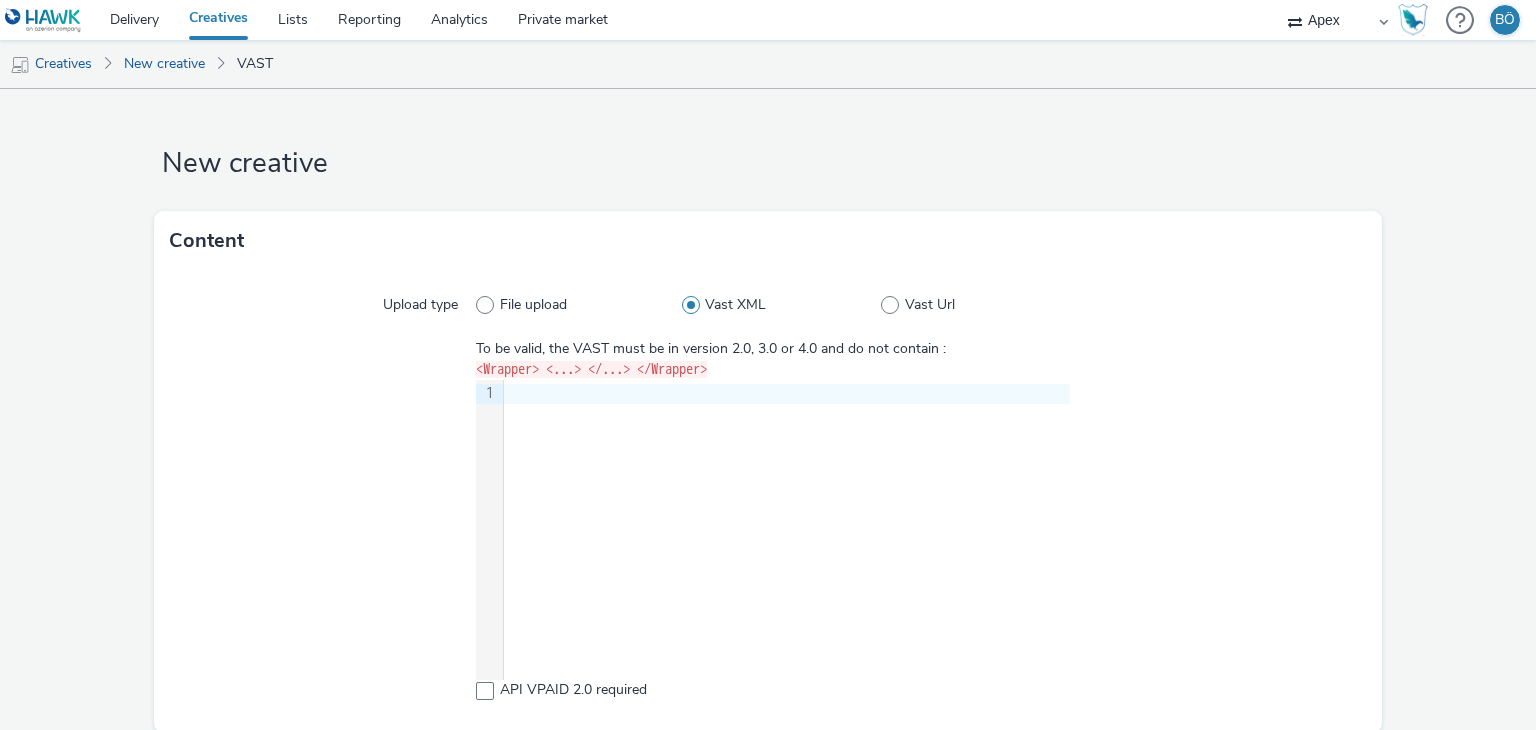 click at bounding box center [787, 394] 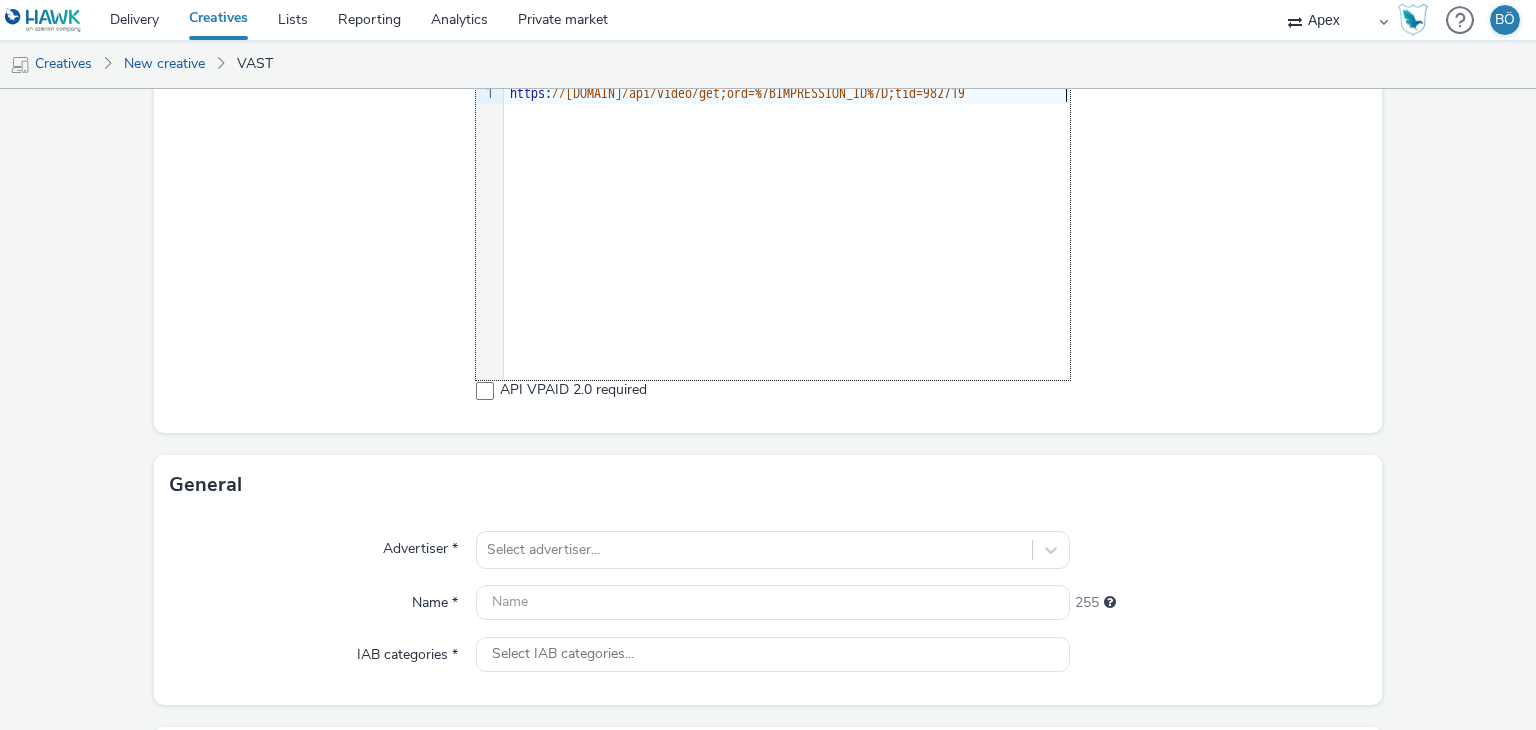 scroll, scrollTop: 0, scrollLeft: 0, axis: both 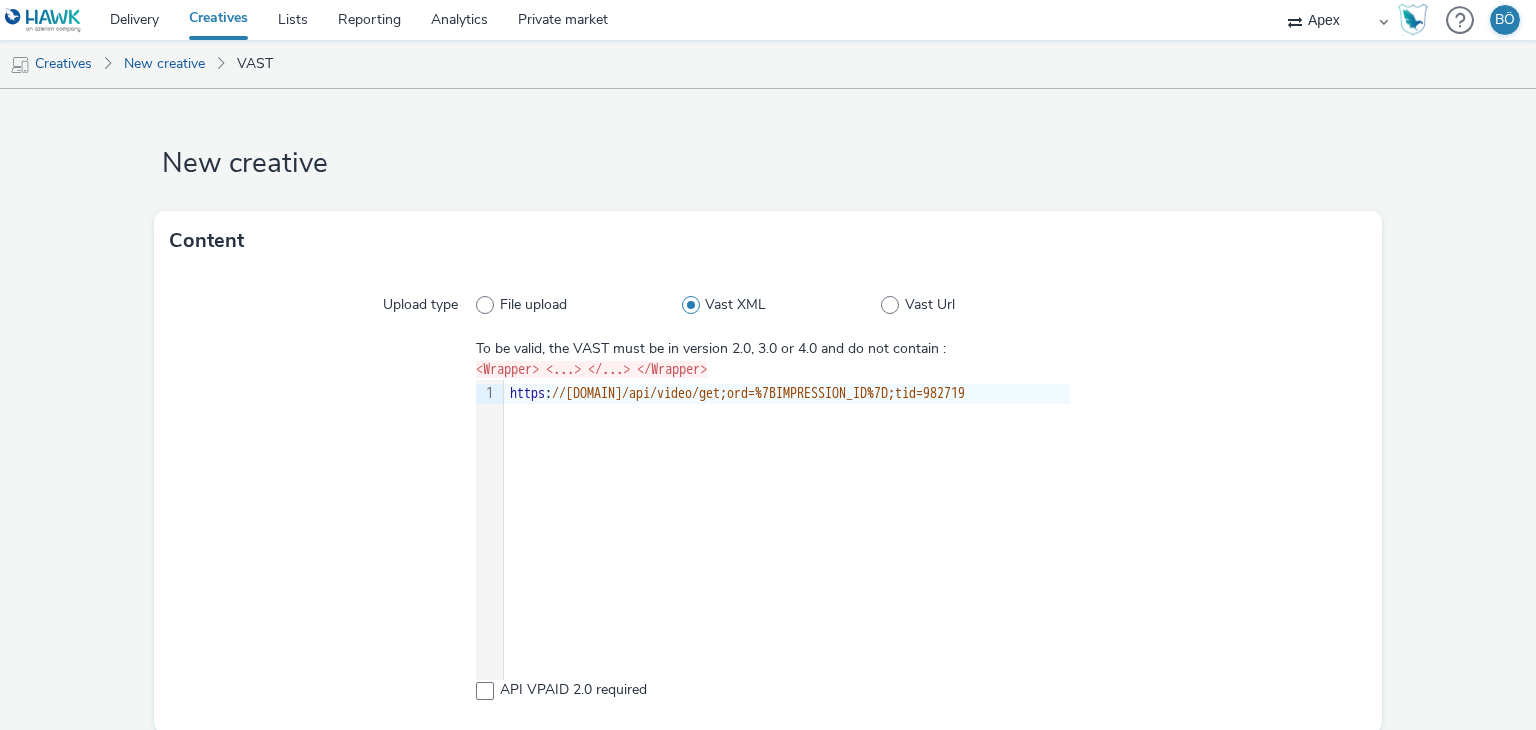 click at bounding box center (323, 519) 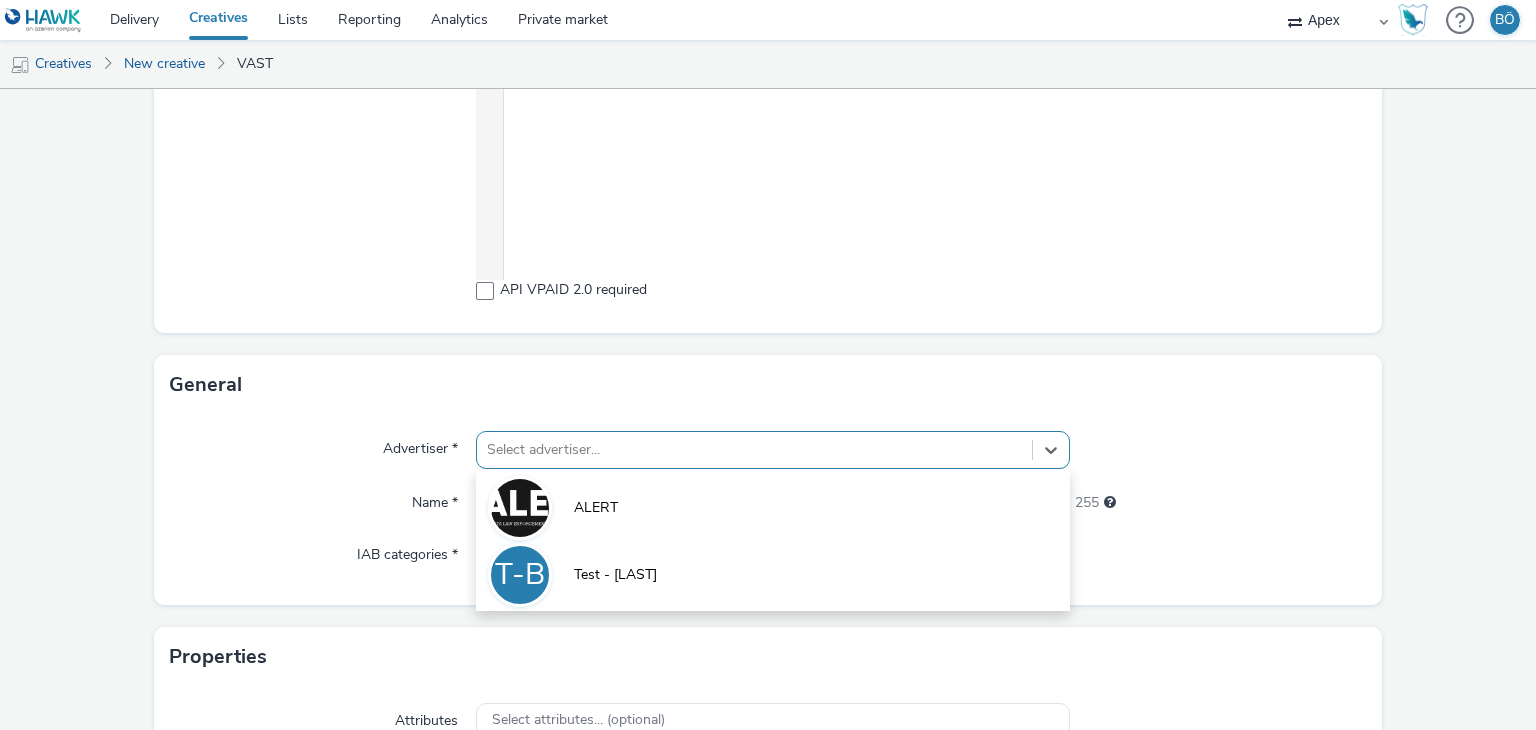 click at bounding box center (754, 450) 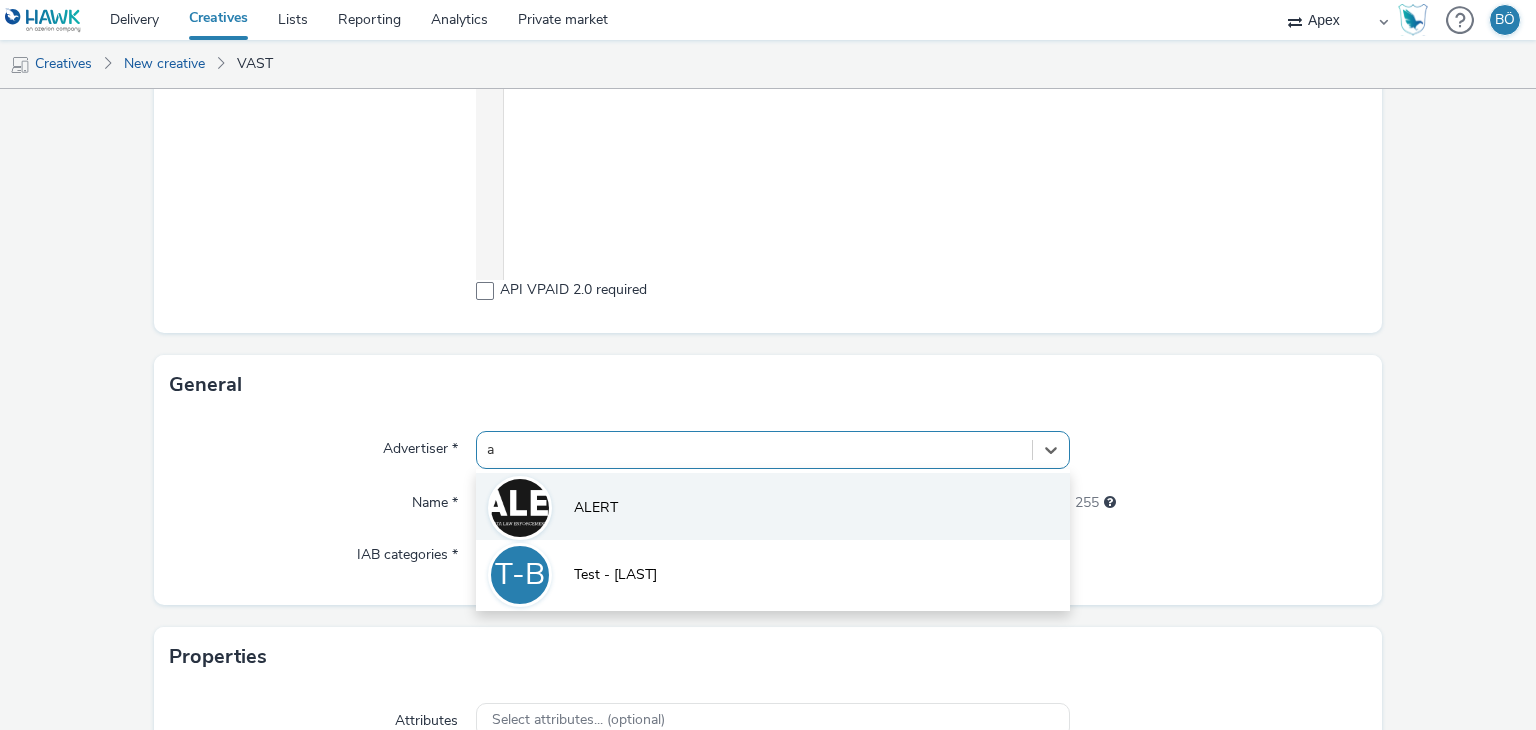 click on "ALERT" at bounding box center (596, 508) 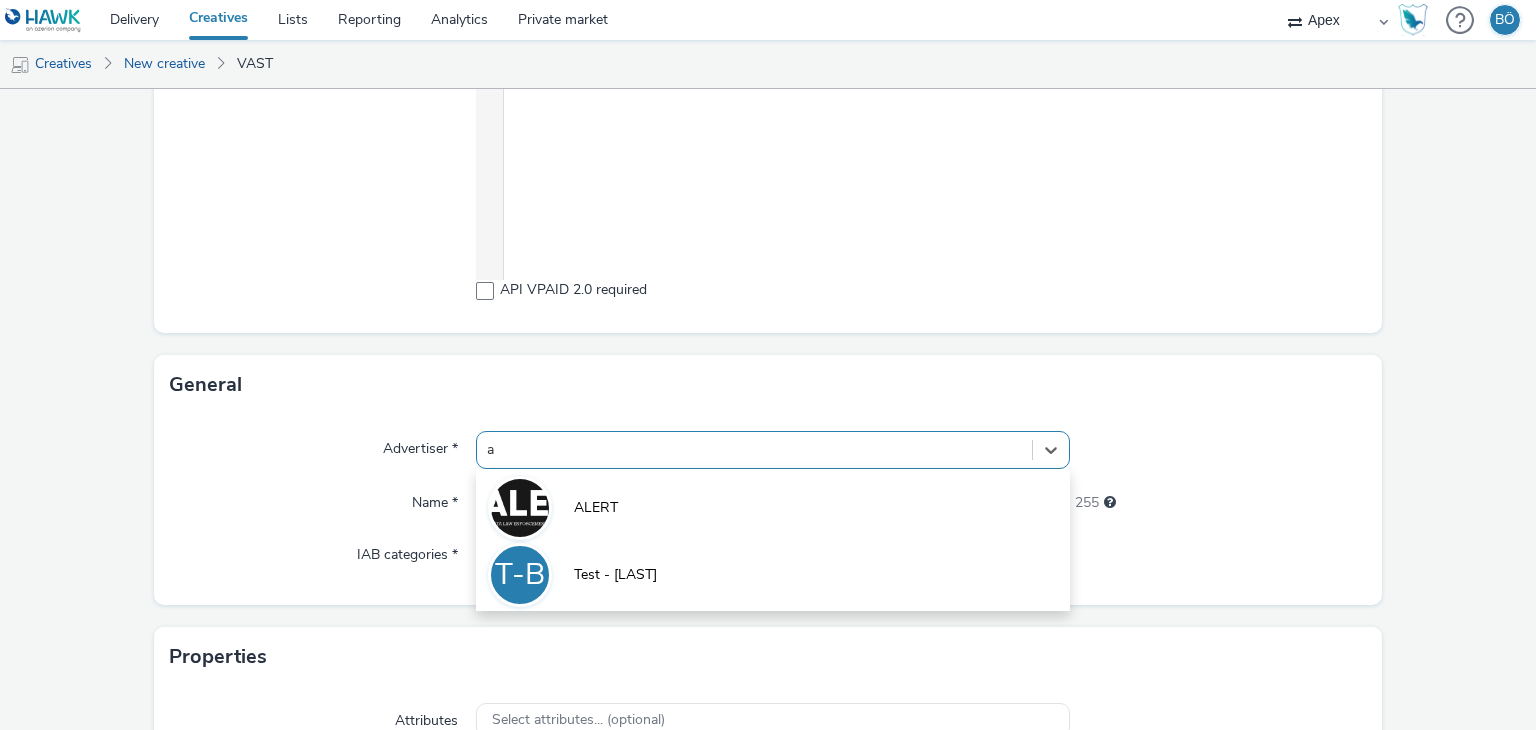 type 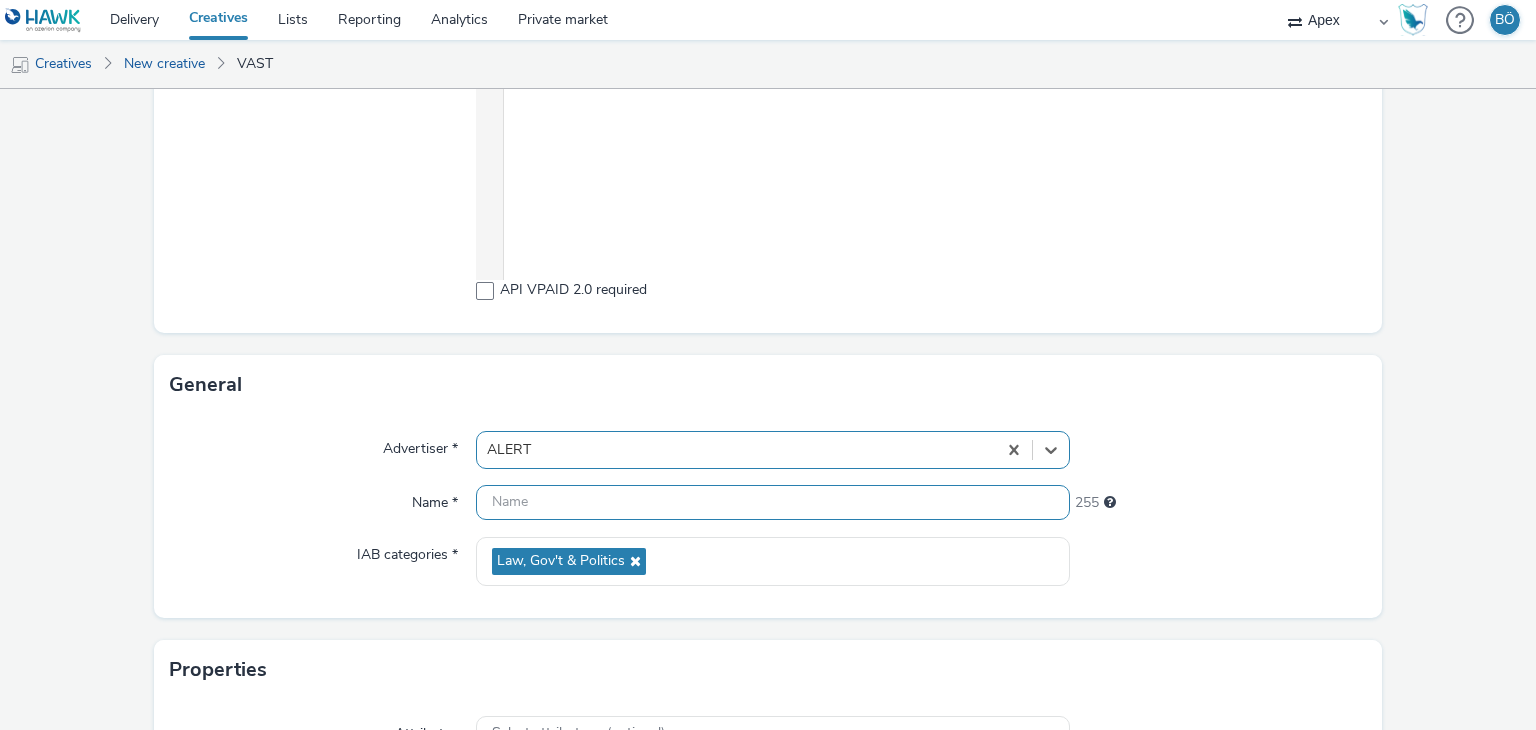 click at bounding box center (772, 502) 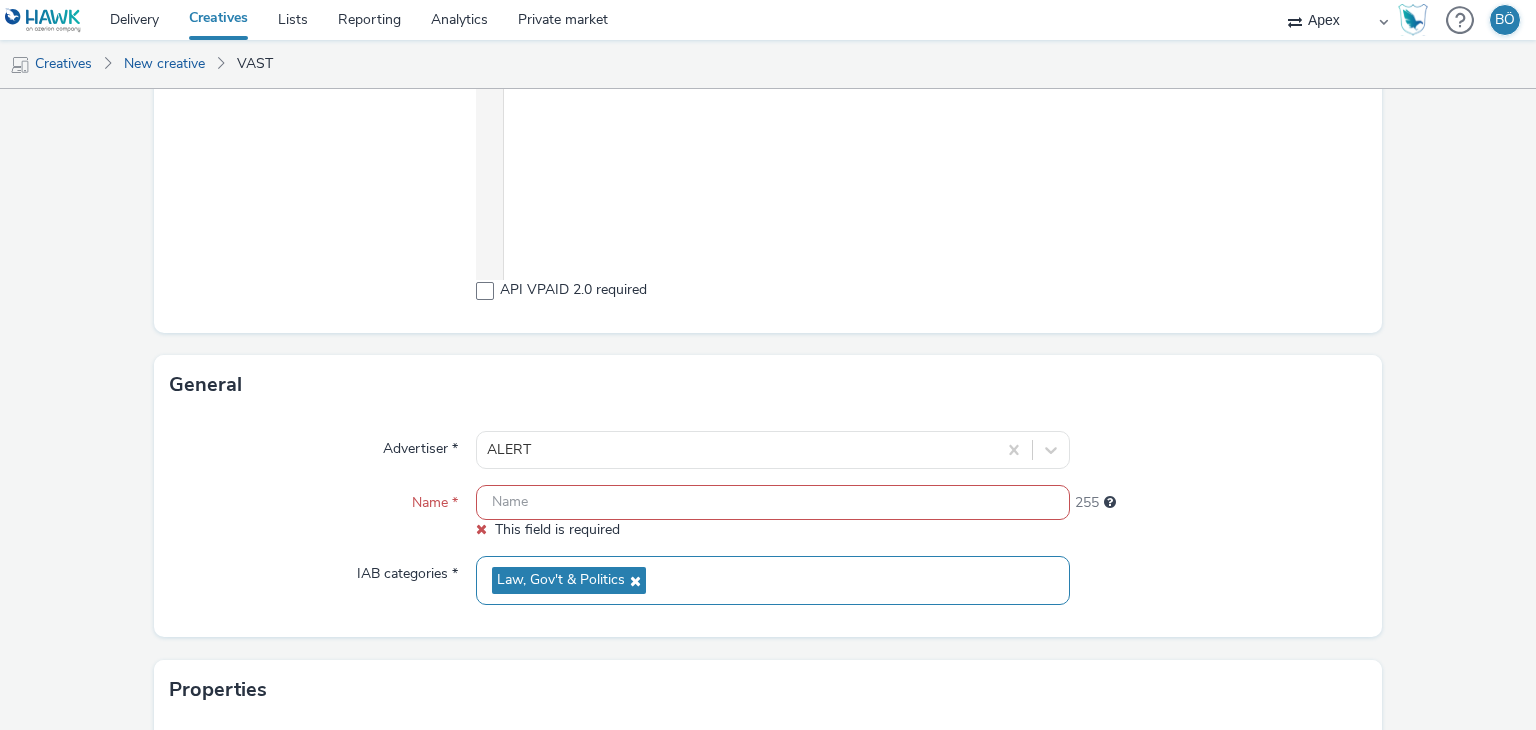 paste on "250725_AlertAlberta_One-Of-Us_640x360" 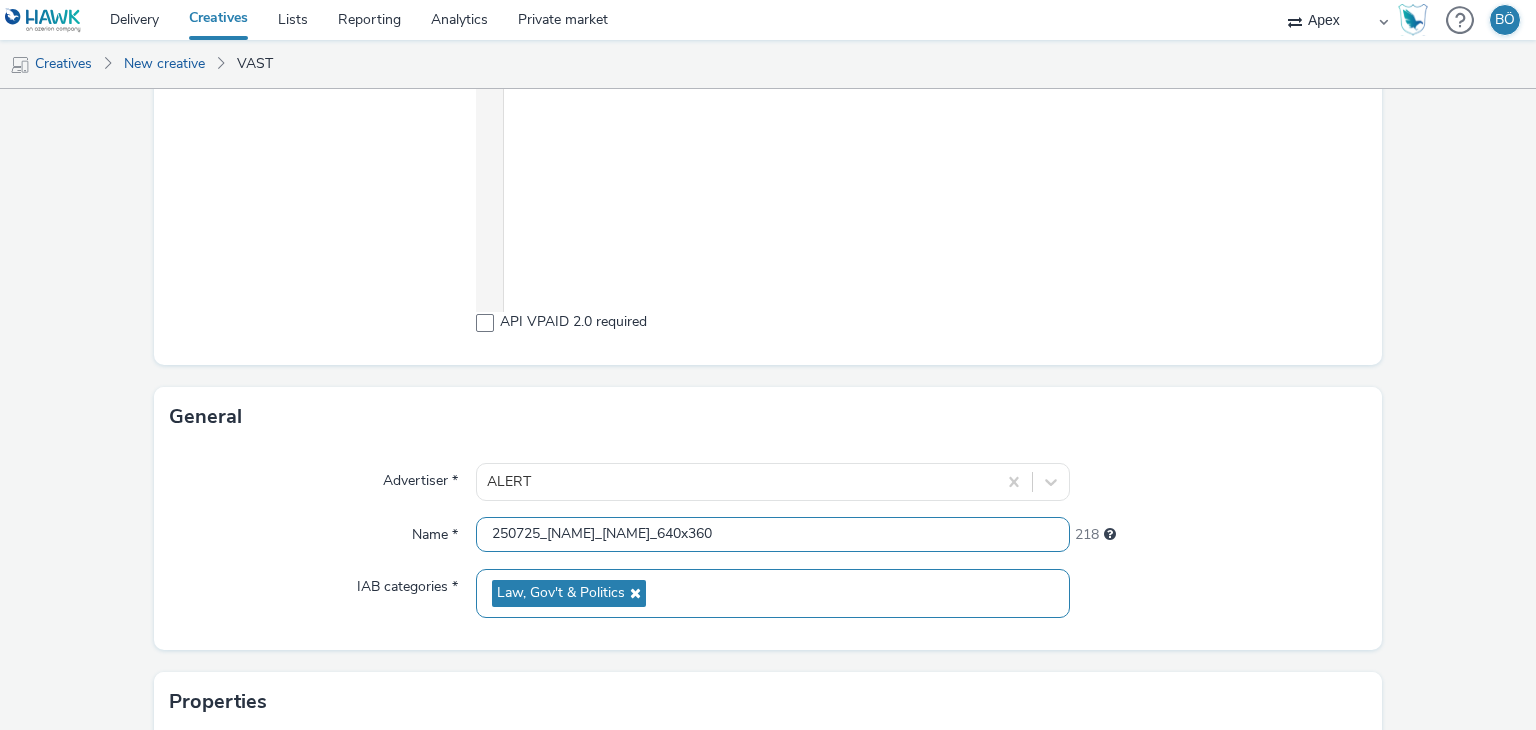 scroll, scrollTop: 198, scrollLeft: 0, axis: vertical 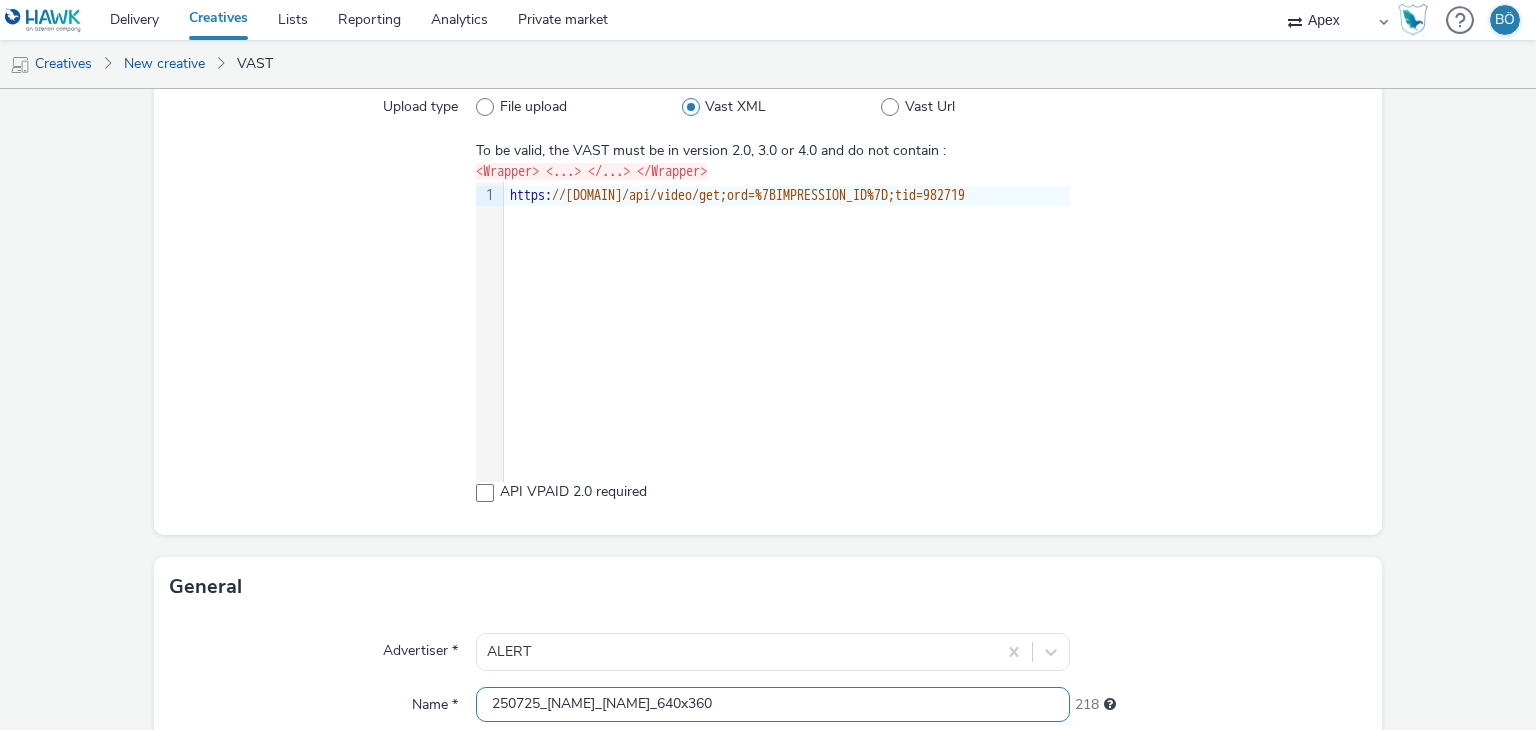 type on "250725_AlertAlberta_One-Of-Us_640x360" 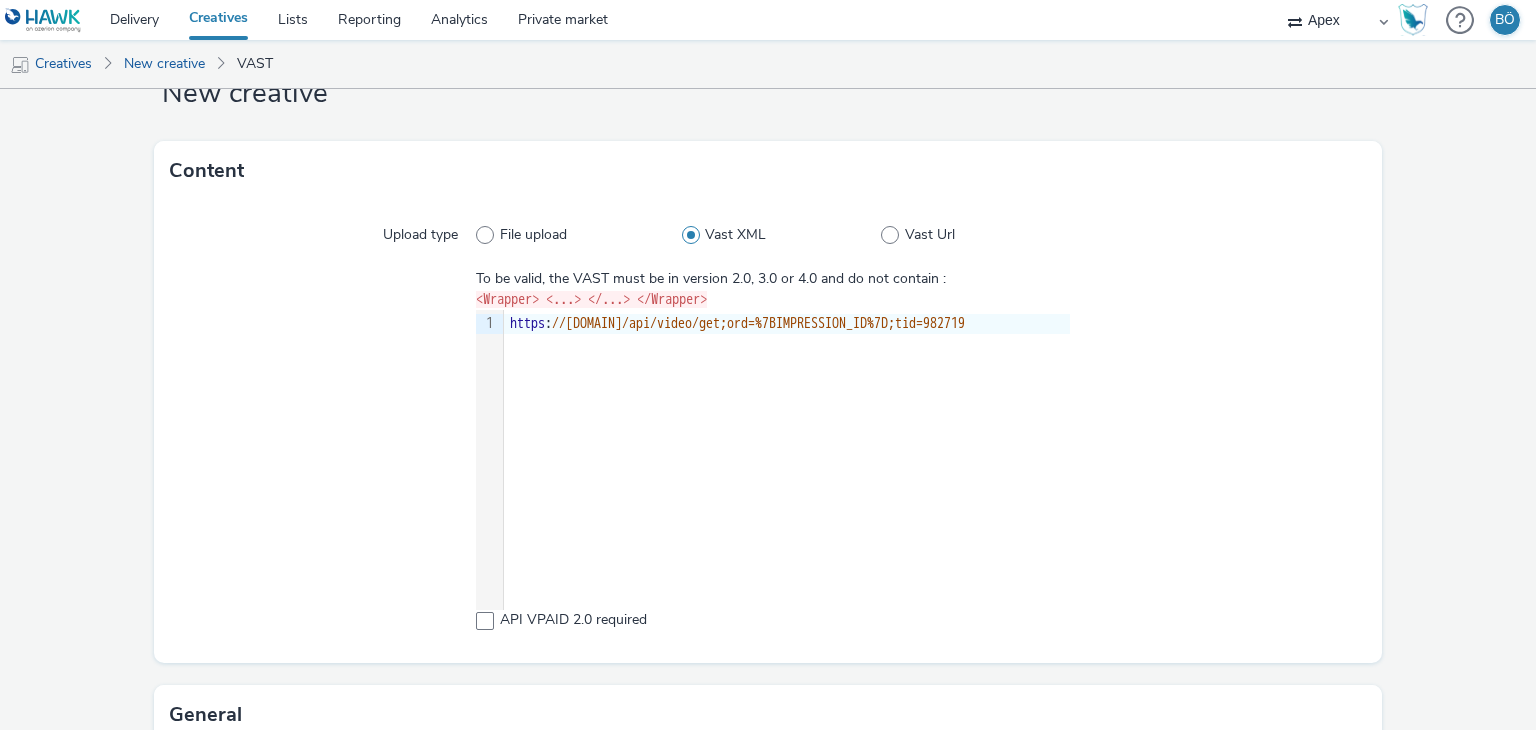 scroll, scrollTop: 0, scrollLeft: 0, axis: both 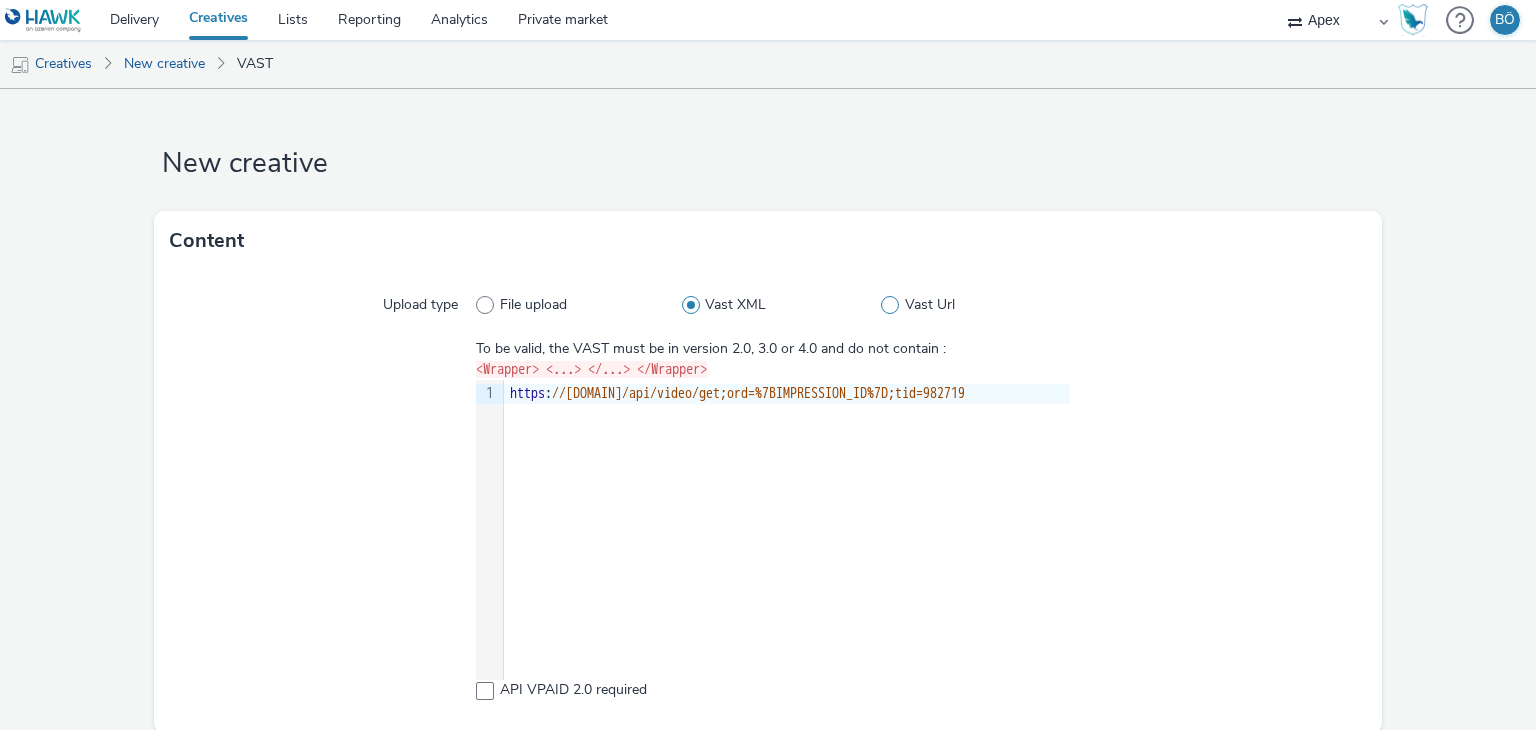 click on "Vast Url" at bounding box center [975, 305] 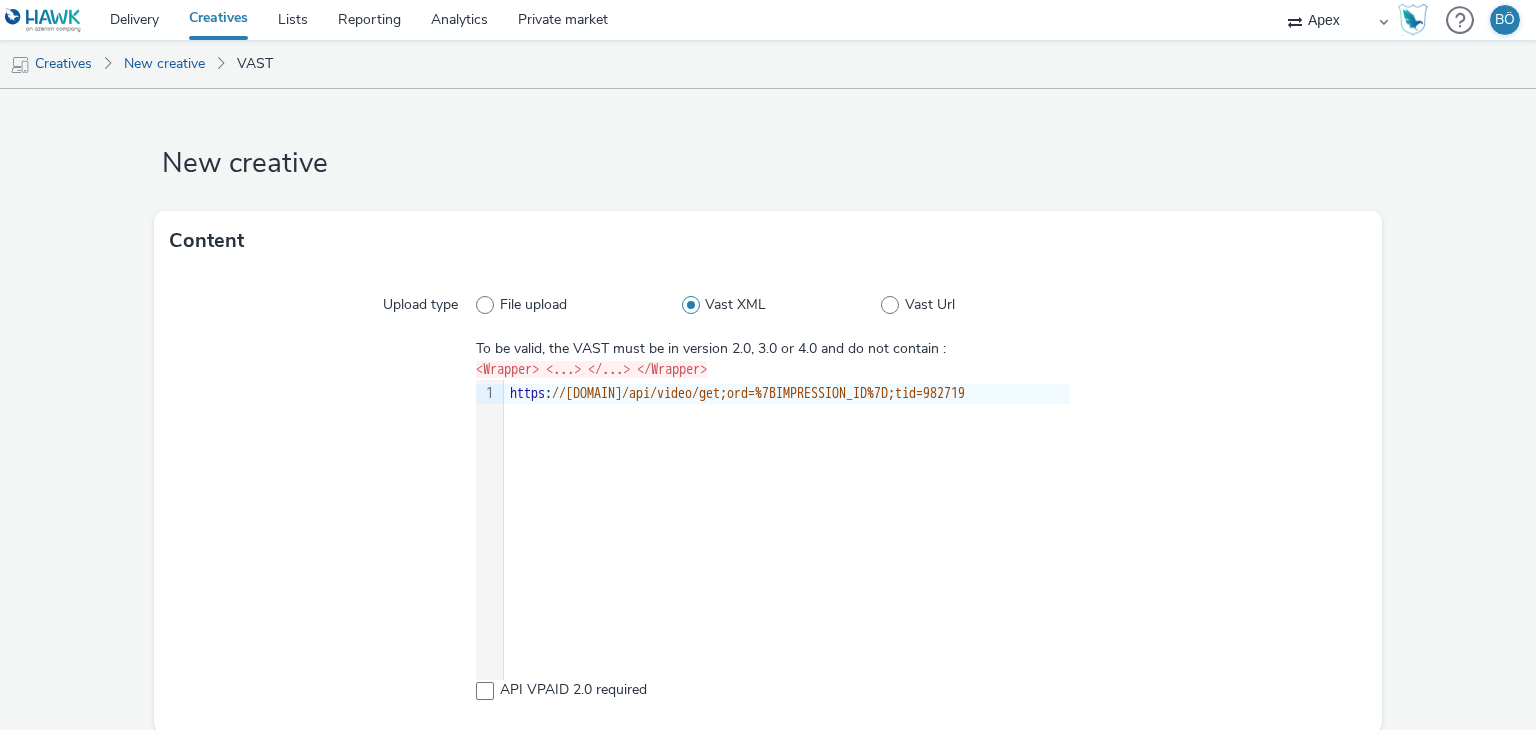 click on "Vast Url" at bounding box center [887, 305] 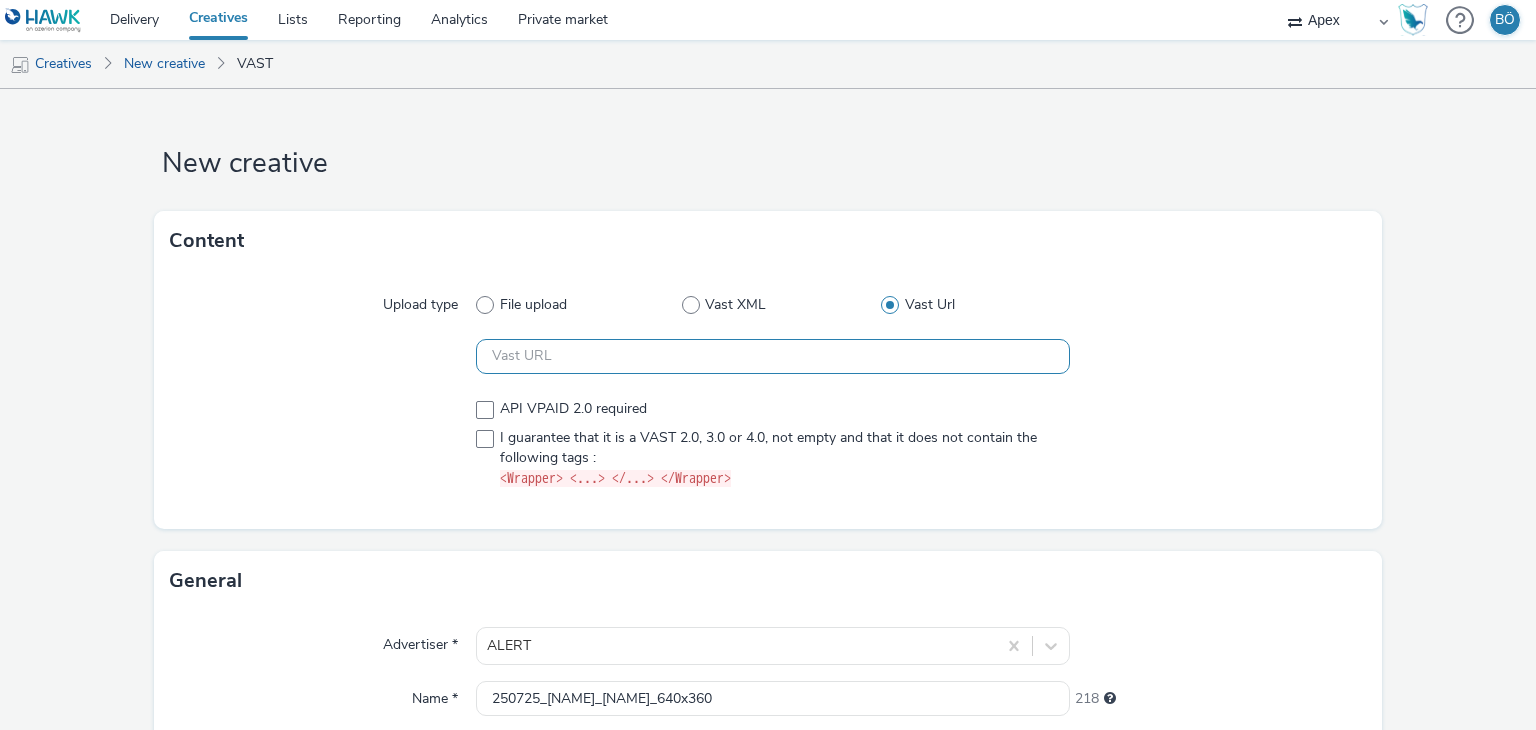 click at bounding box center [772, 356] 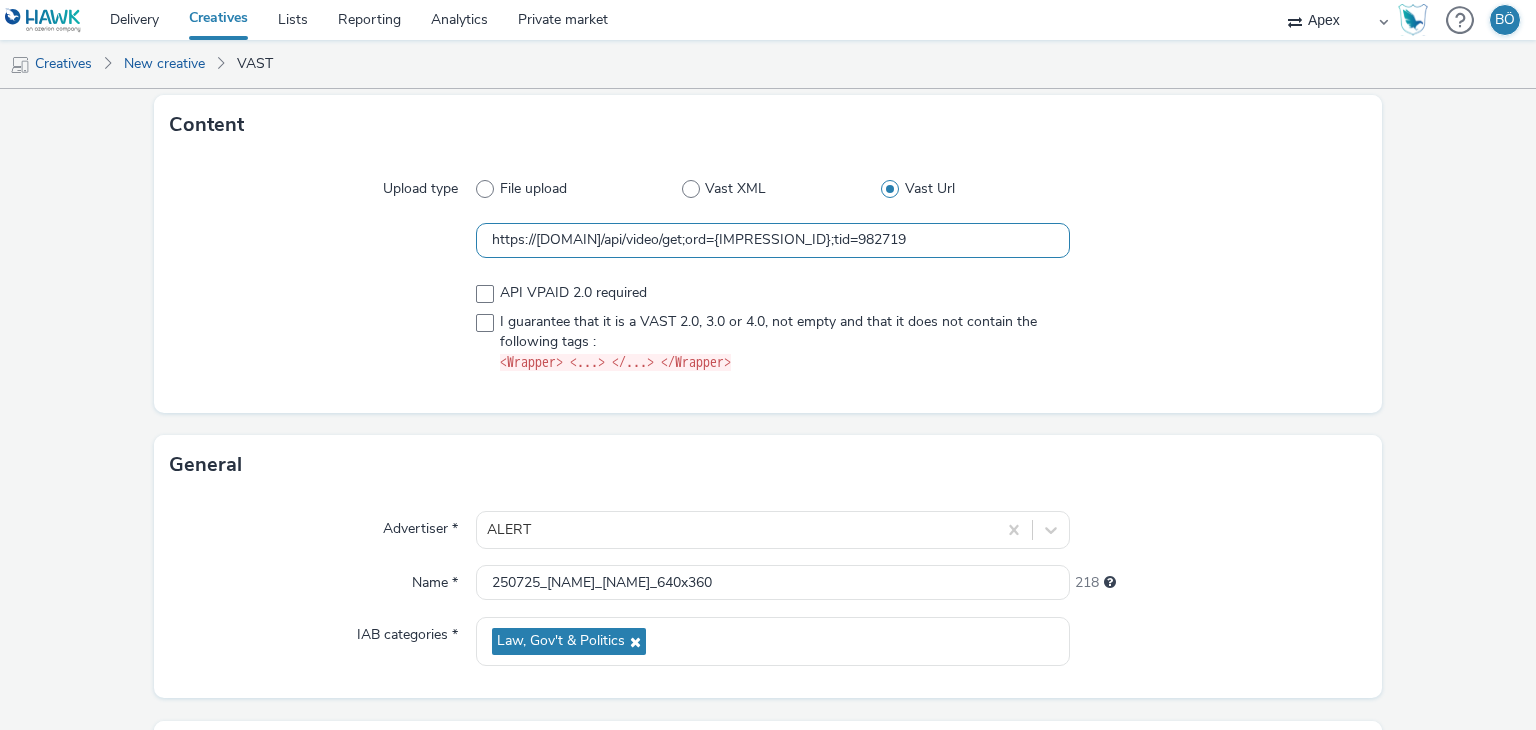 scroll, scrollTop: 0, scrollLeft: 0, axis: both 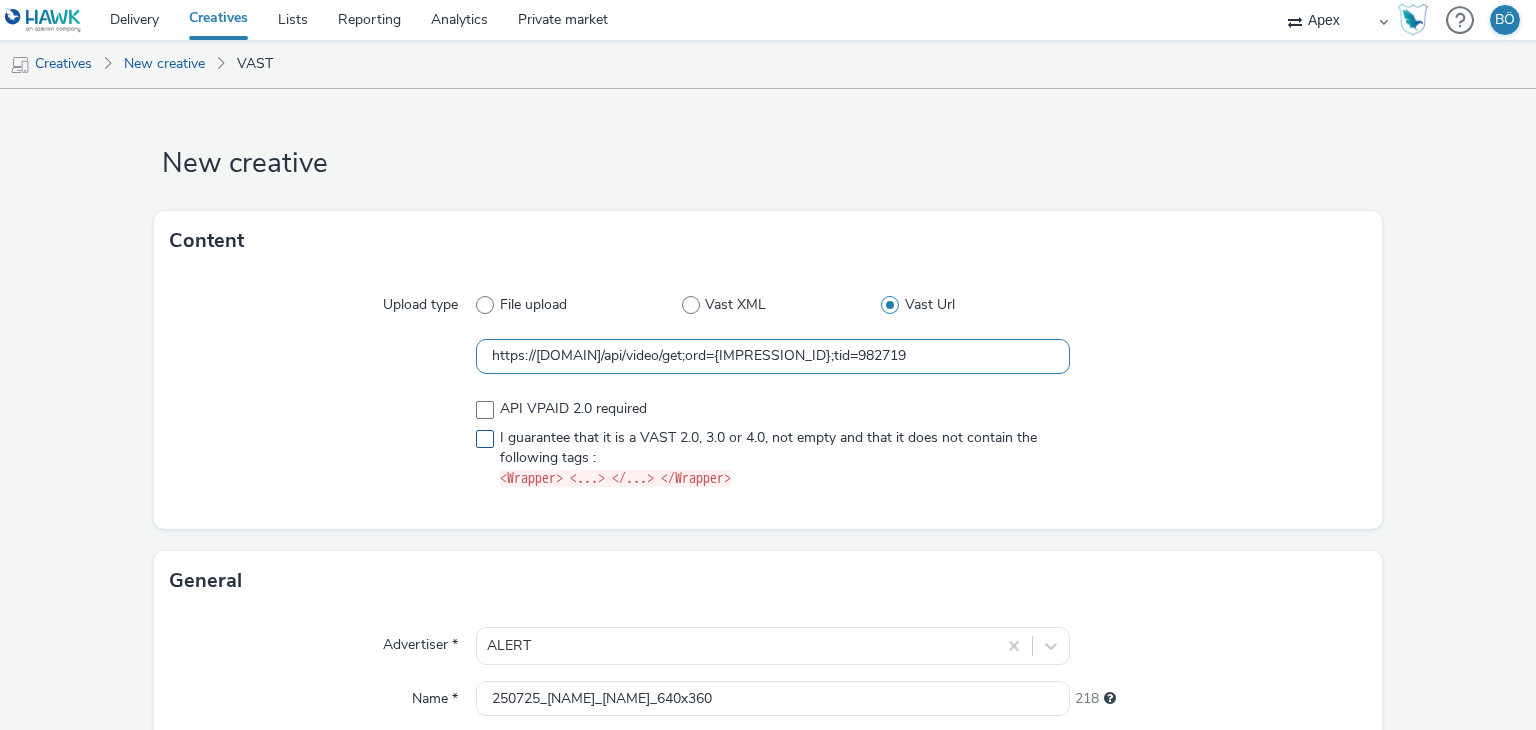 type on "https://sting.de17a.com/api/video/get;ord={IMPRESSION_ID};tid=982719" 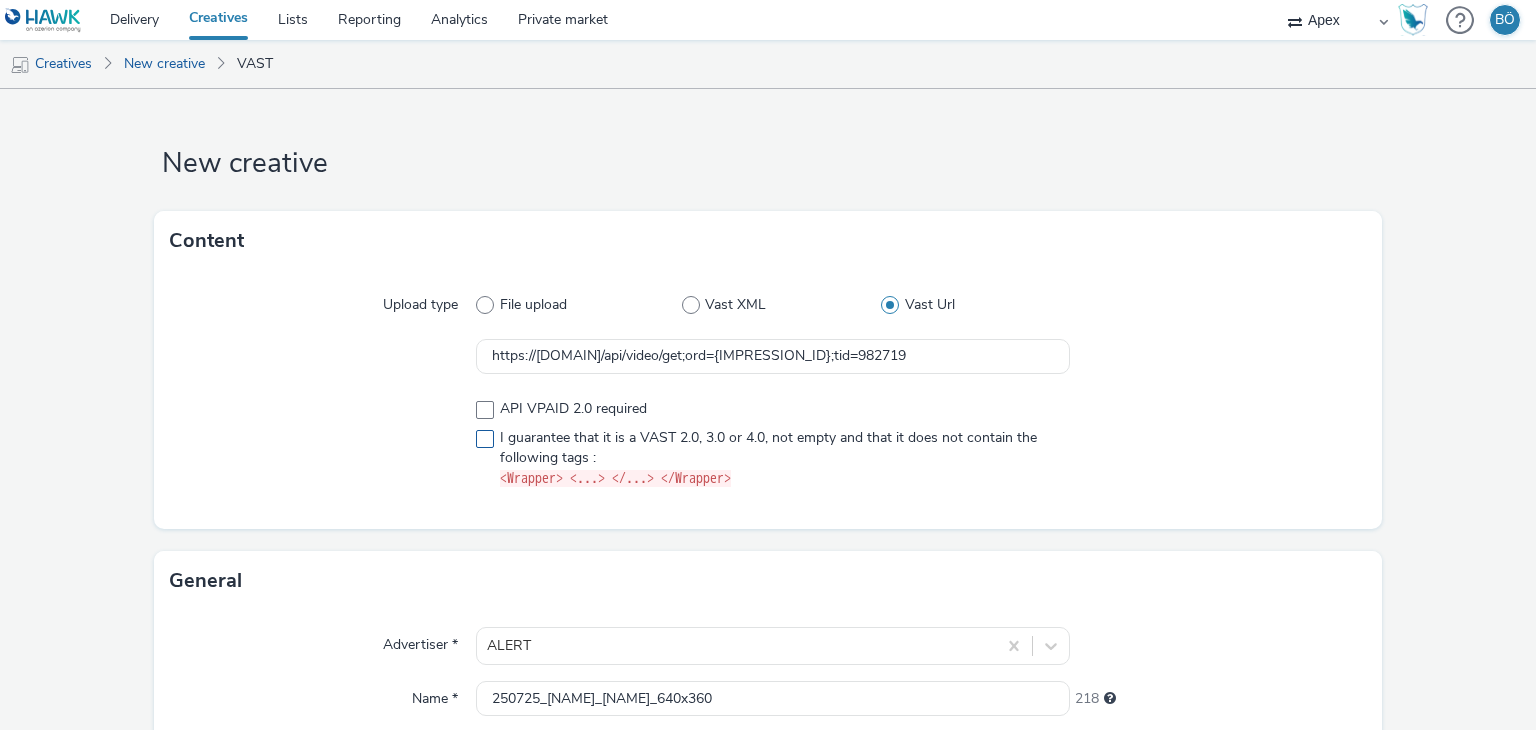 click on "I guarantee that it is a VAST 2.0, 3.0 or 4.0, not empty and that it does not contain the following tags :    <Wrapper> <...> </...> </Wrapper>" at bounding box center (772, 458) 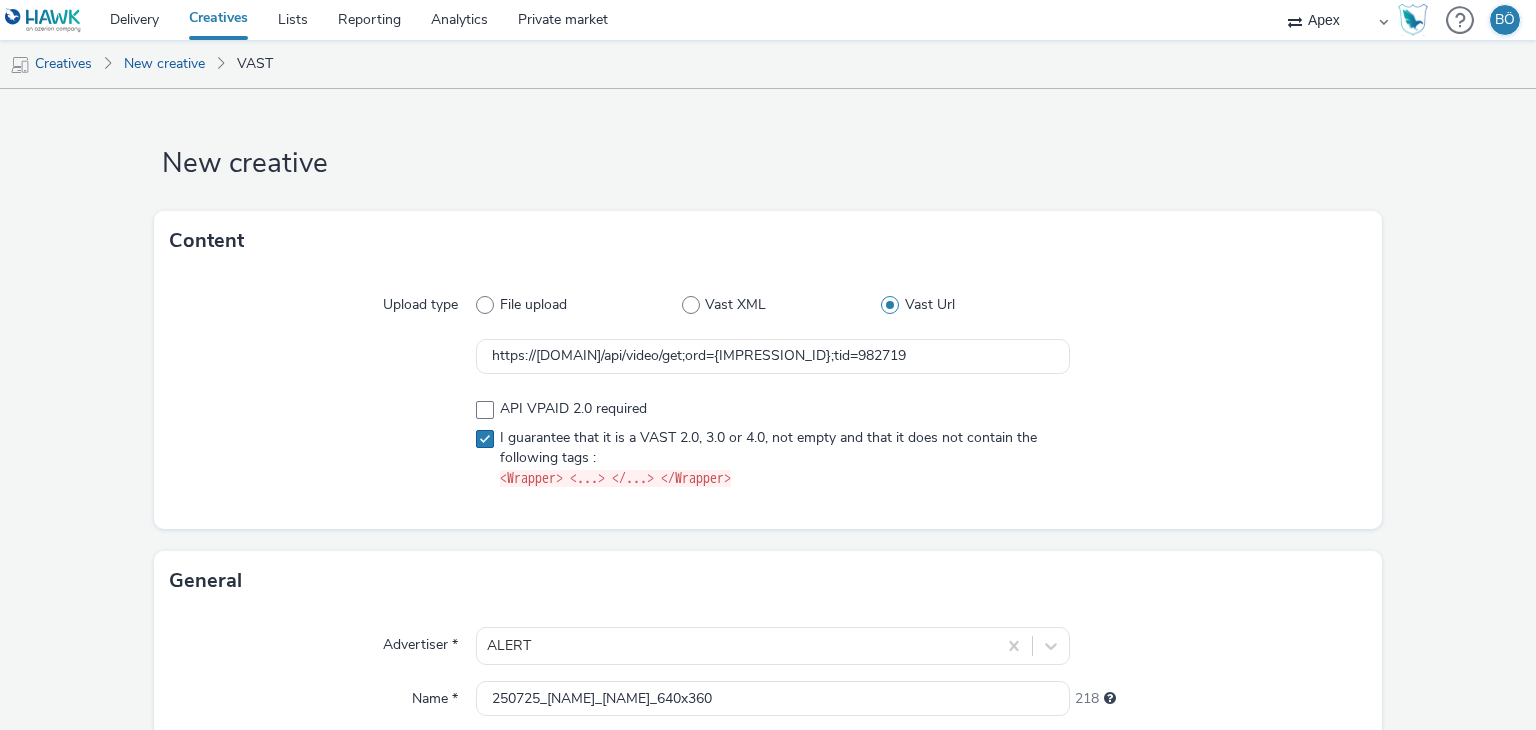 checkbox on "true" 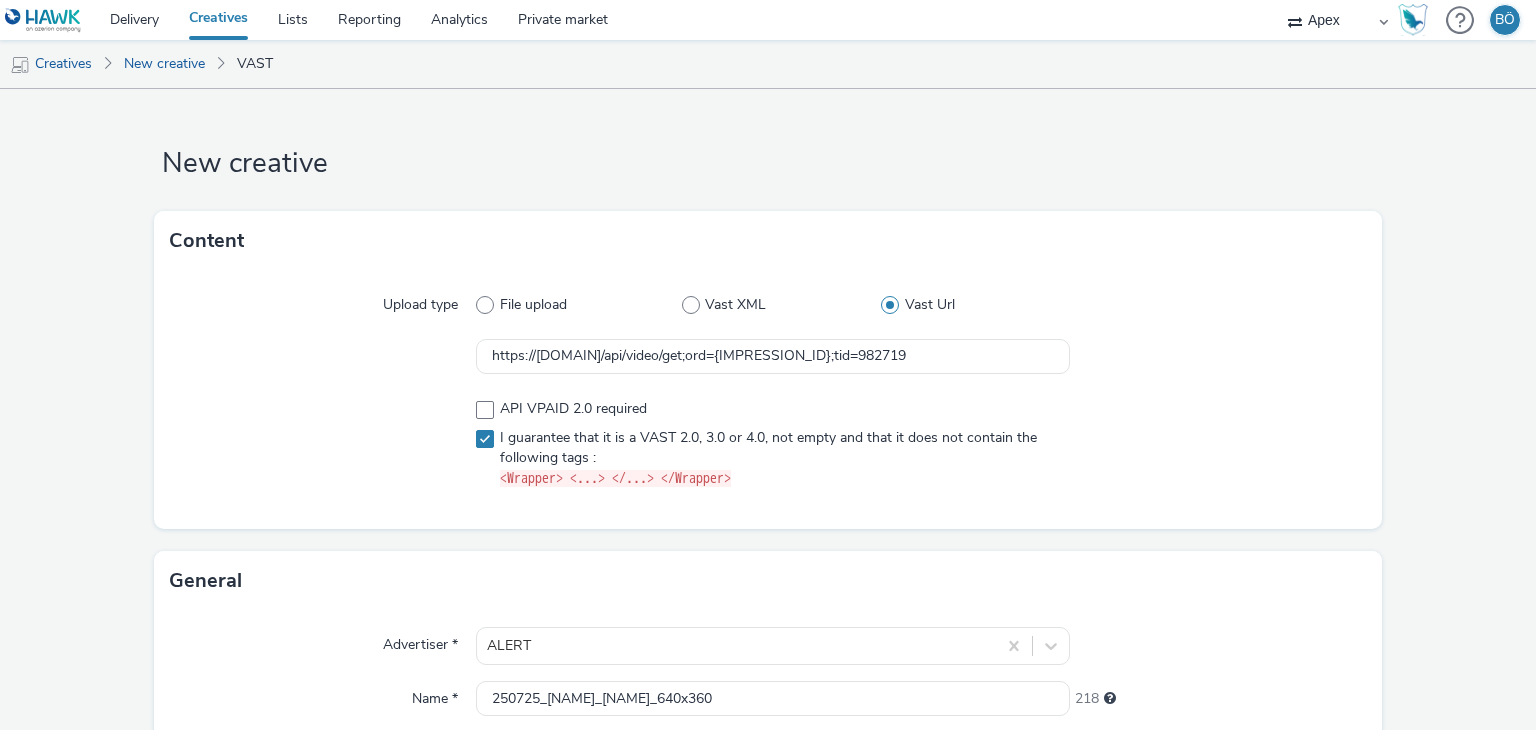 scroll, scrollTop: 394, scrollLeft: 0, axis: vertical 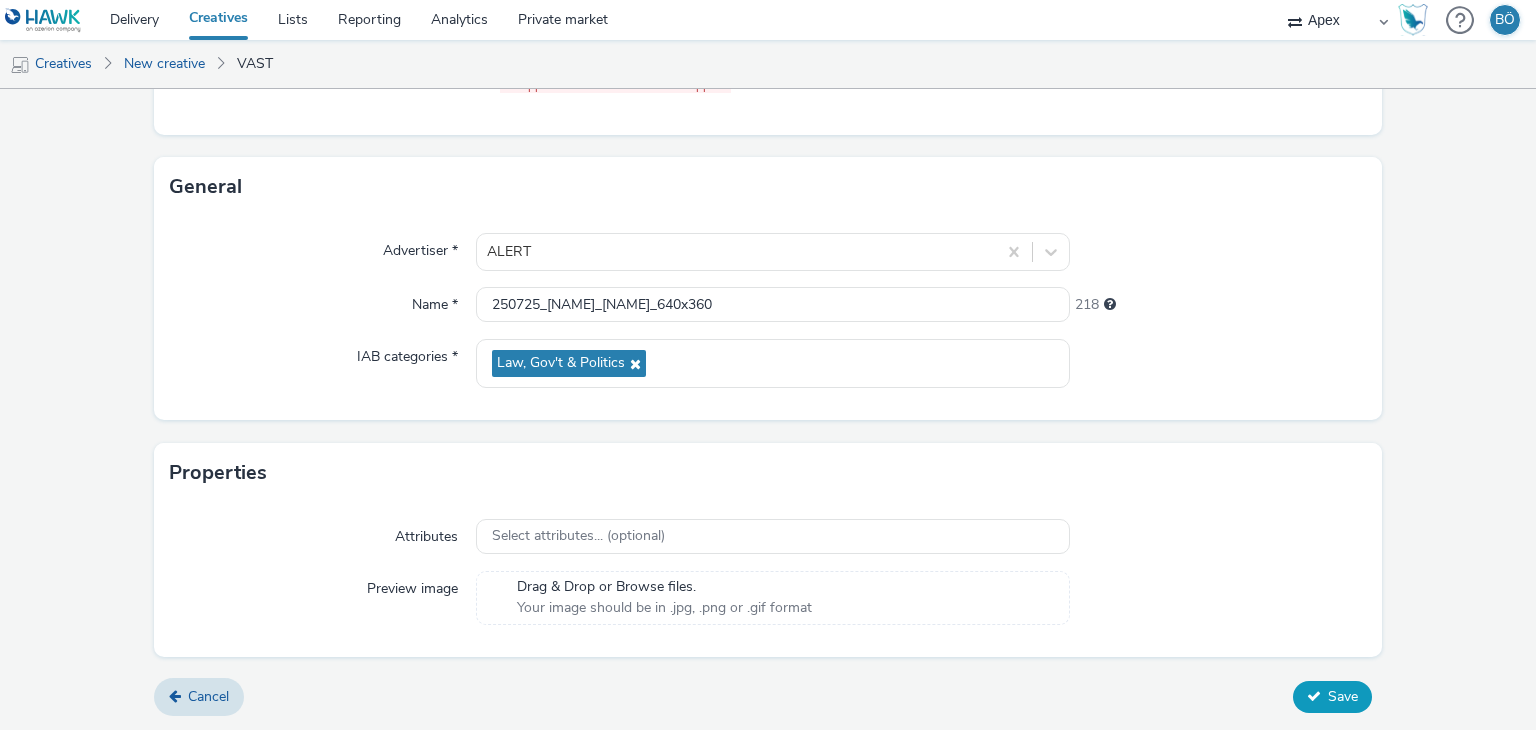 click on "Save" at bounding box center (1343, 696) 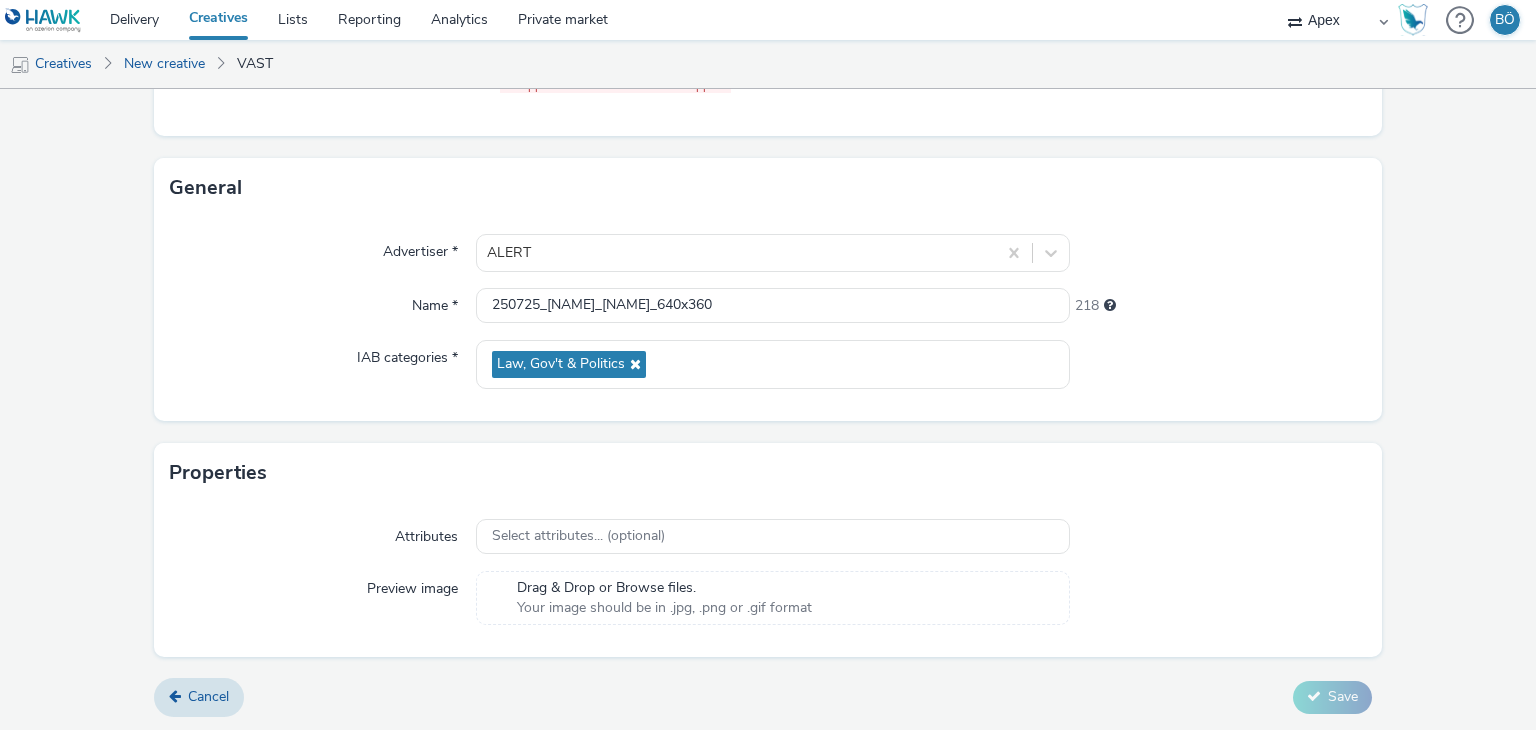 scroll, scrollTop: 13, scrollLeft: 0, axis: vertical 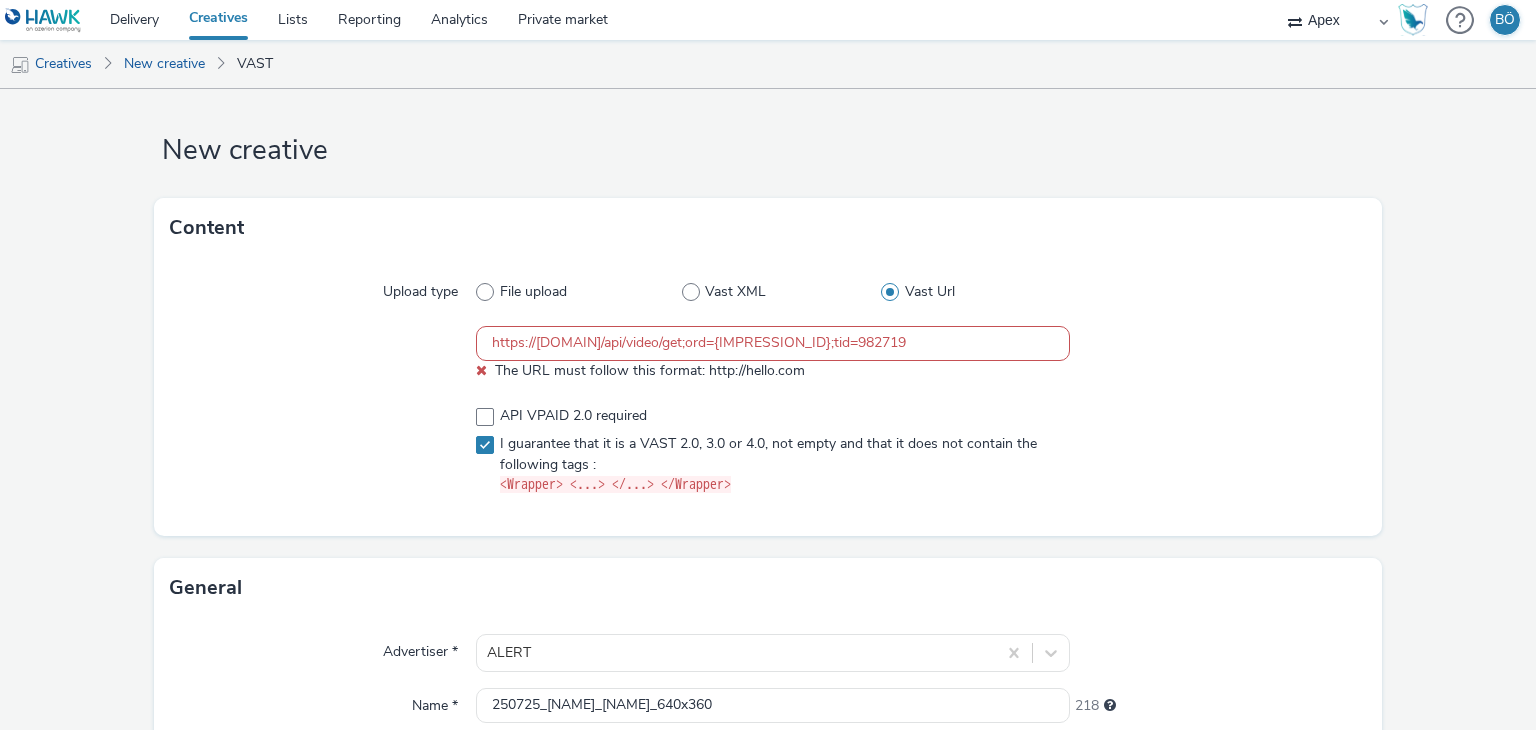 click on "https://sting.de17a.com/api/video/get;ord={IMPRESSION_ID};tid=982719" at bounding box center (772, 343) 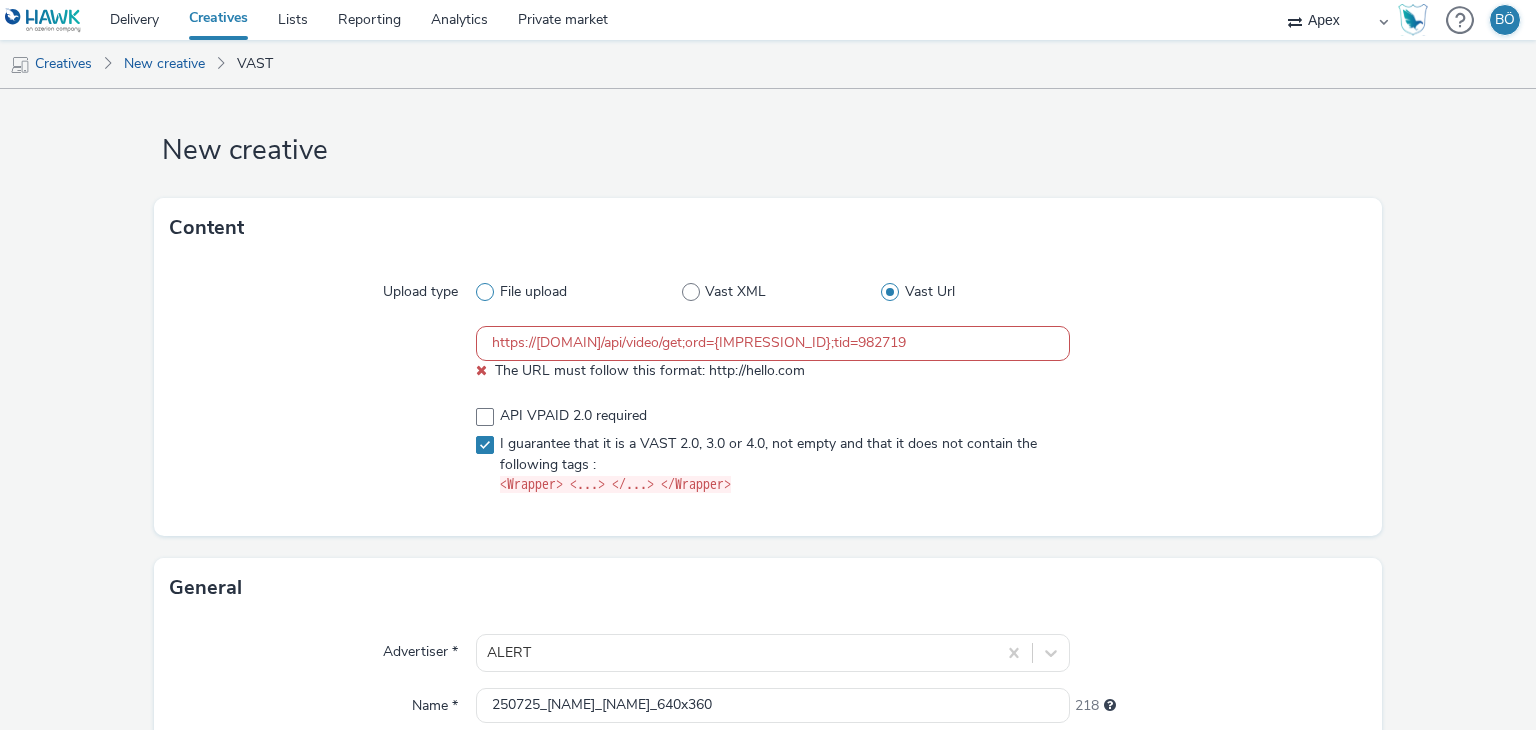 click at bounding box center [485, 292] 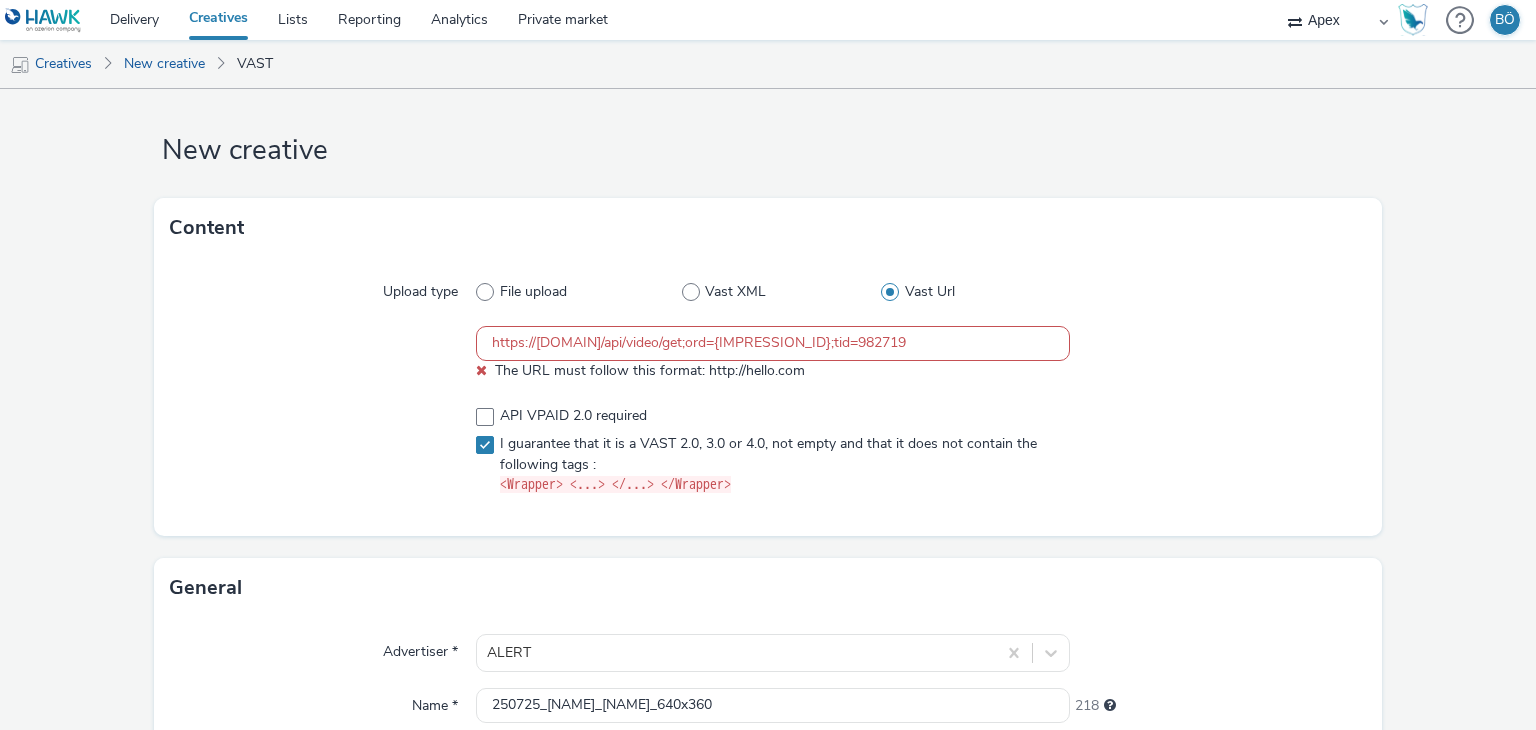 click on "File upload" at bounding box center (482, 292) 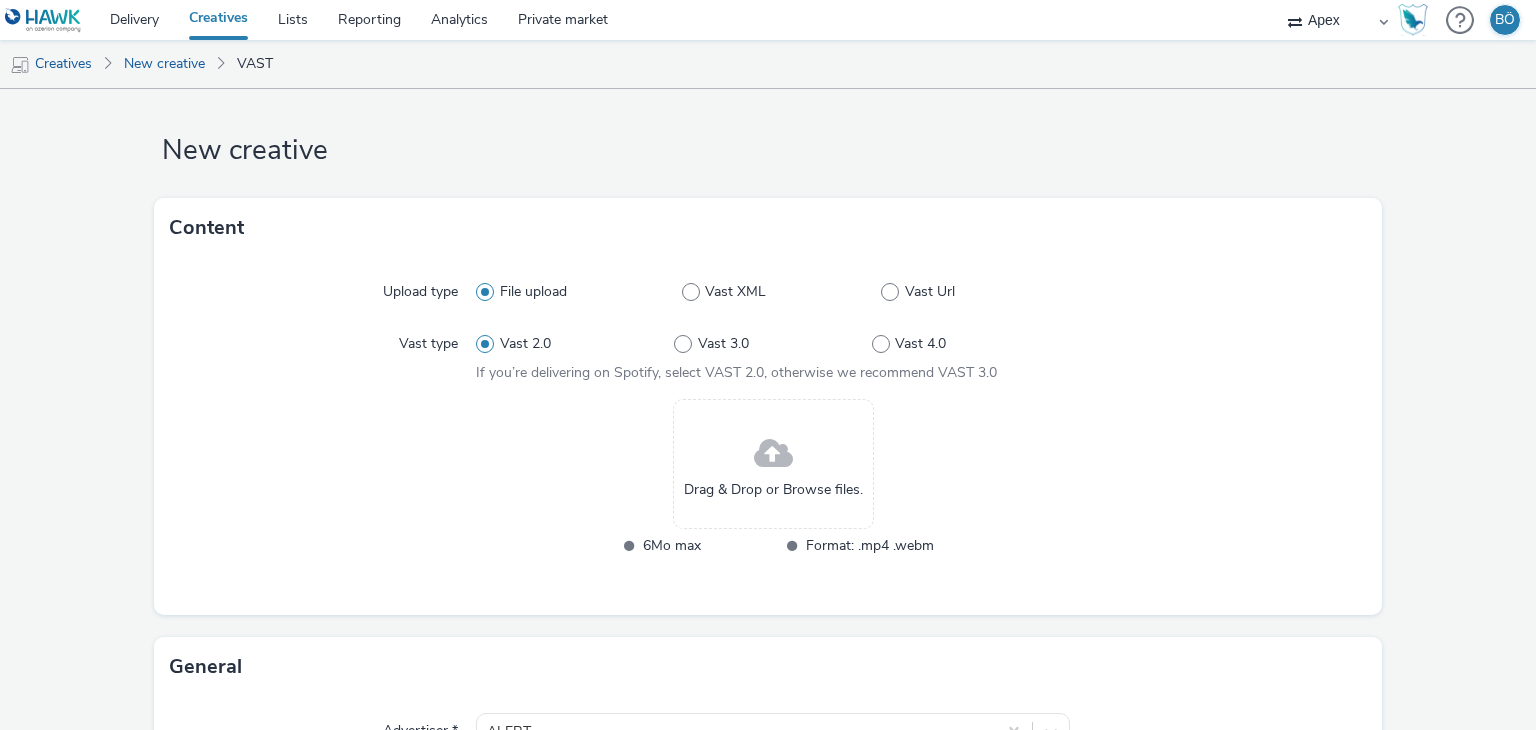 click at bounding box center (773, 454) 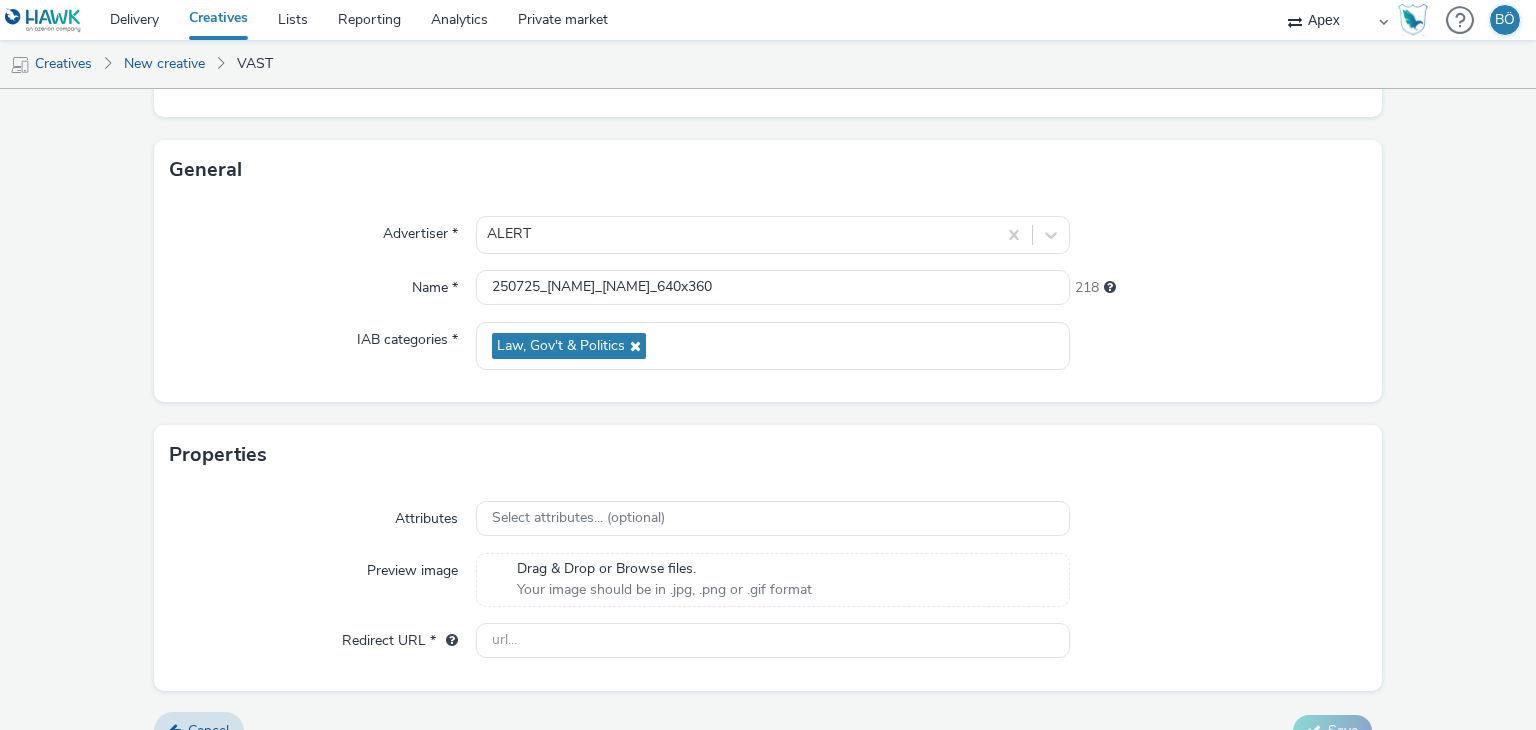 scroll, scrollTop: 556, scrollLeft: 0, axis: vertical 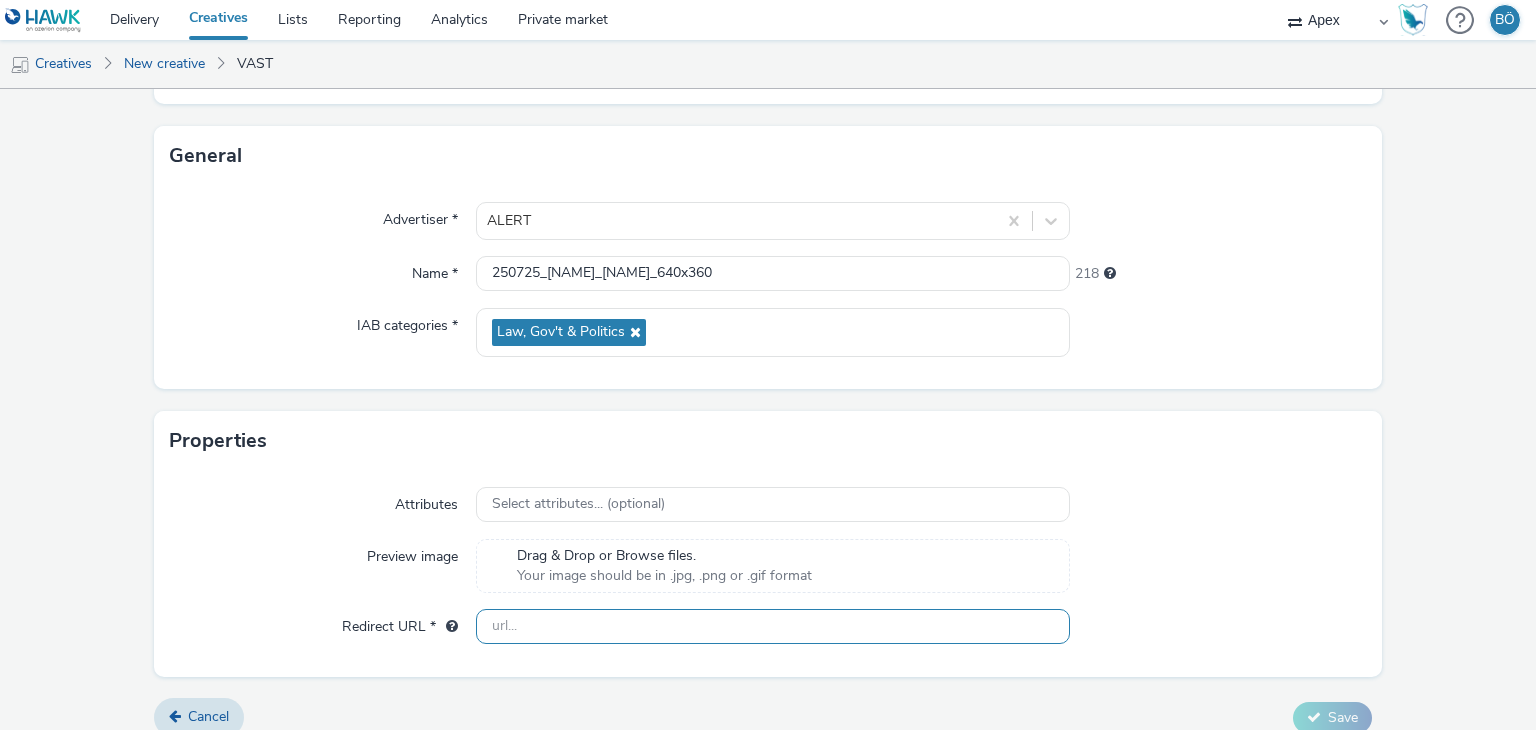 click at bounding box center [772, 626] 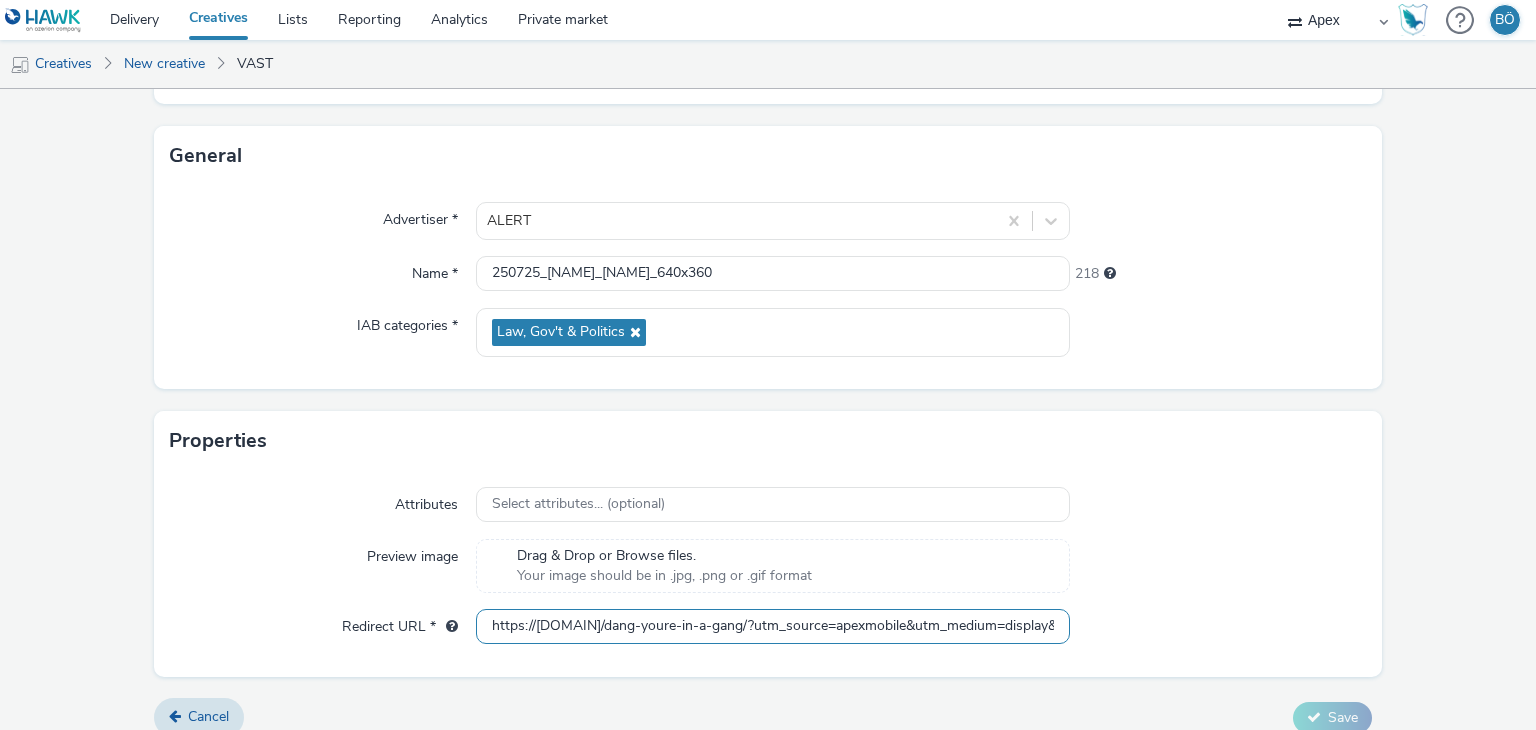 scroll, scrollTop: 0, scrollLeft: 410, axis: horizontal 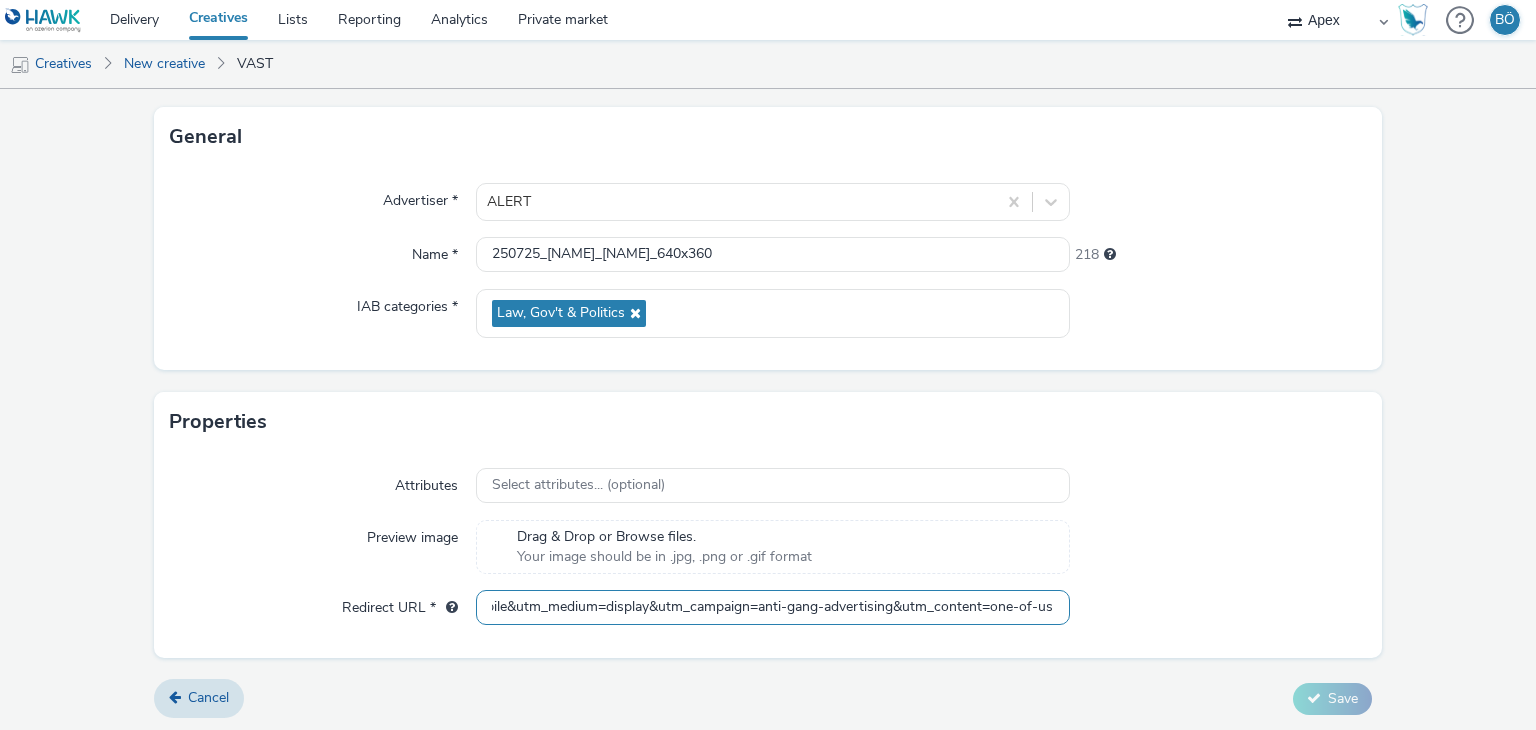 type on "https://alert-ab.ca/dang-youre-in-a-gang/?utm_source=apexmobile&utm_medium=display&utm_campaign=anti-gang-advertising&utm_content=one-of-us" 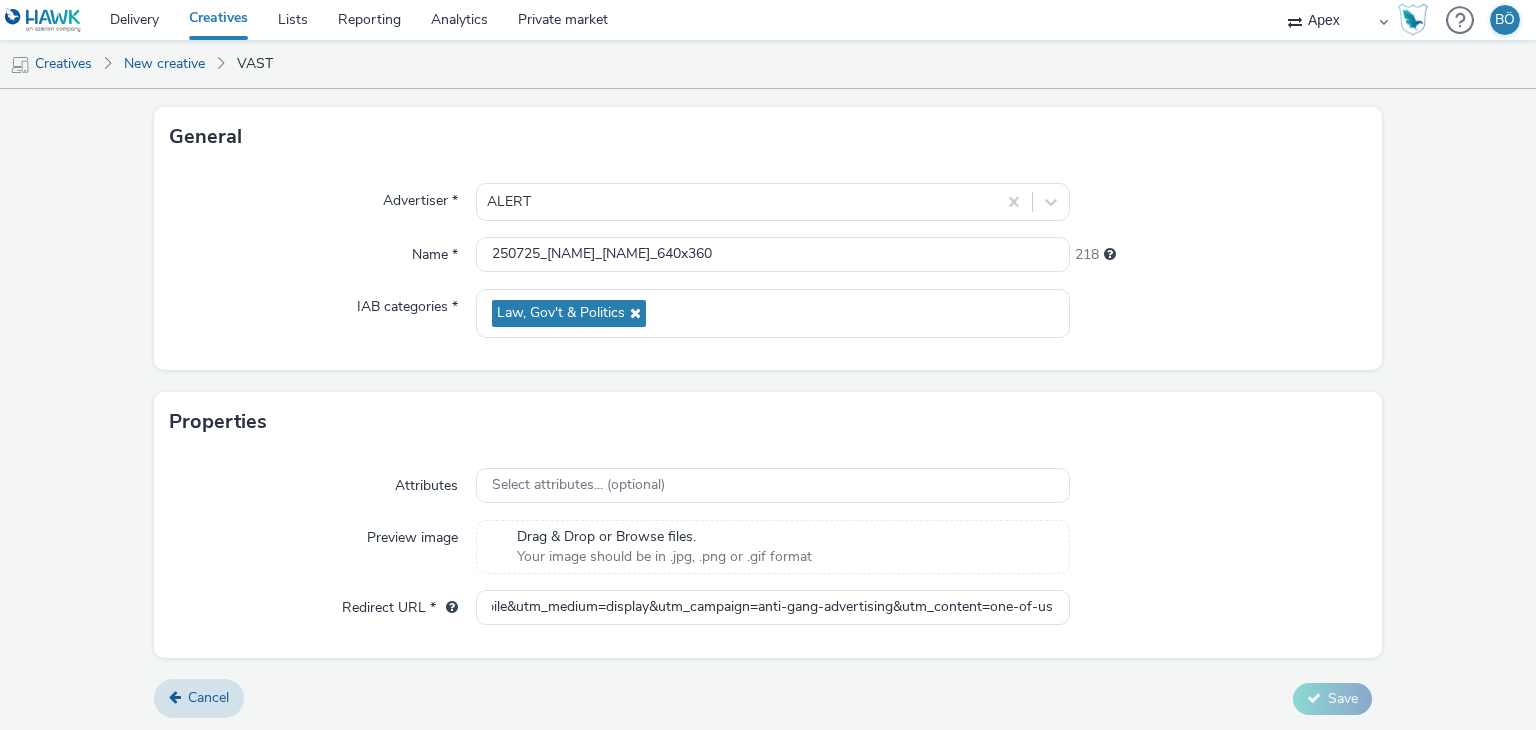 scroll, scrollTop: 0, scrollLeft: 0, axis: both 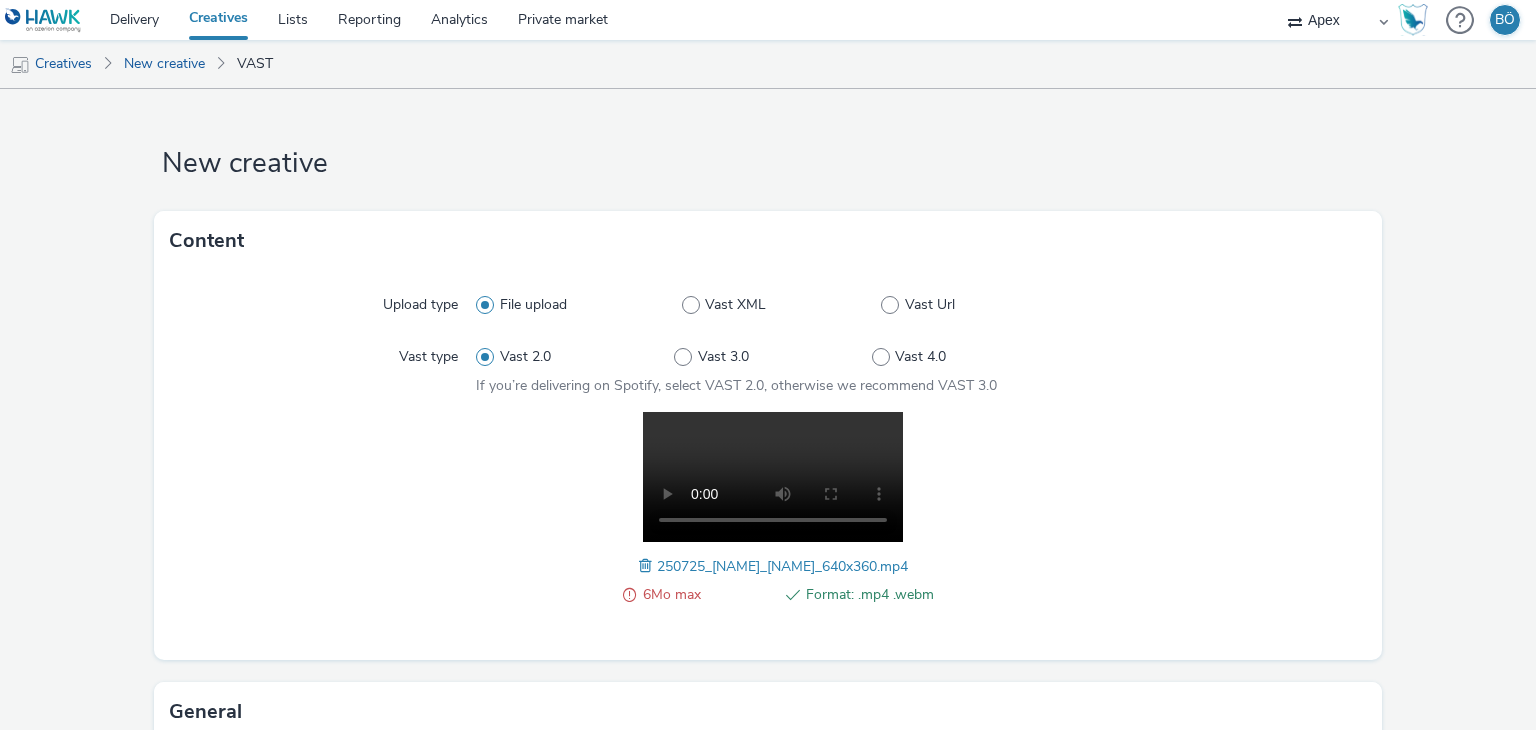 click at bounding box center (629, 595) 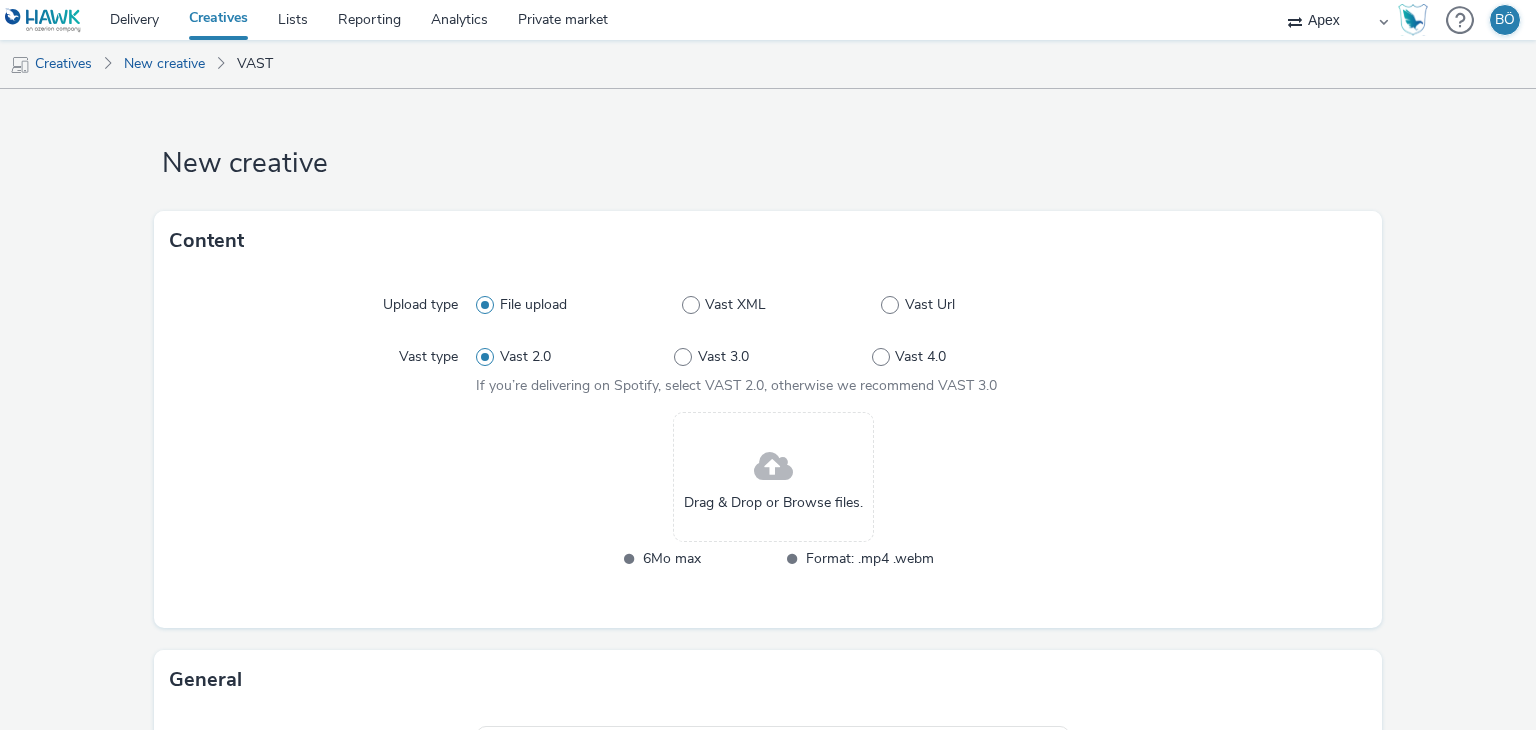 click at bounding box center [773, 467] 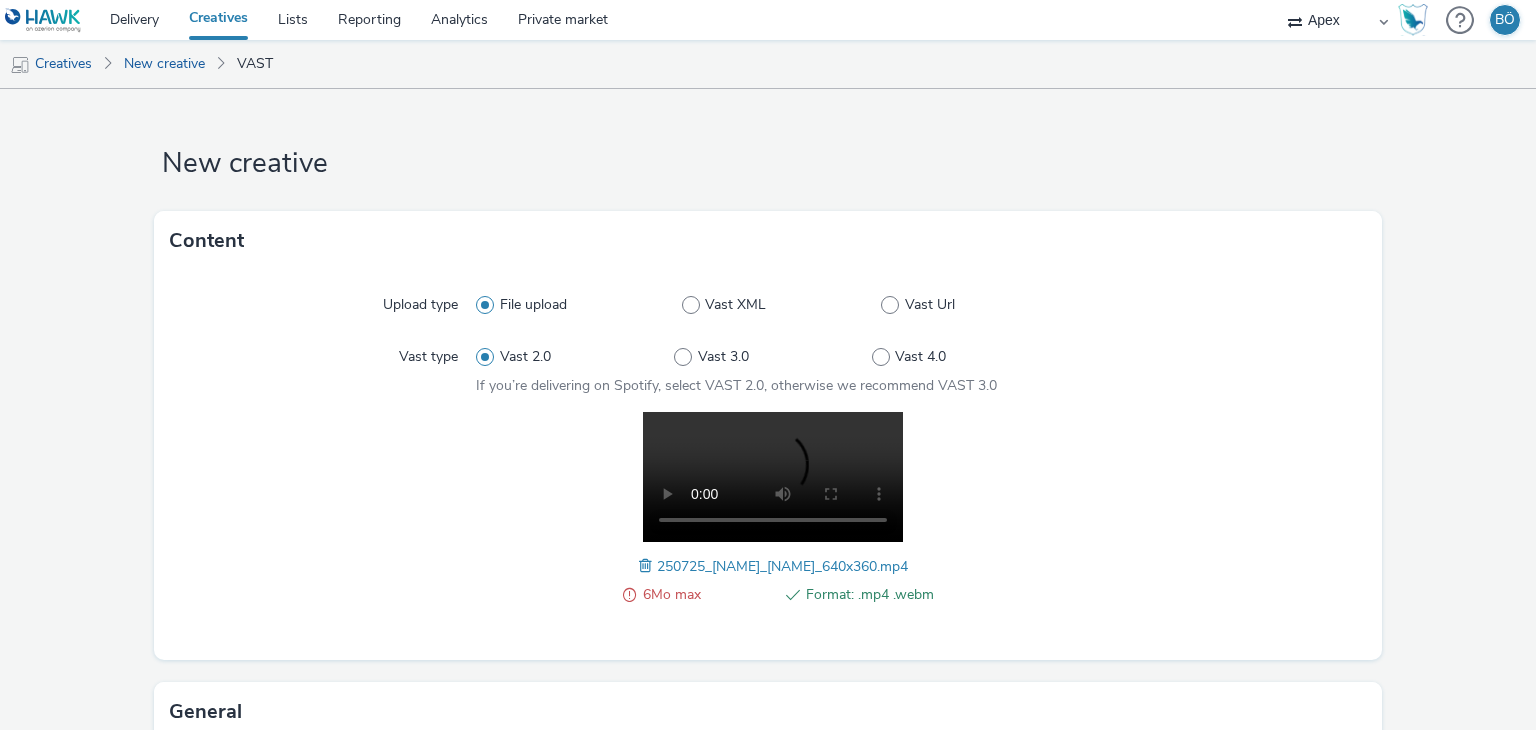 click on "6Mo max" at bounding box center (707, 595) 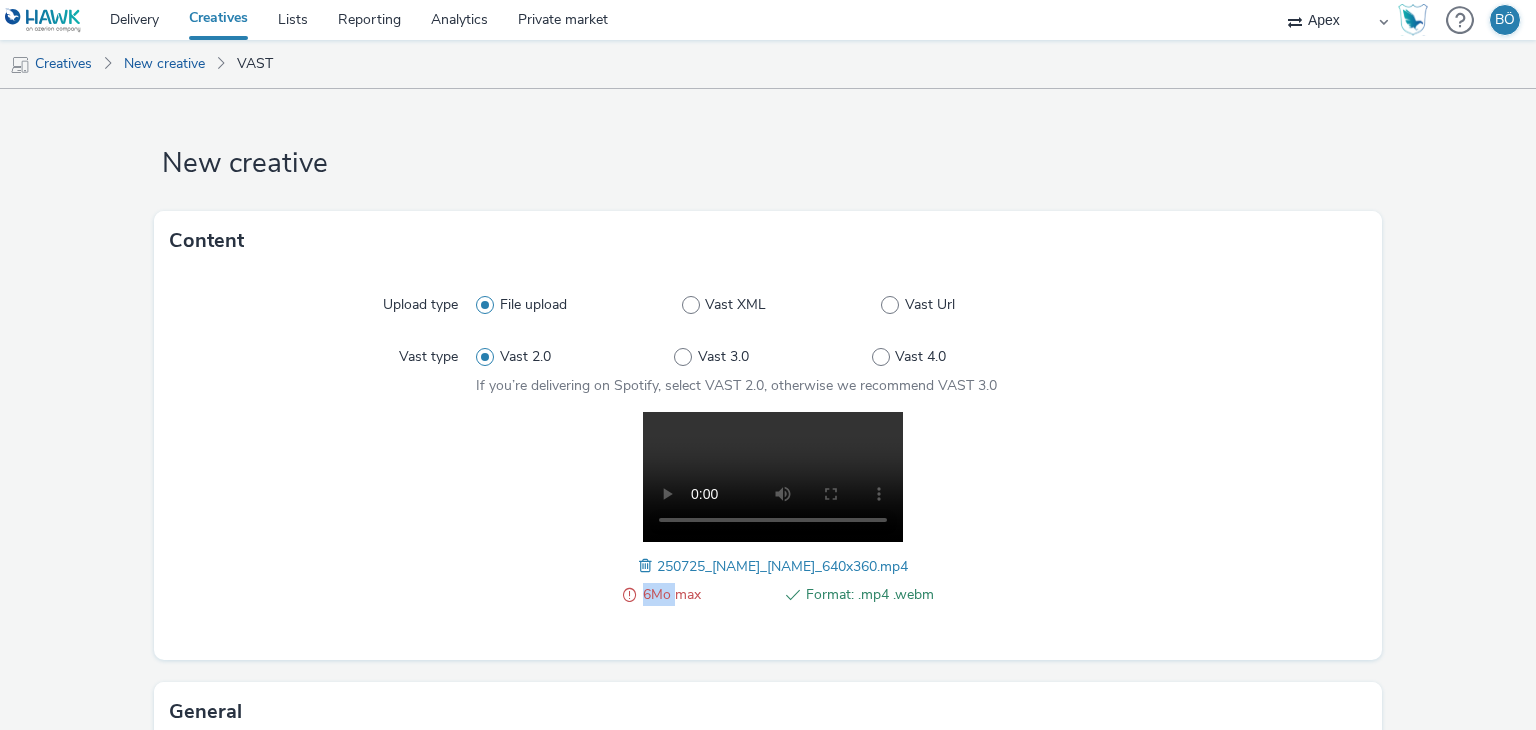 click on "6Mo max" at bounding box center [707, 595] 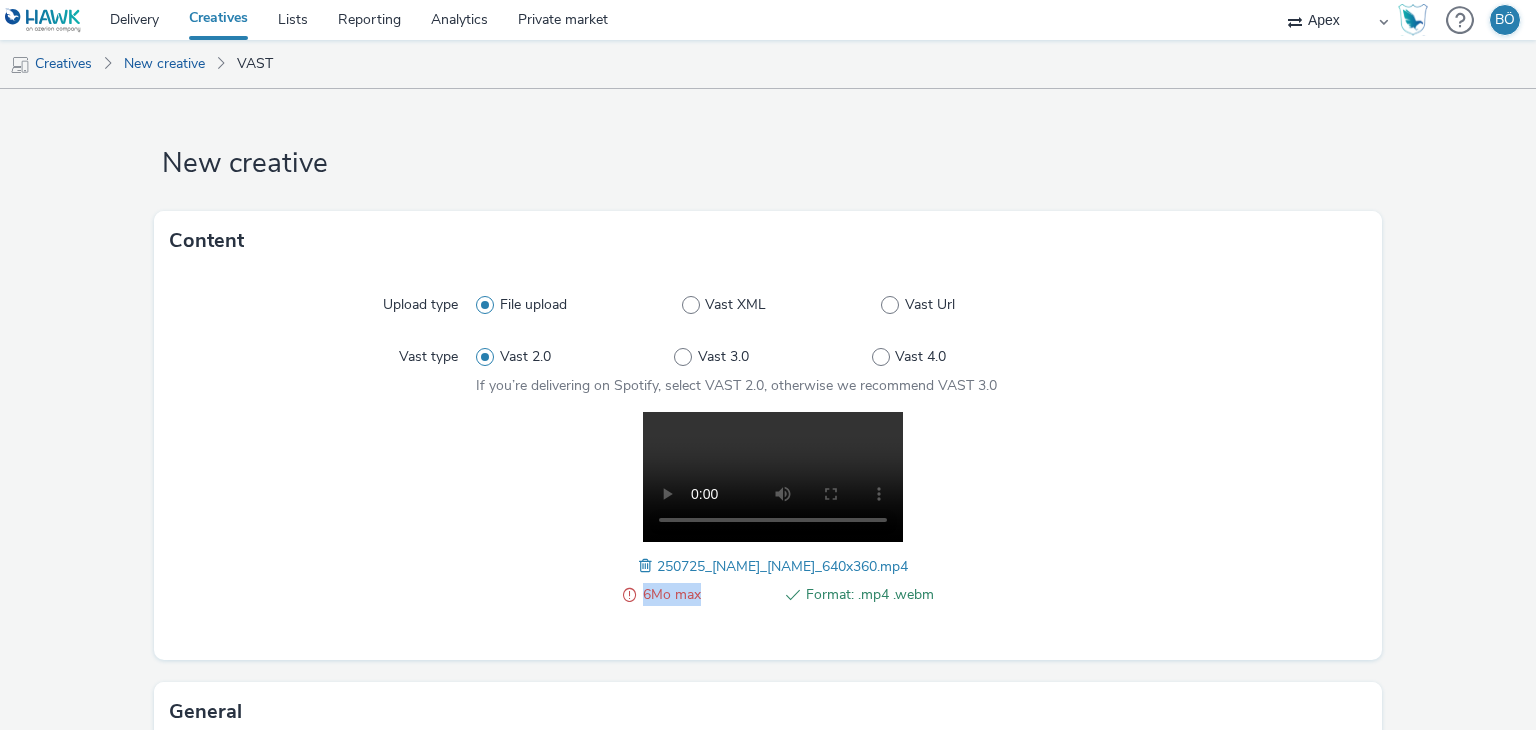 click on "6Mo max" at bounding box center (707, 595) 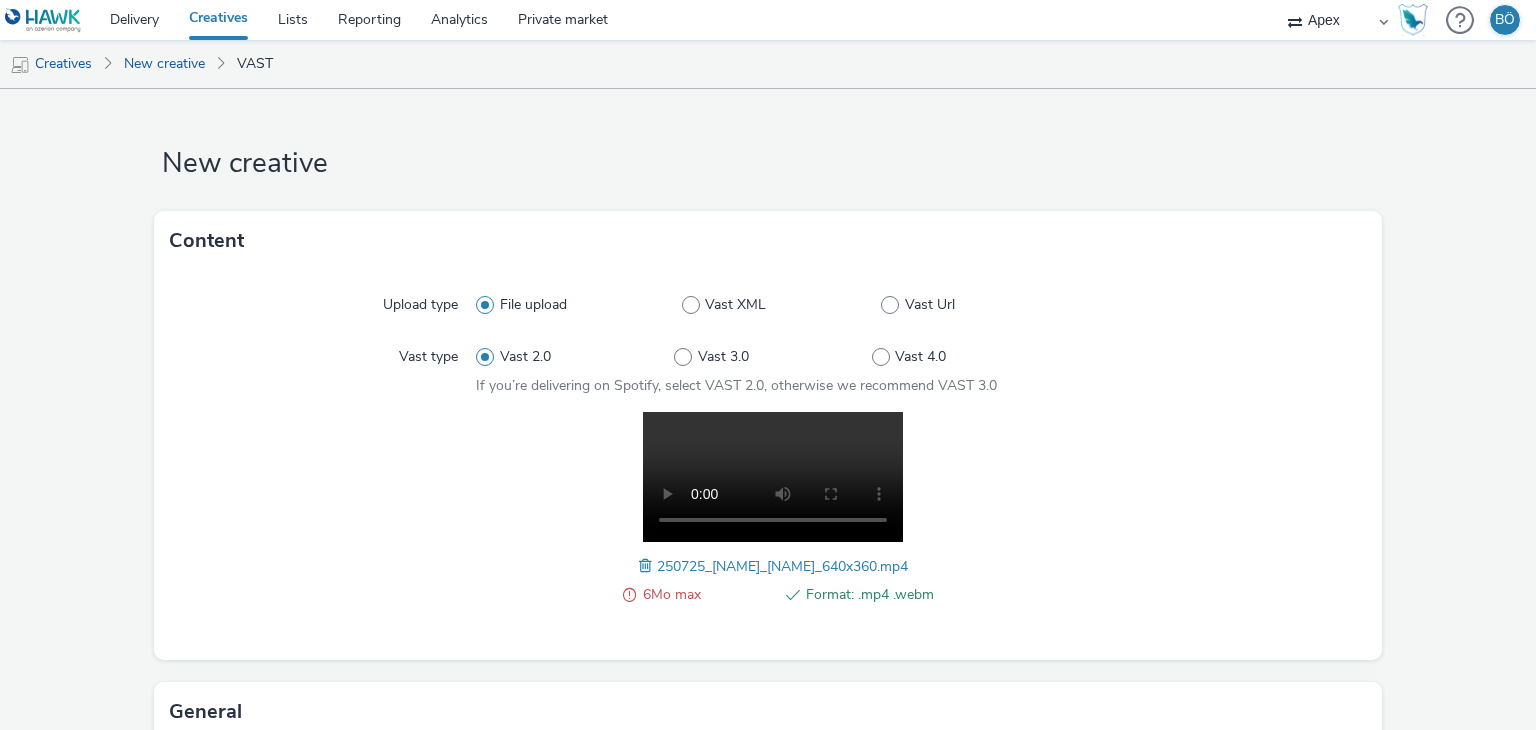 click at bounding box center (648, 566) 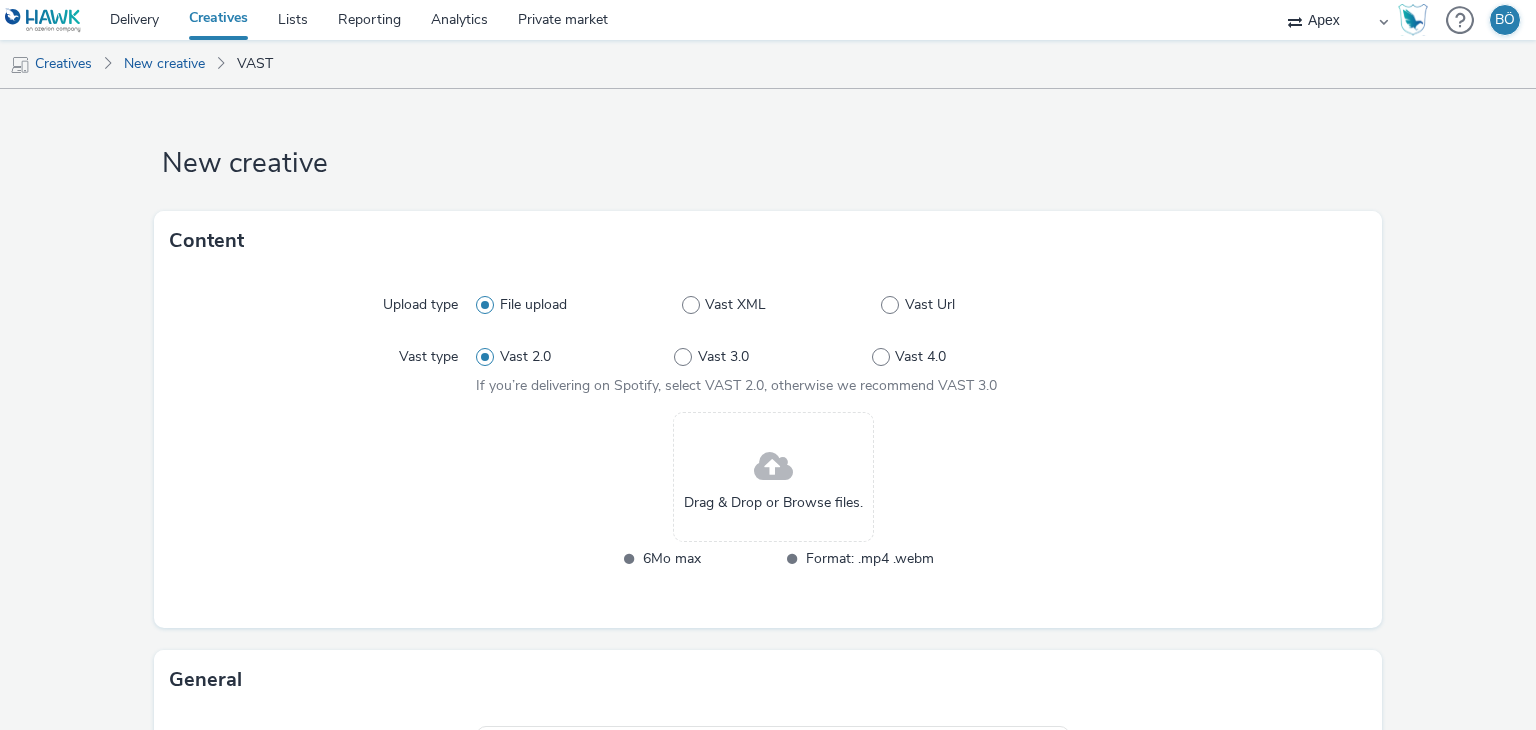 click at bounding box center [773, 467] 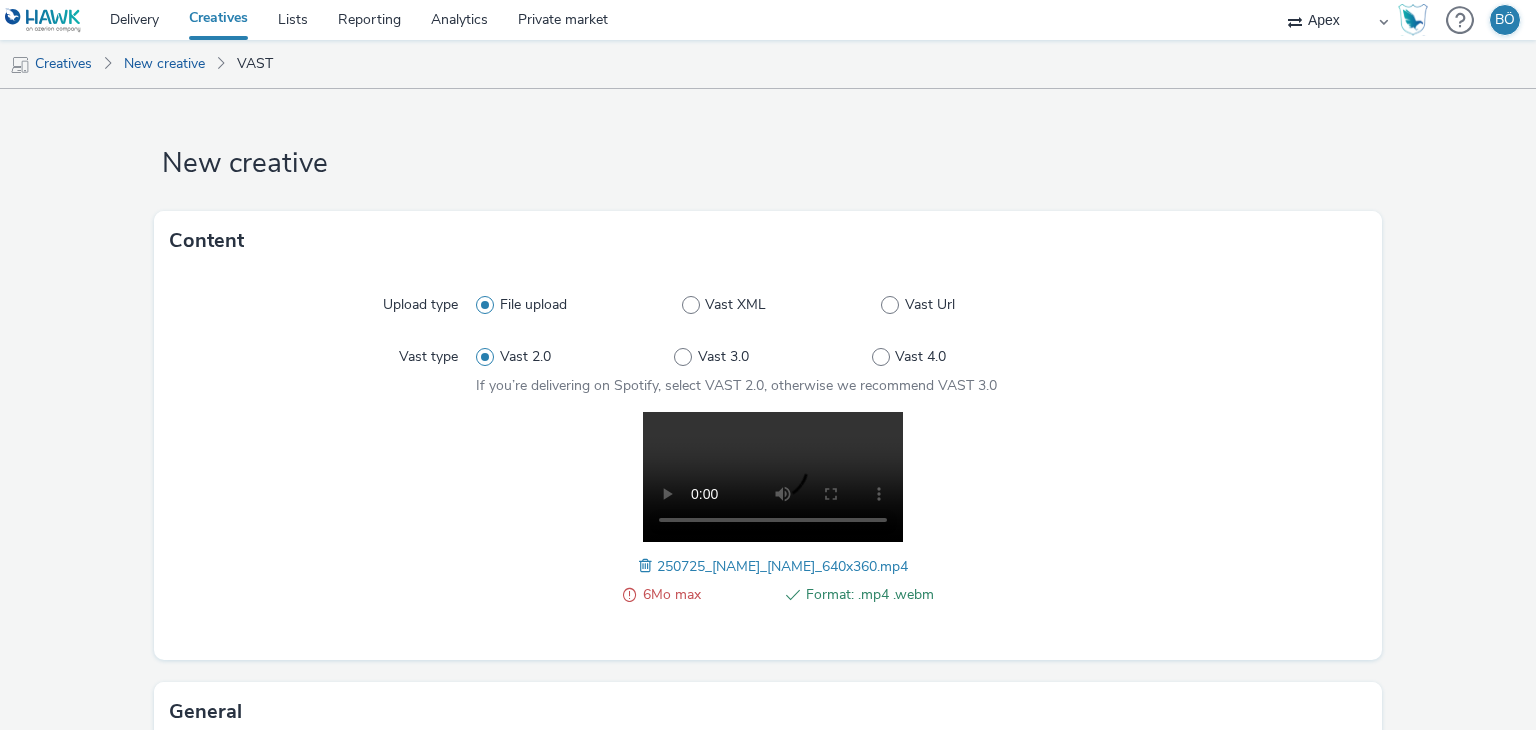 click at bounding box center [629, 595] 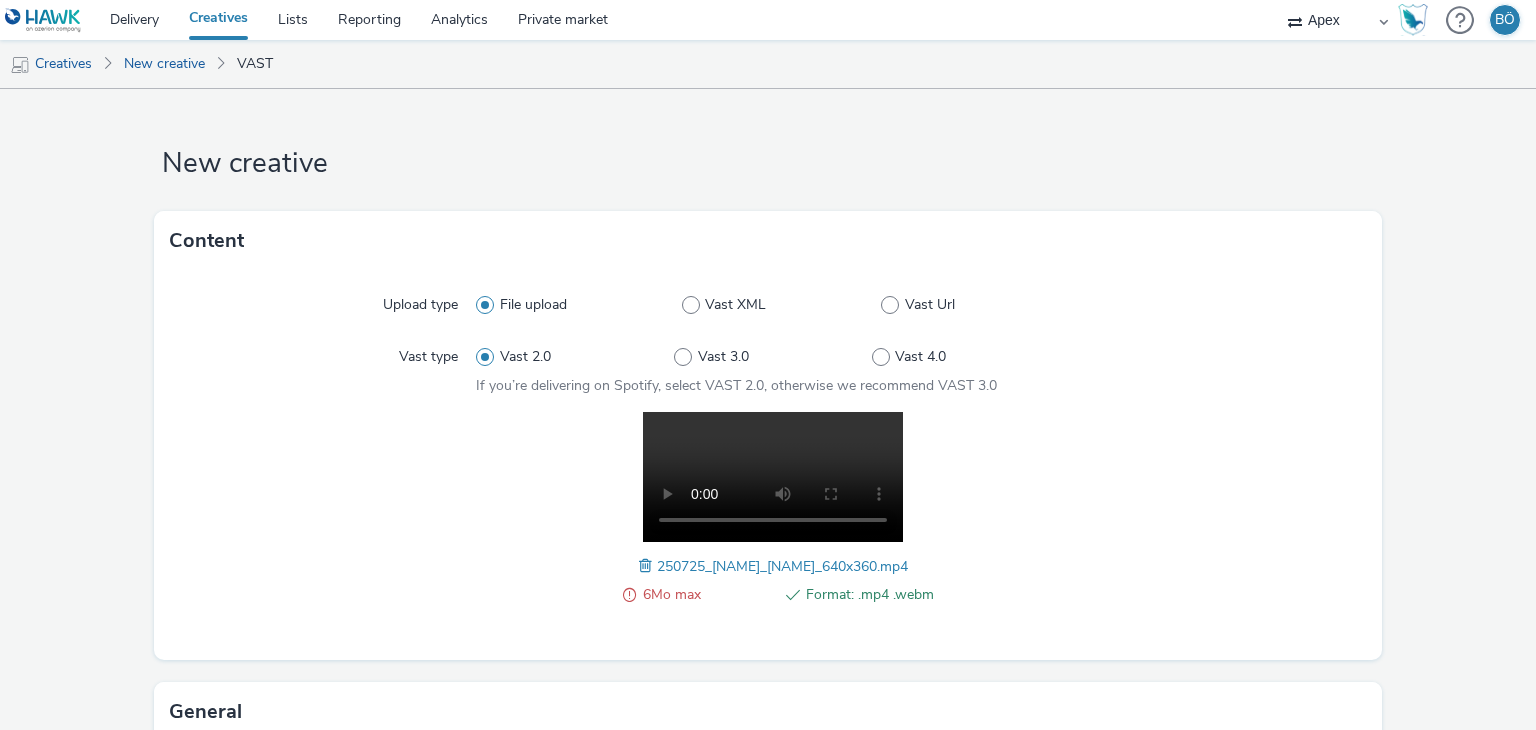 drag, startPoint x: 1130, startPoint y: 387, endPoint x: 1123, endPoint y: 366, distance: 22.135944 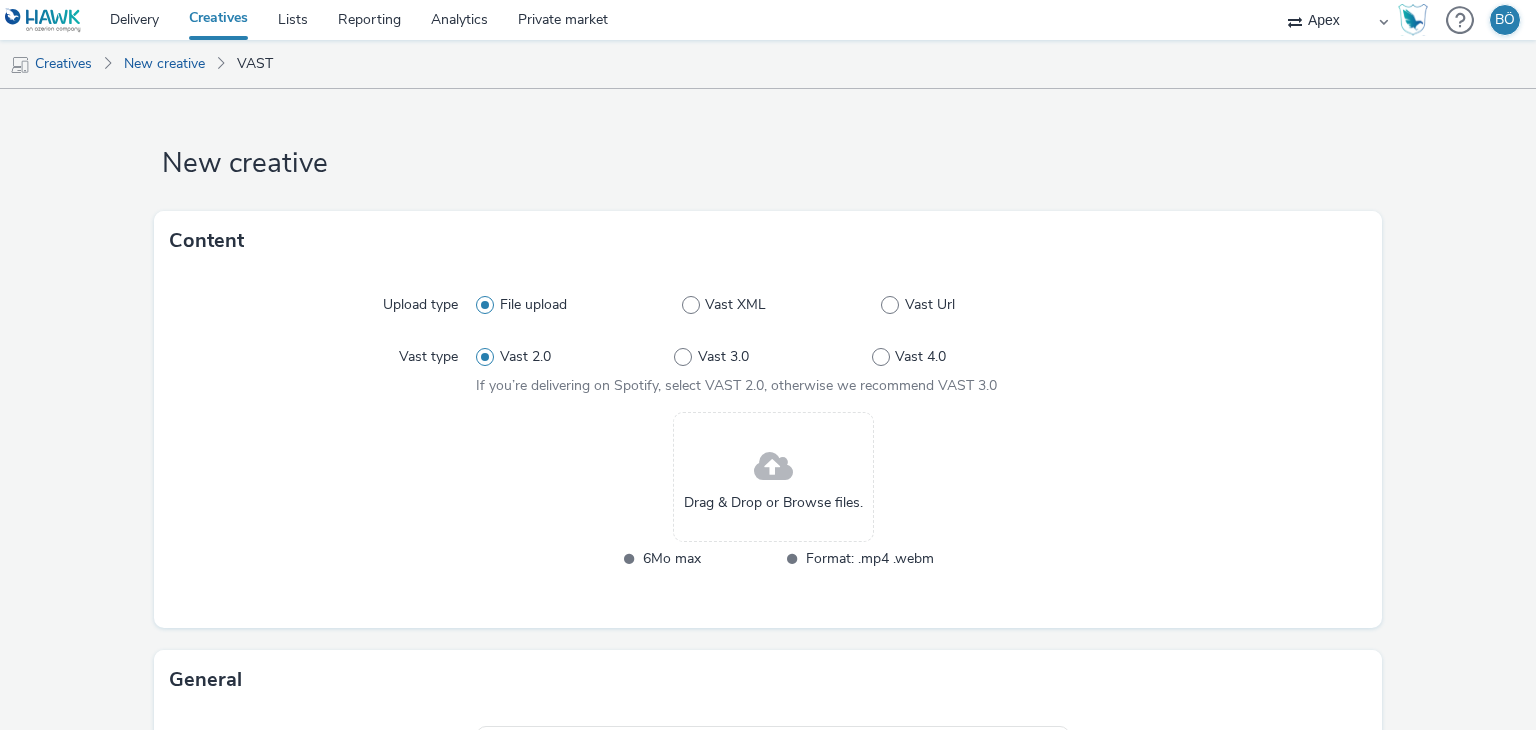 click on "Drag & Drop or Browse files." at bounding box center [773, 477] 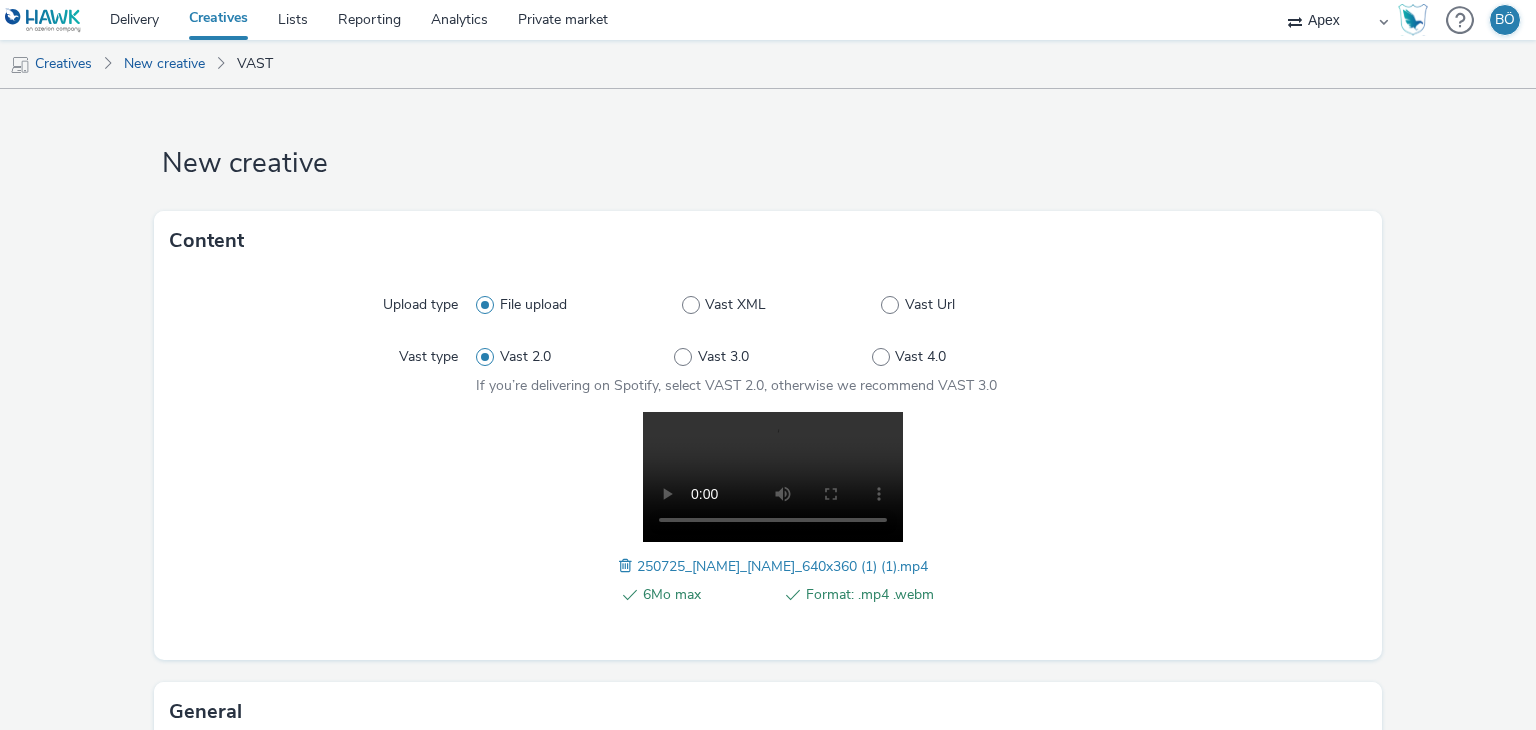 scroll, scrollTop: 616, scrollLeft: 0, axis: vertical 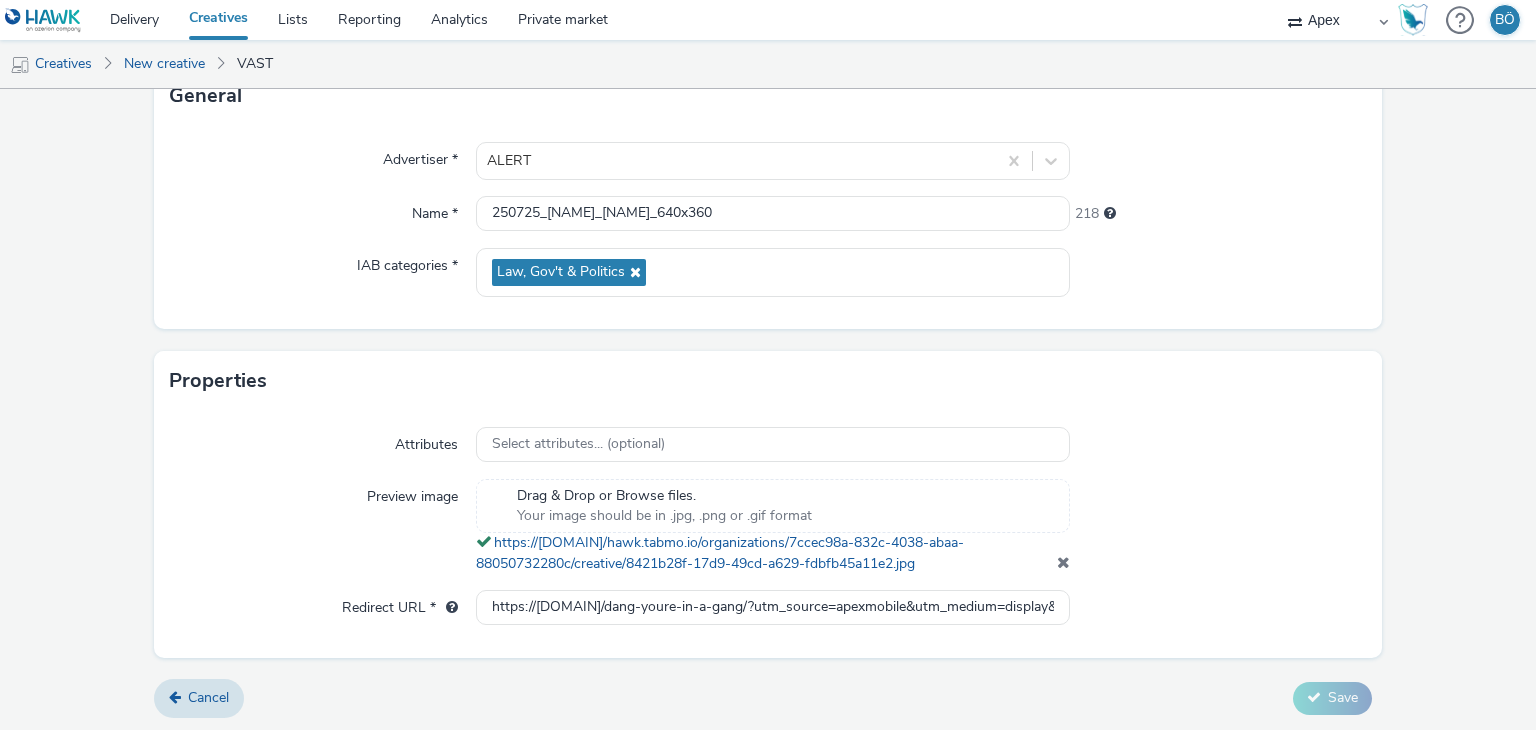 click at bounding box center (1218, 526) 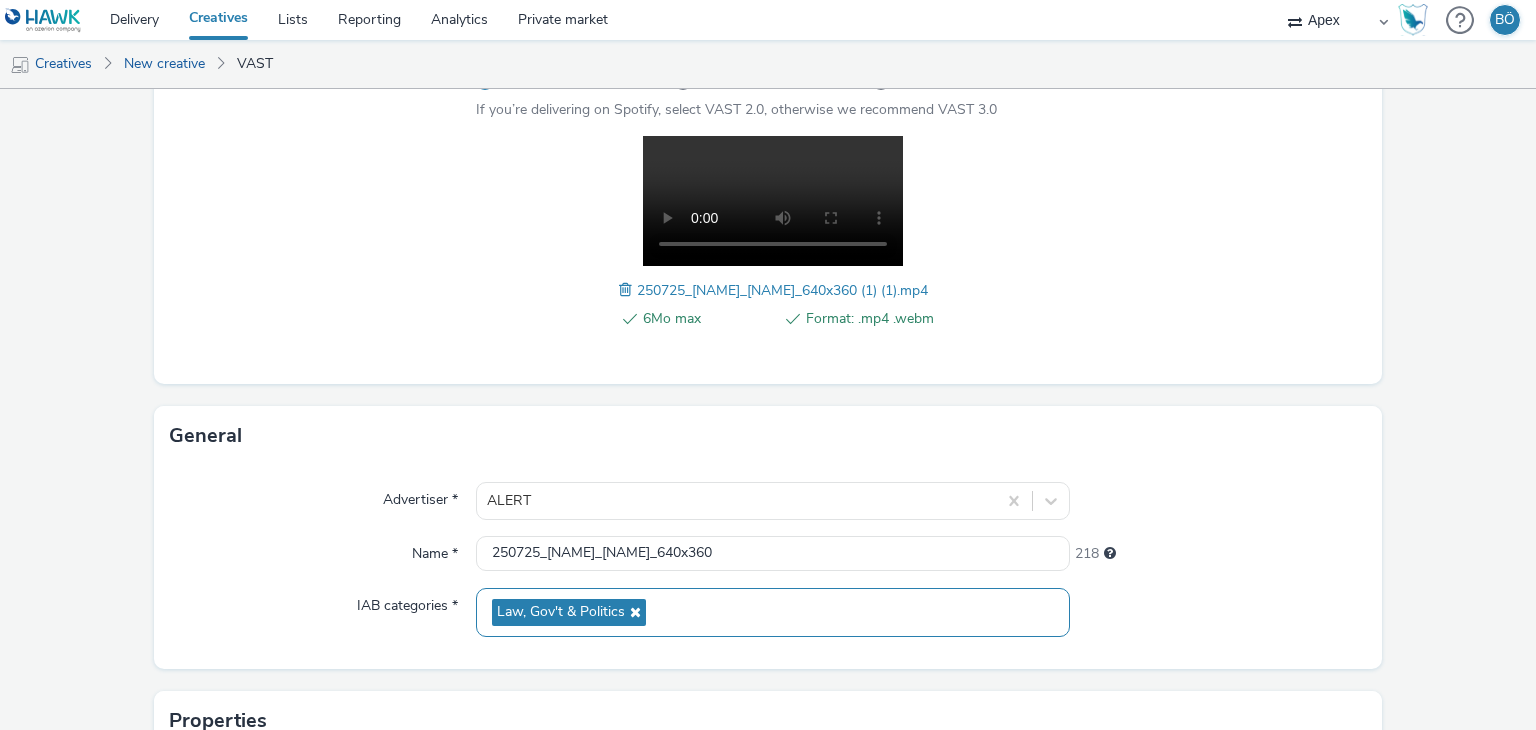 scroll, scrollTop: 500, scrollLeft: 0, axis: vertical 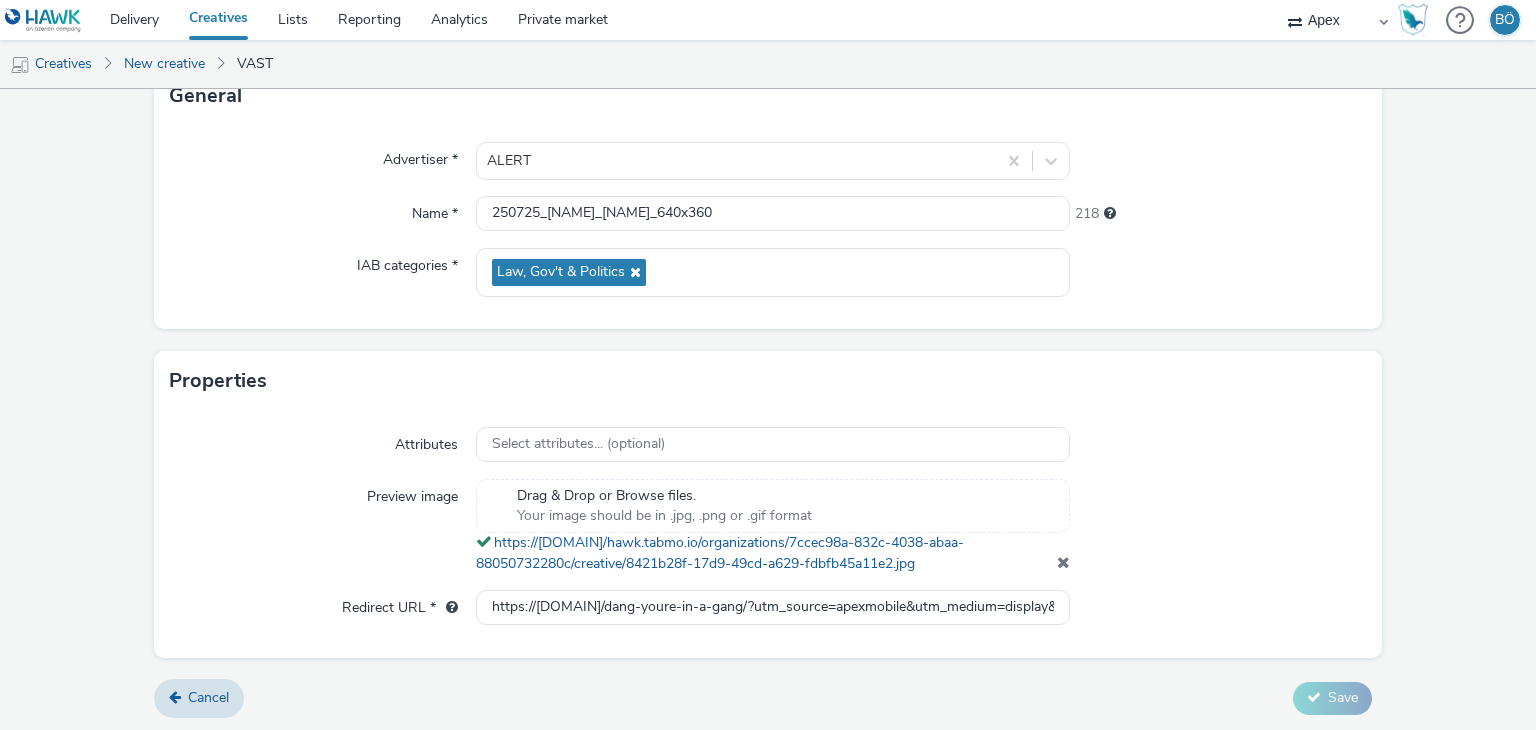 click at bounding box center [1063, 562] 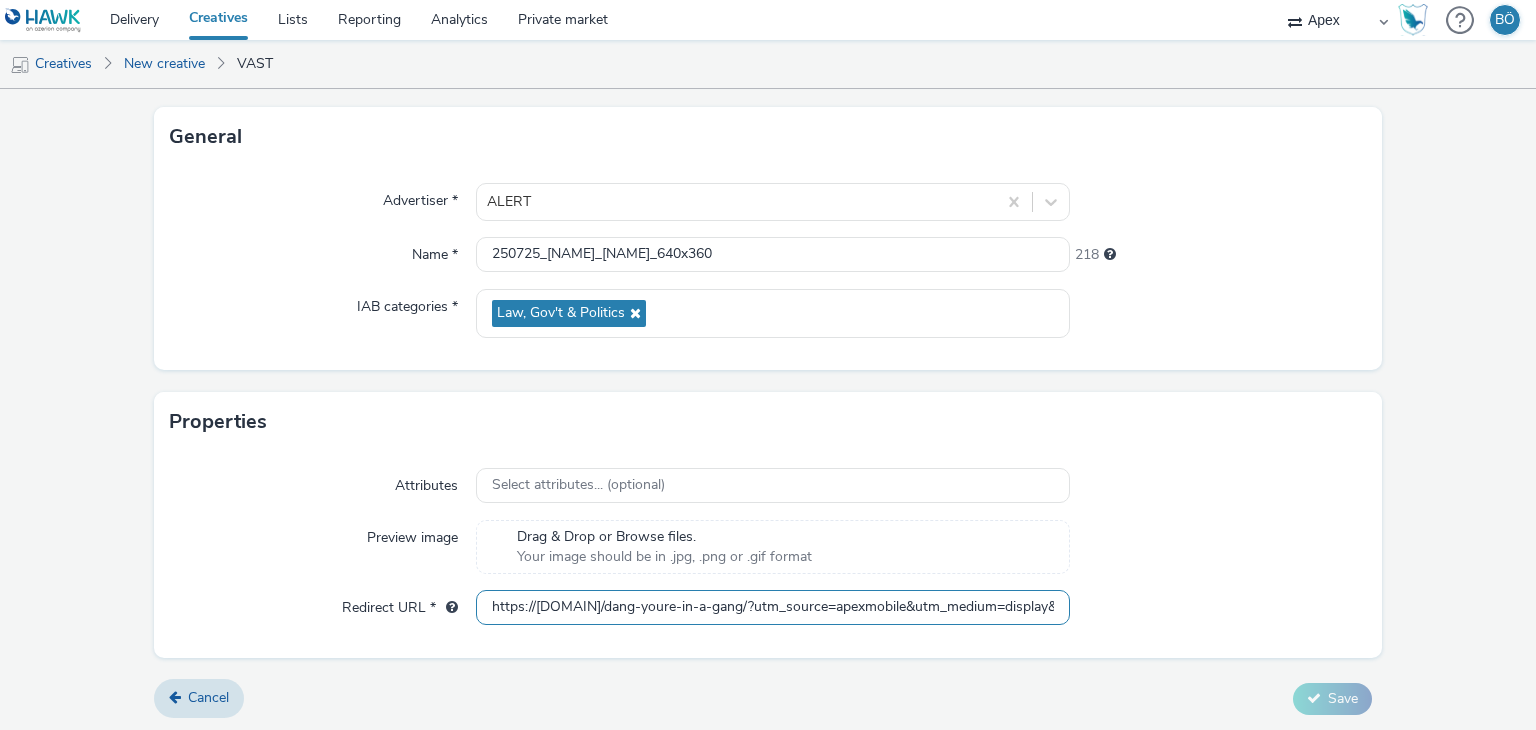 click on "https://alert-ab.ca/dang-youre-in-a-gang/?utm_source=apexmobile&utm_medium=display&utm_campaign=anti-gang-advertising&utm_content=one-of-us" at bounding box center [772, 607] 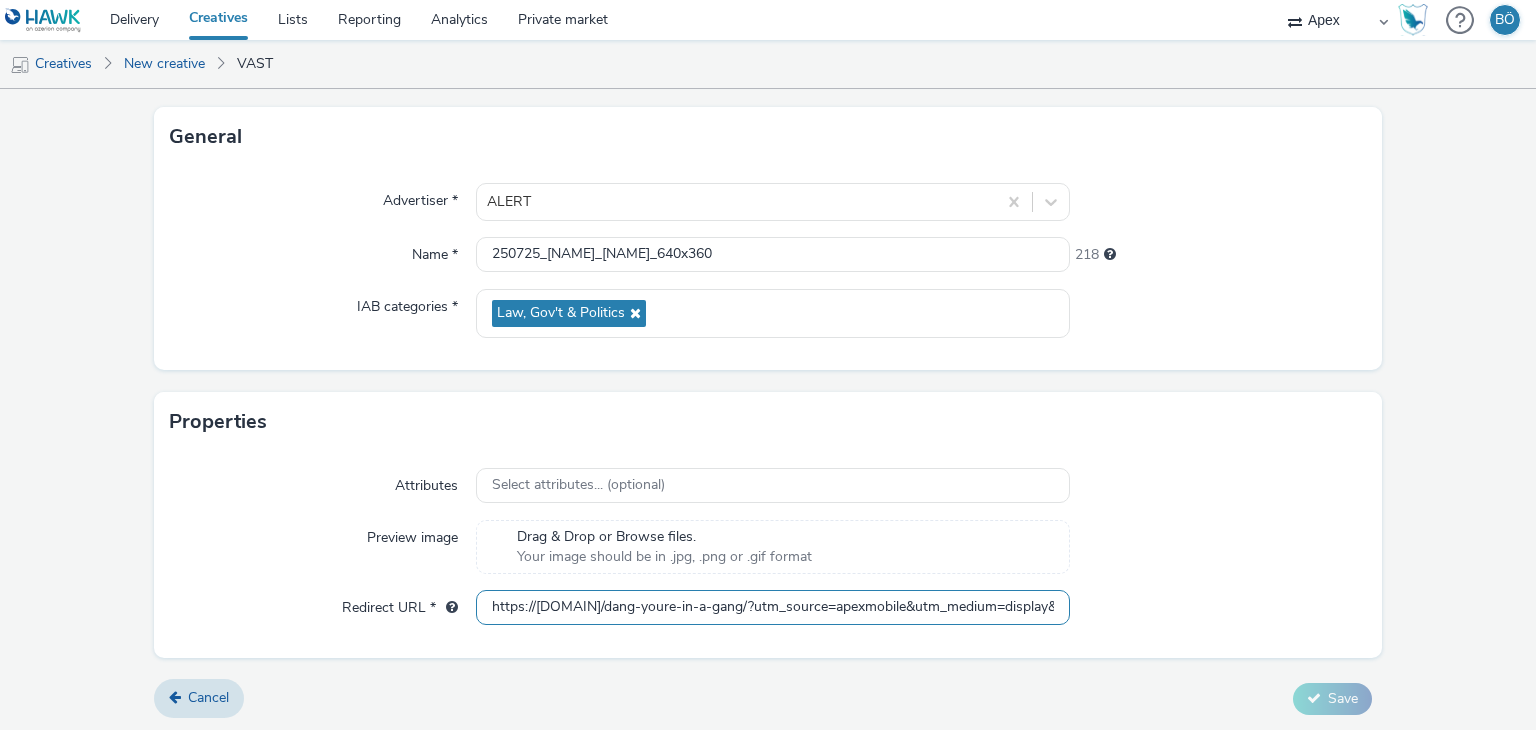 scroll, scrollTop: 0, scrollLeft: 410, axis: horizontal 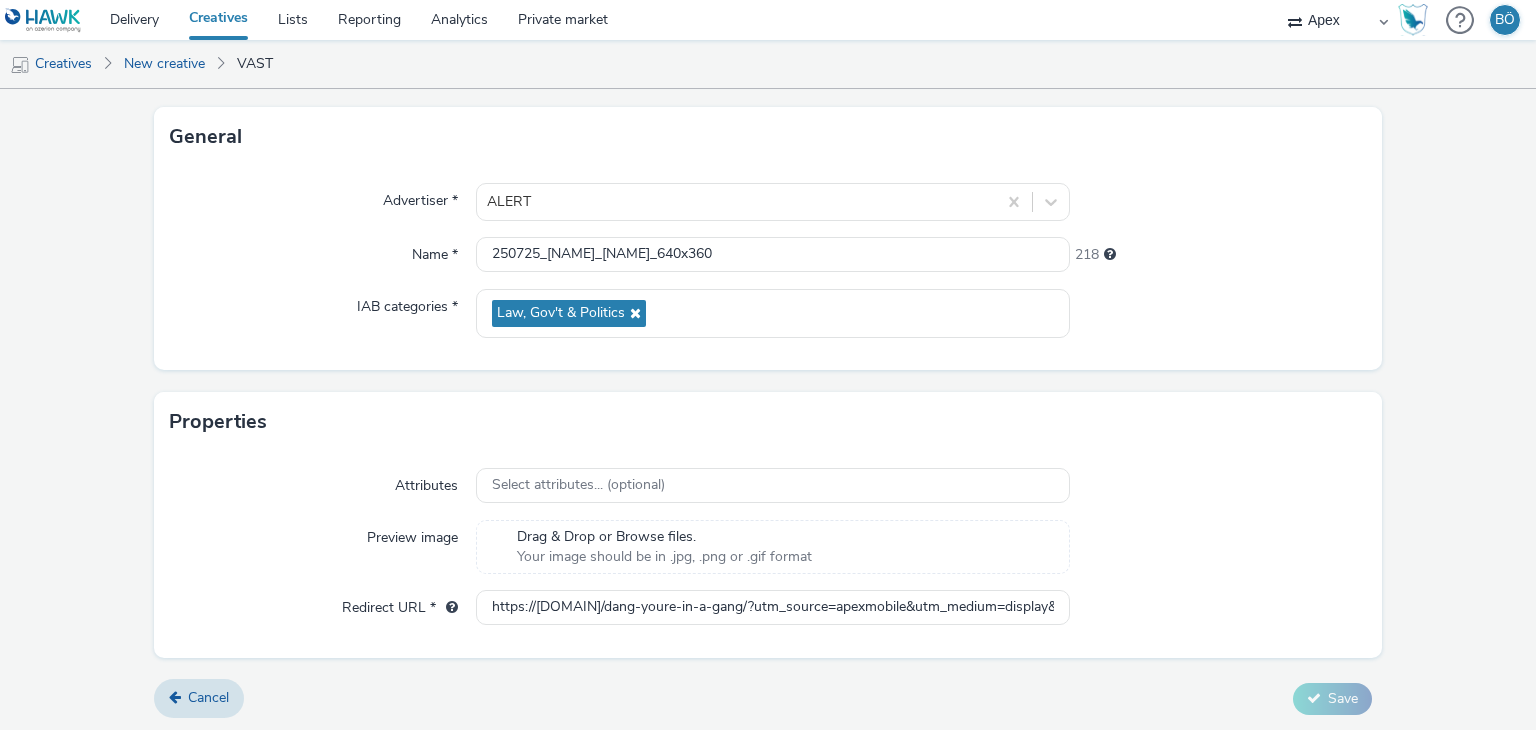 click on "Attributes Select attributes... (optional) Preview image Drag & Drop or Browse files. Your image should be in .jpg, .png or .gif format Redirect URL * https://alert-ab.ca/dang-youre-in-a-gang/?utm_source=apexmobile&utm_medium=display&utm_campaign=anti-gang-advertising&utm_content=one-of-us" at bounding box center (768, 555) 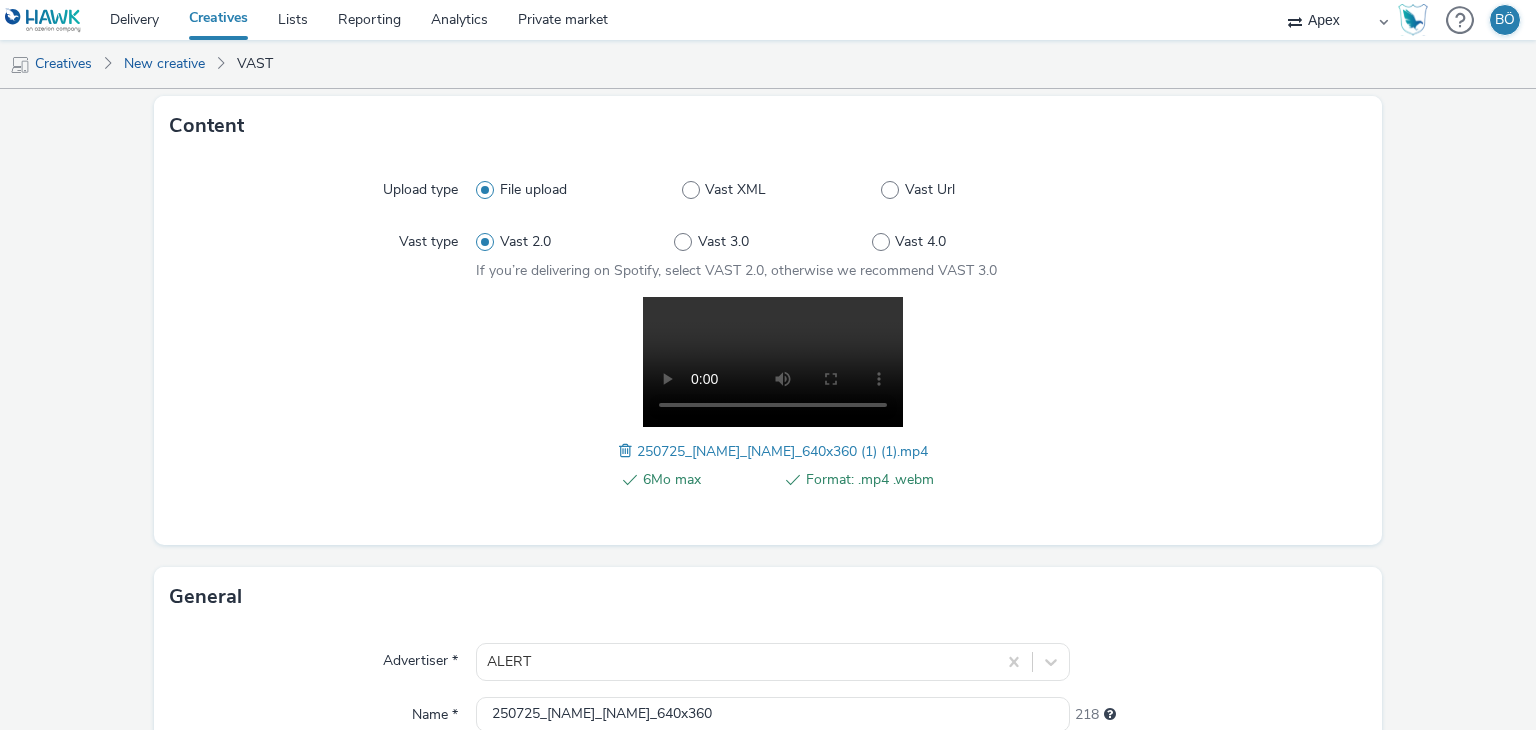 scroll, scrollTop: 0, scrollLeft: 0, axis: both 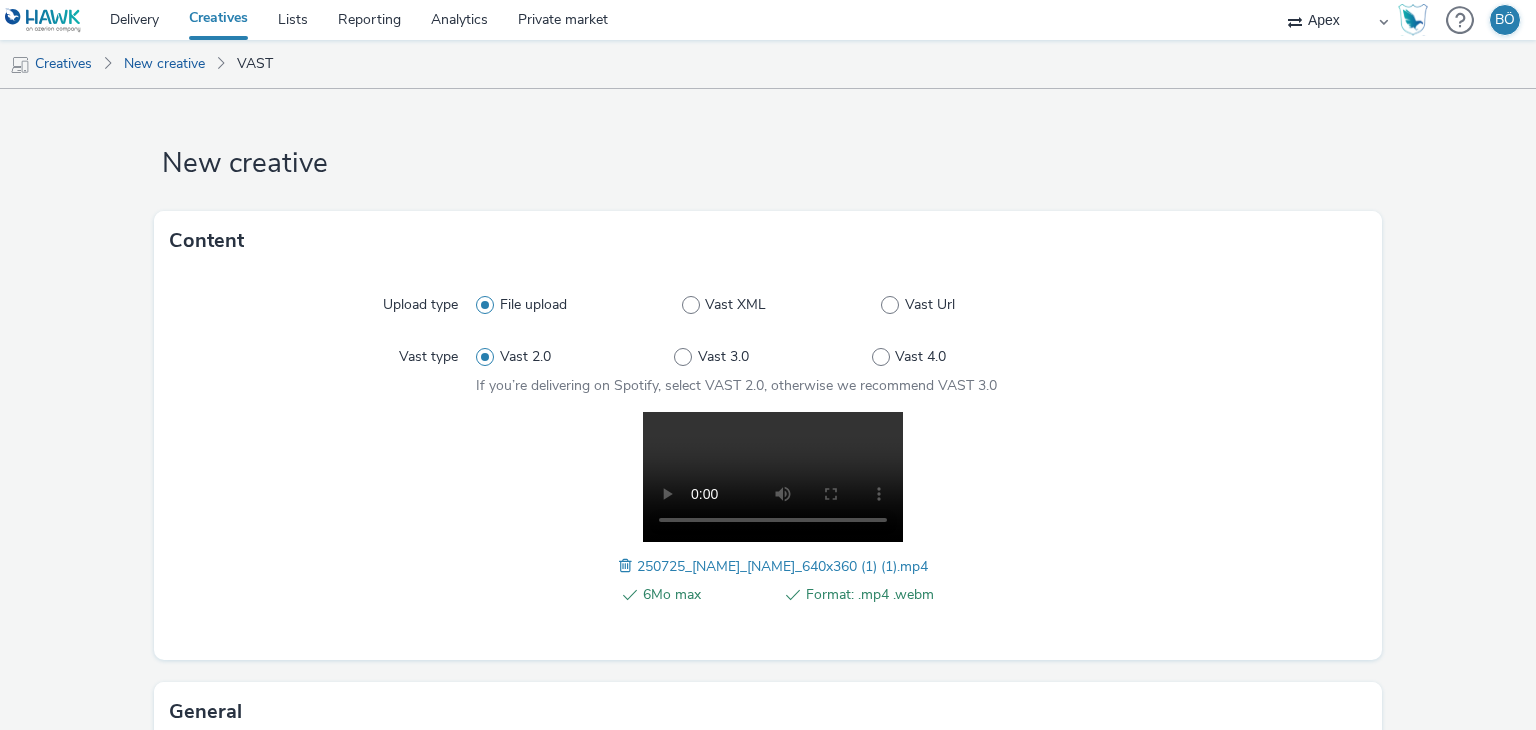 click at bounding box center [1218, 519] 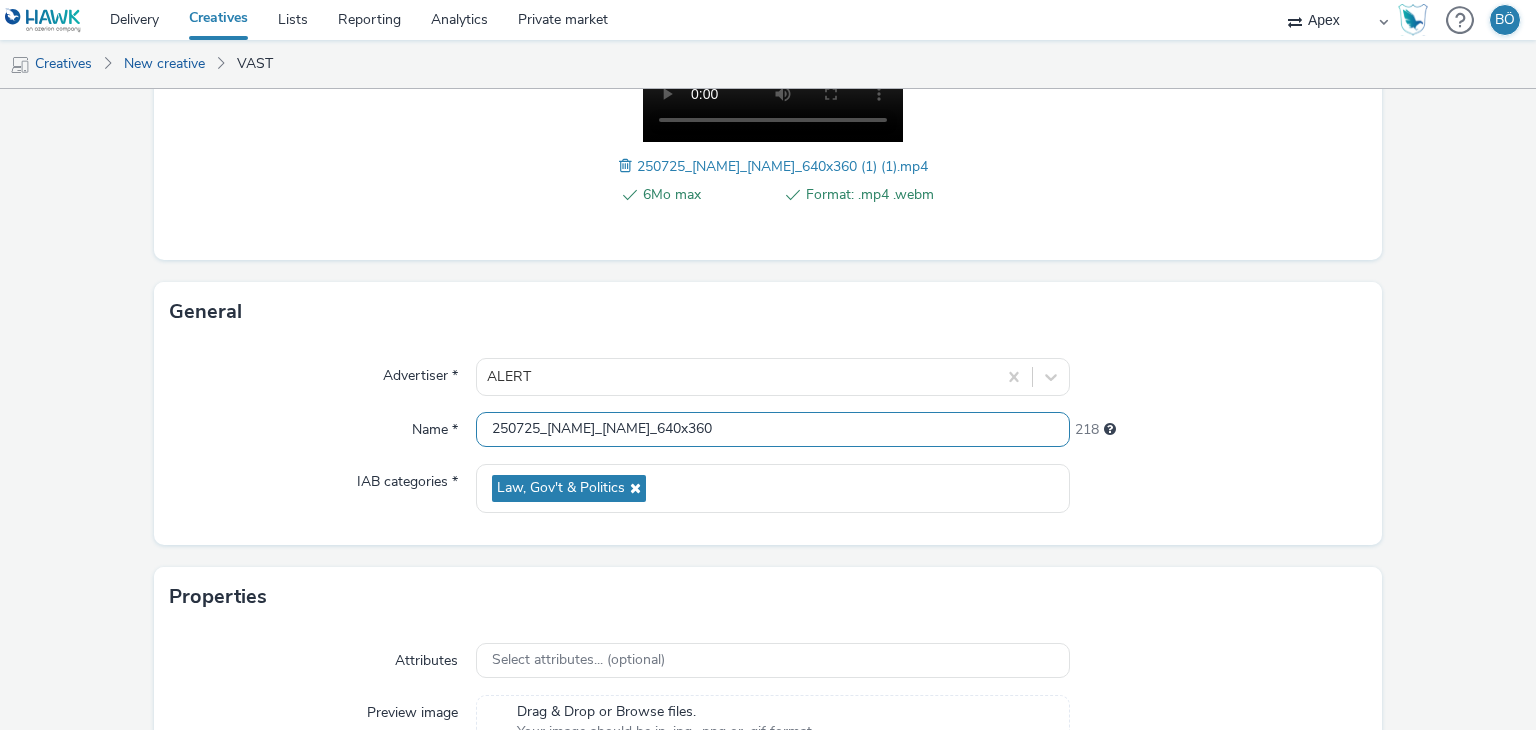 scroll, scrollTop: 575, scrollLeft: 0, axis: vertical 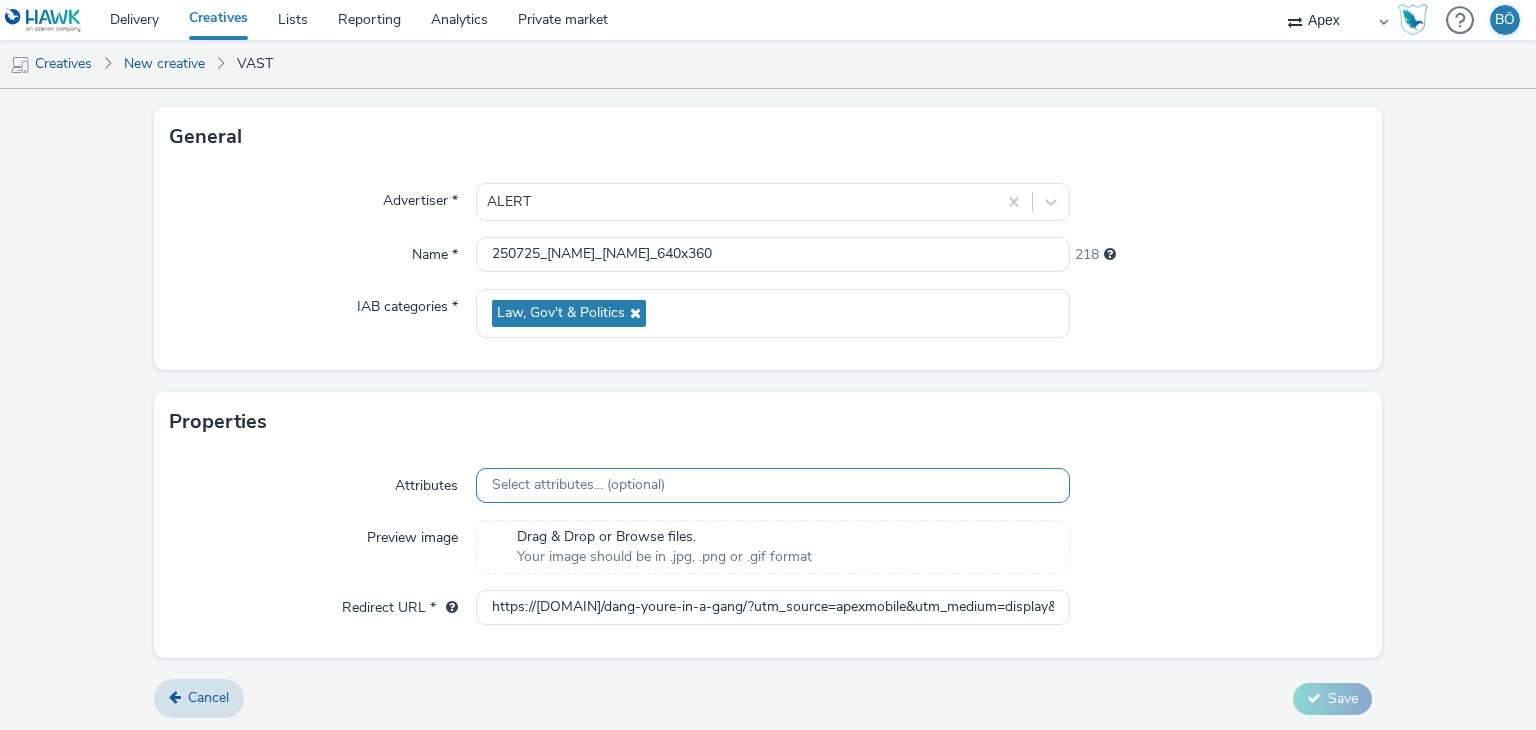 click on "Select attributes... (optional)" at bounding box center (772, 485) 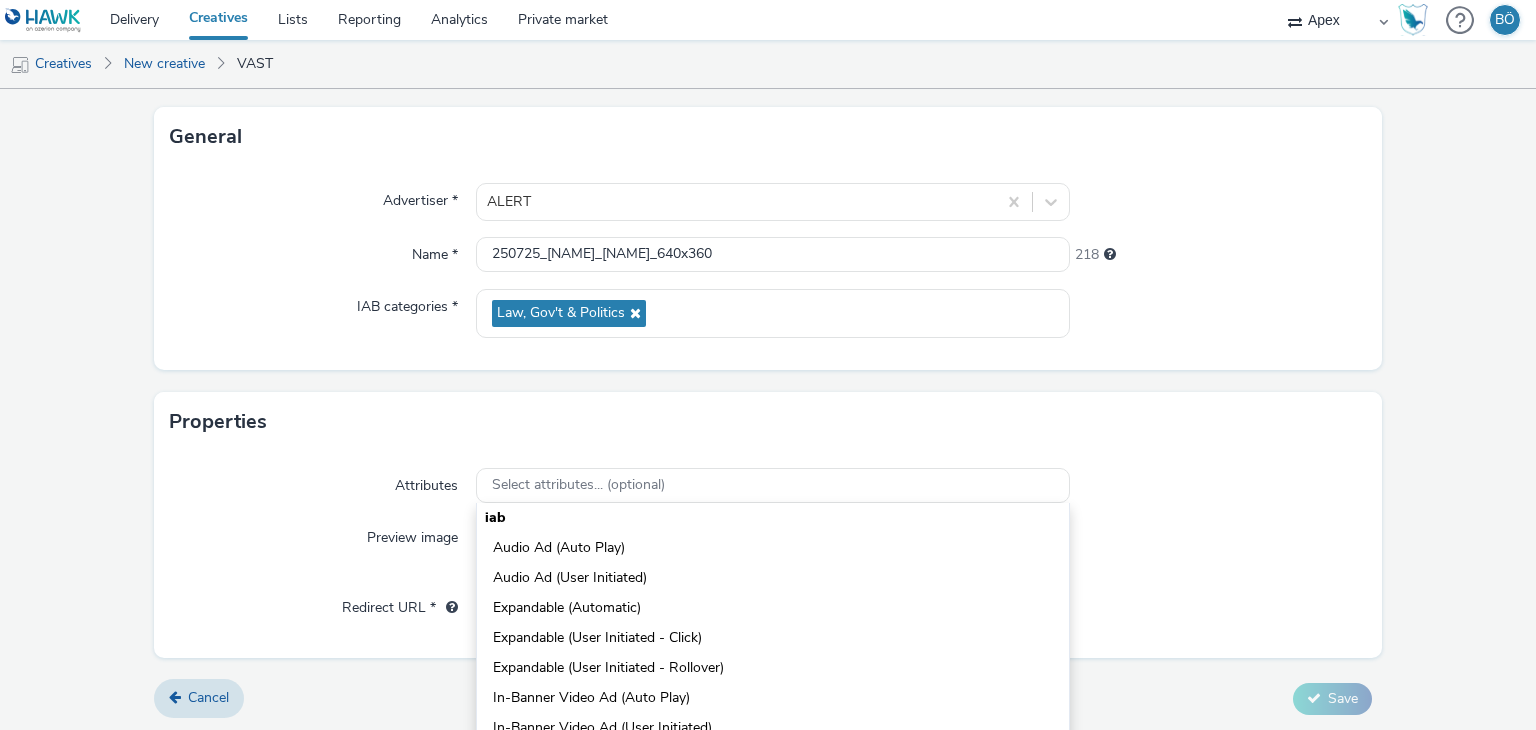 click on "Attributes Select attributes... (optional) iab Audio Ad (Auto Play) Audio Ad (User Initiated) Expandable (Automatic) Expandable (User Initiated - Click) Expandable (User Initiated - Rollover) In-Banner Video Ad (Auto Play) In-Banner Video Ad (User Initiated) Pop (e.g., Over, Under, or upon Exit) Provocative or Suggestive Imagery Shaky, Flashing, Flickering, Extreme Animation, Smileys Surveys Text Only User Interactive (e.g., Embedded Games) Windows Dialog or Alert Style Has audio on/off button Ad can be skipped (e.g., skip button on preroll video) rubicon Shaky/Flashy Gambling Dating Ads Non Branded Offers System Warning/Window Box Smileys/Cursors Deceptive Offers Skin Care Tricks Political Religious Belly Fat Teeth Whitening Preview image Drag & Drop or Browse files. Your image should be in .jpg, .png or .gif format Redirect URL * https://alert-ab.ca/dang-youre-in-a-gang/?utm_source=apexmobile&utm_medium=display&utm_campaign=anti-gang-advertising&utm_content=one-of-us" at bounding box center [768, 555] 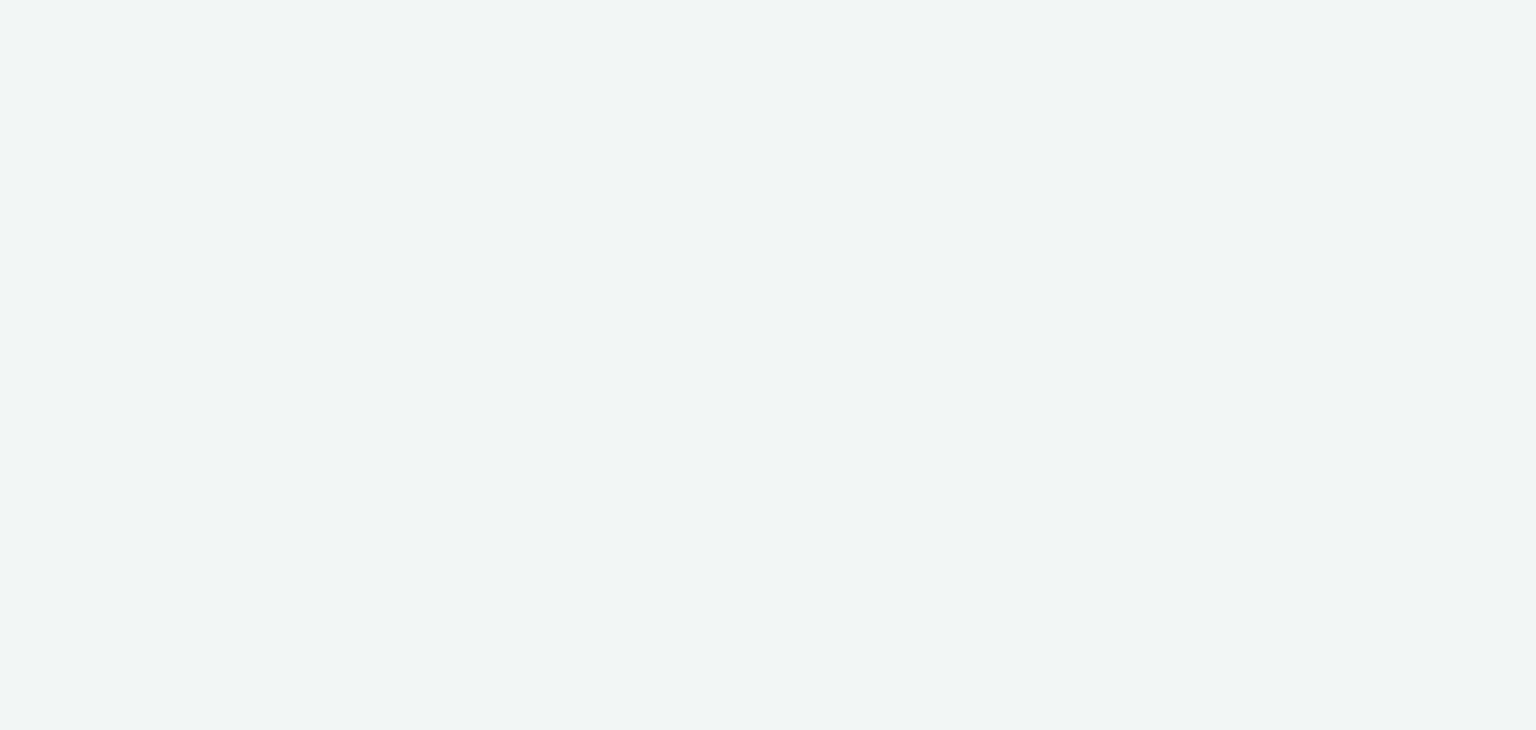 scroll, scrollTop: 0, scrollLeft: 0, axis: both 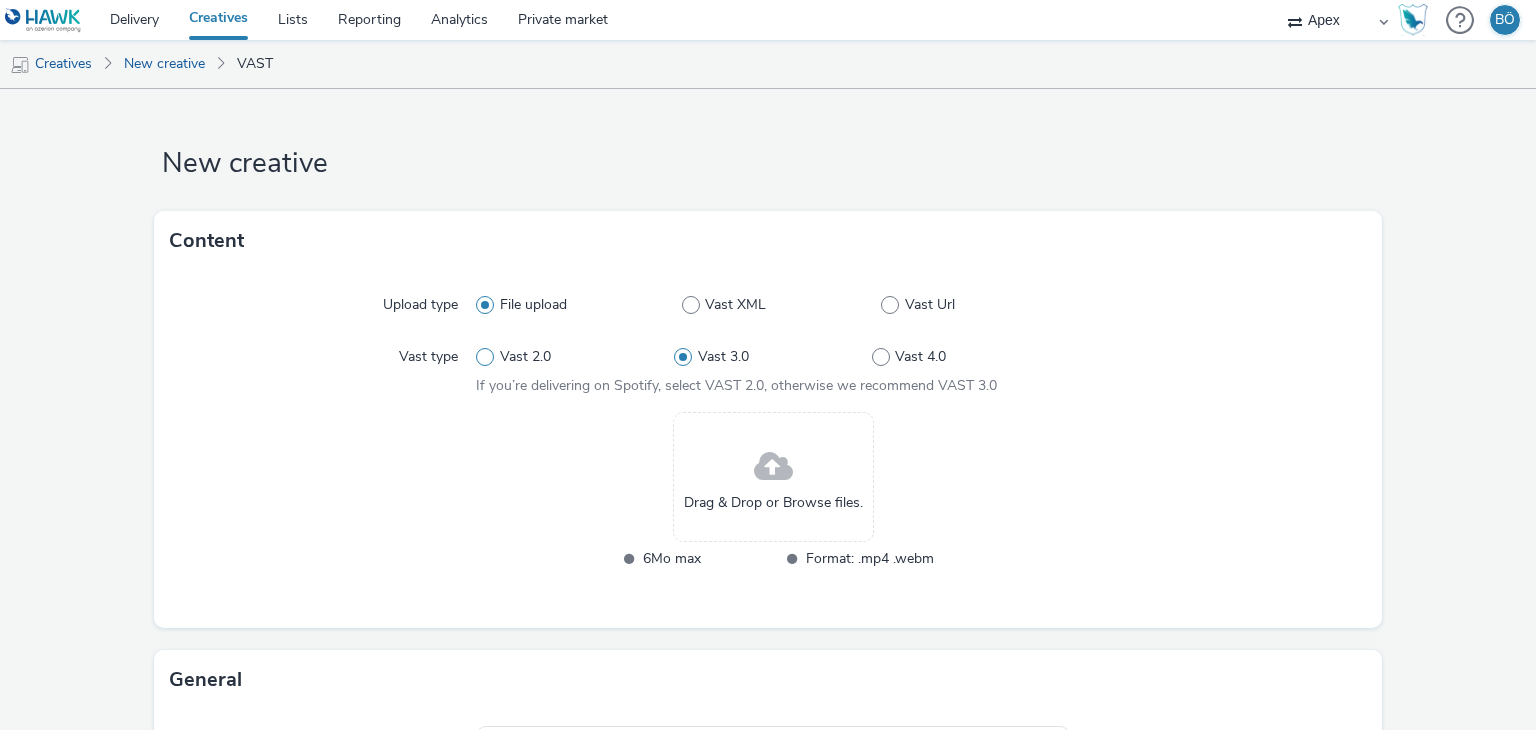 click on "Vast 2.0" at bounding box center [525, 357] 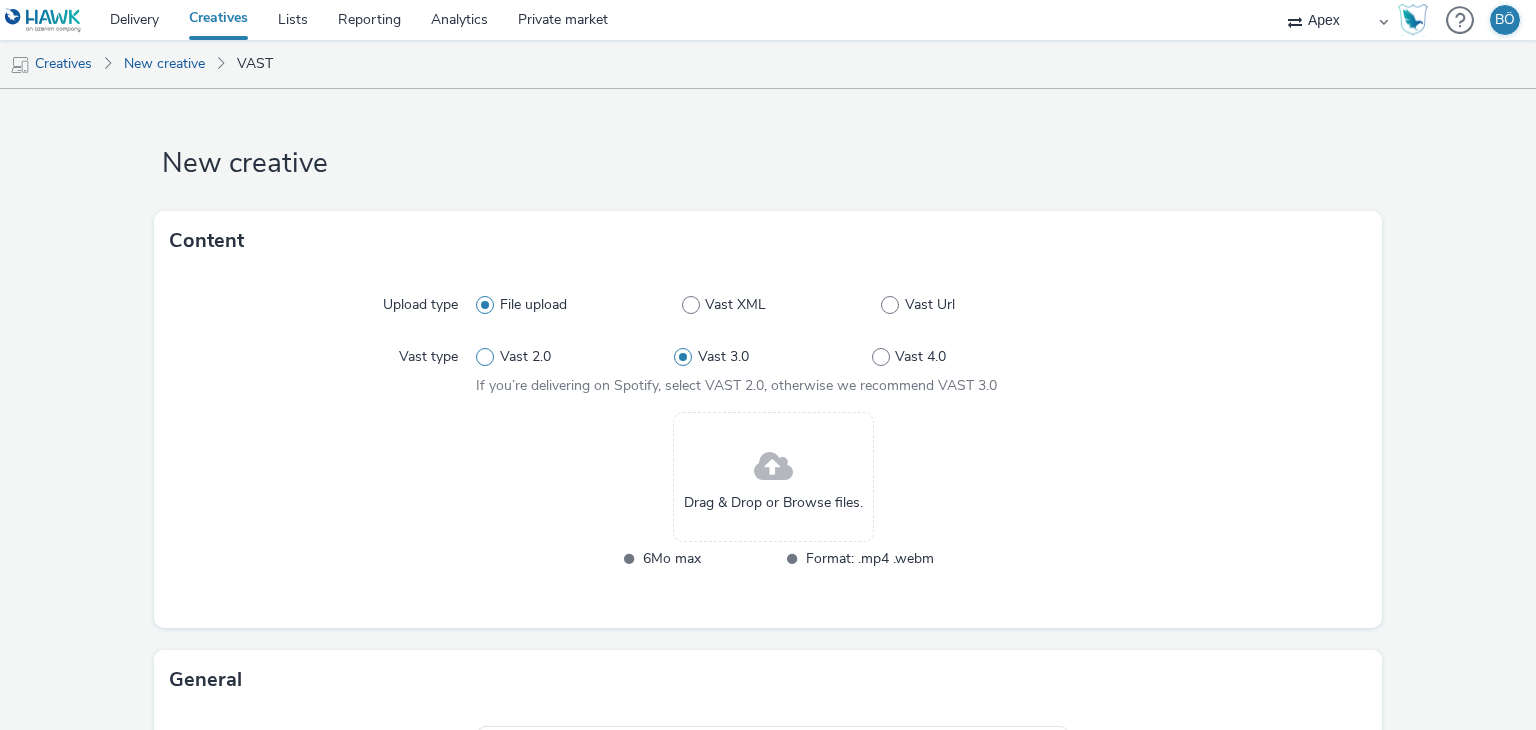 click on "Vast 2.0" at bounding box center [482, 357] 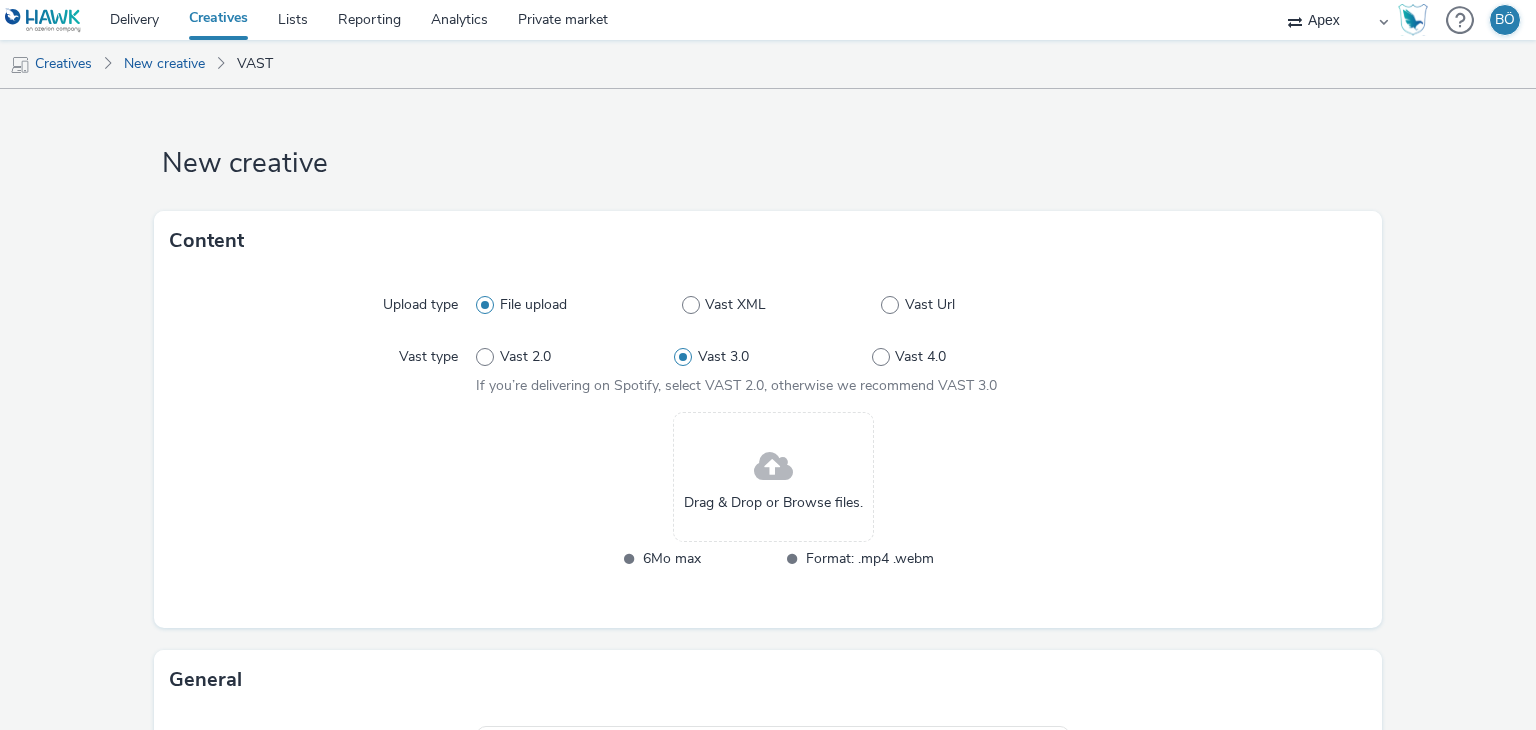 radio on "true" 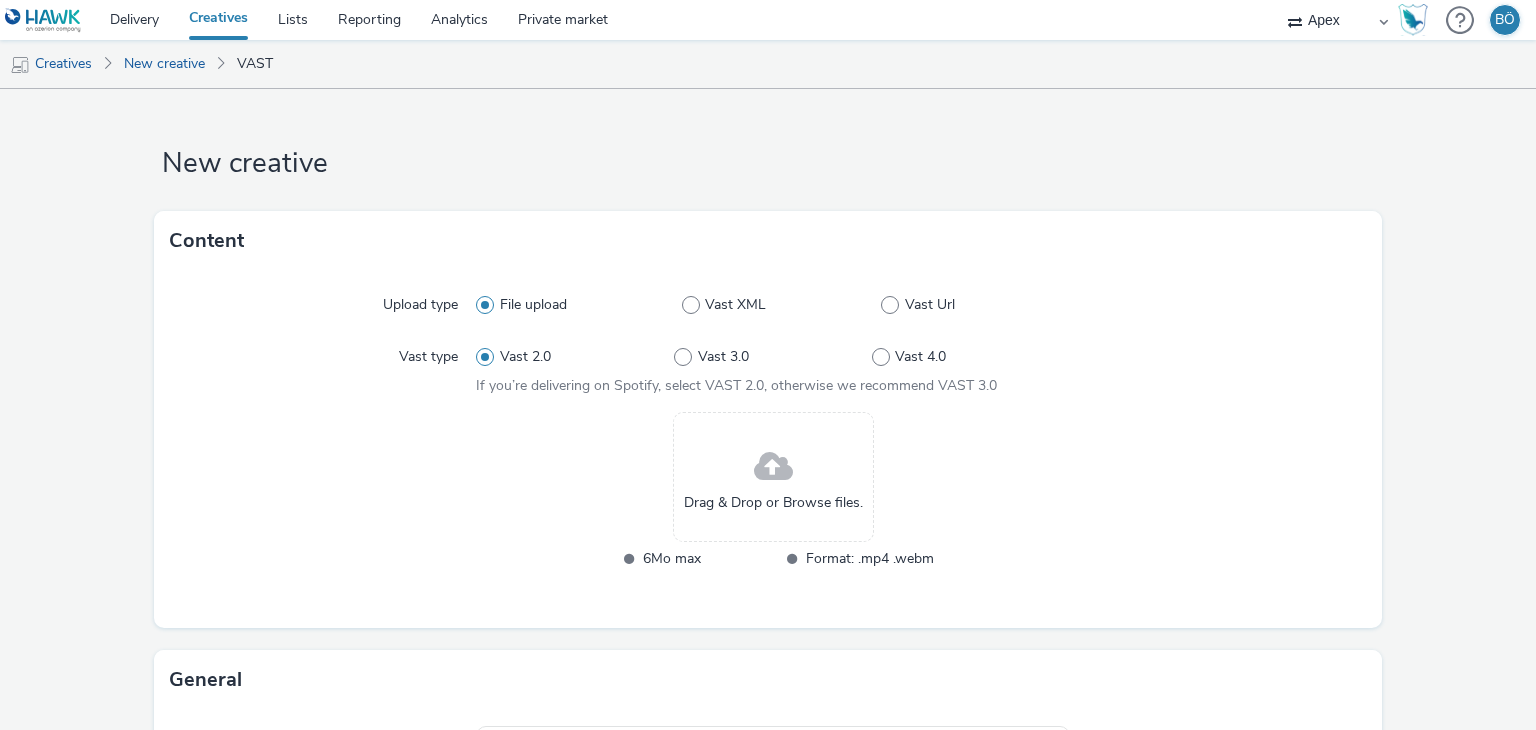 click on "Drag & Drop or Browse files." at bounding box center (773, 503) 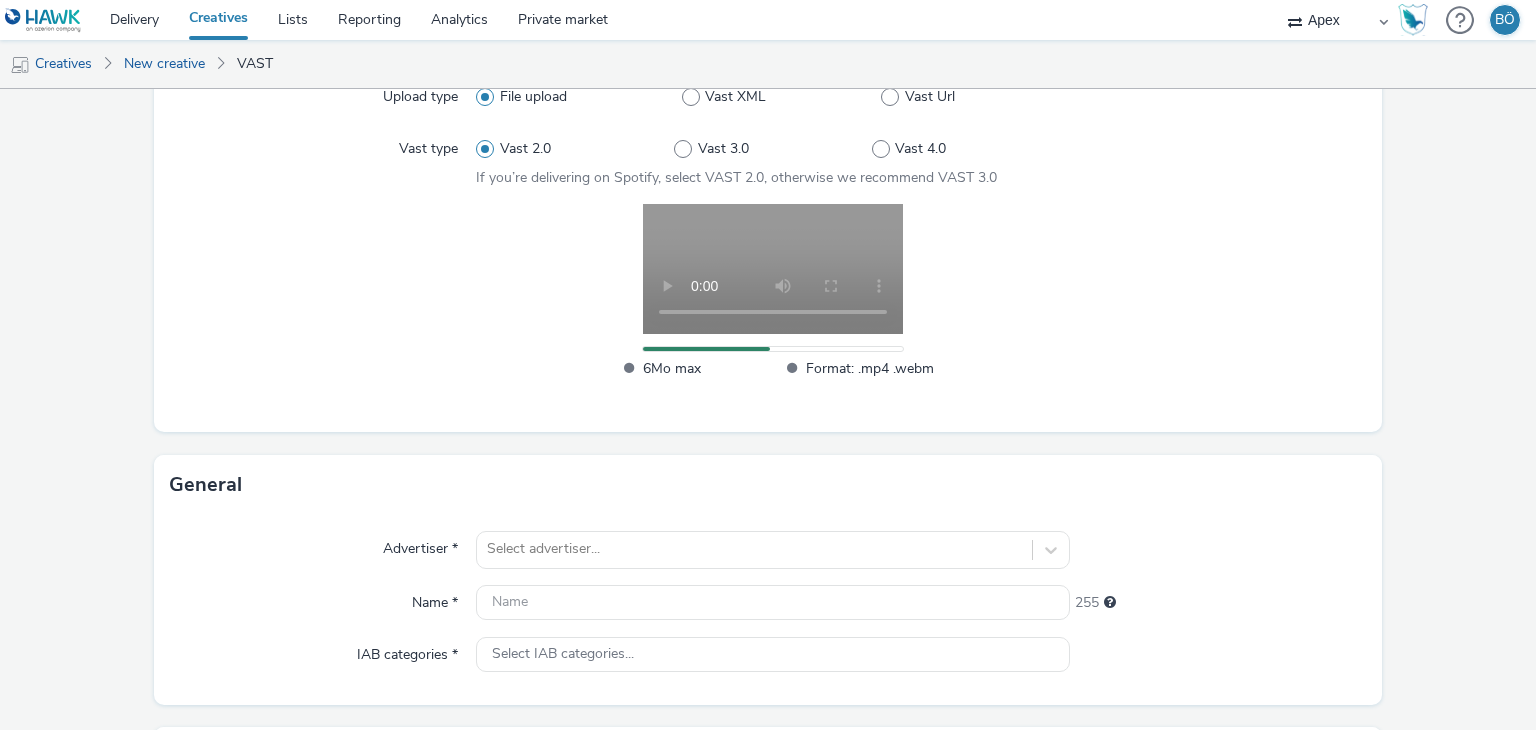 scroll, scrollTop: 500, scrollLeft: 0, axis: vertical 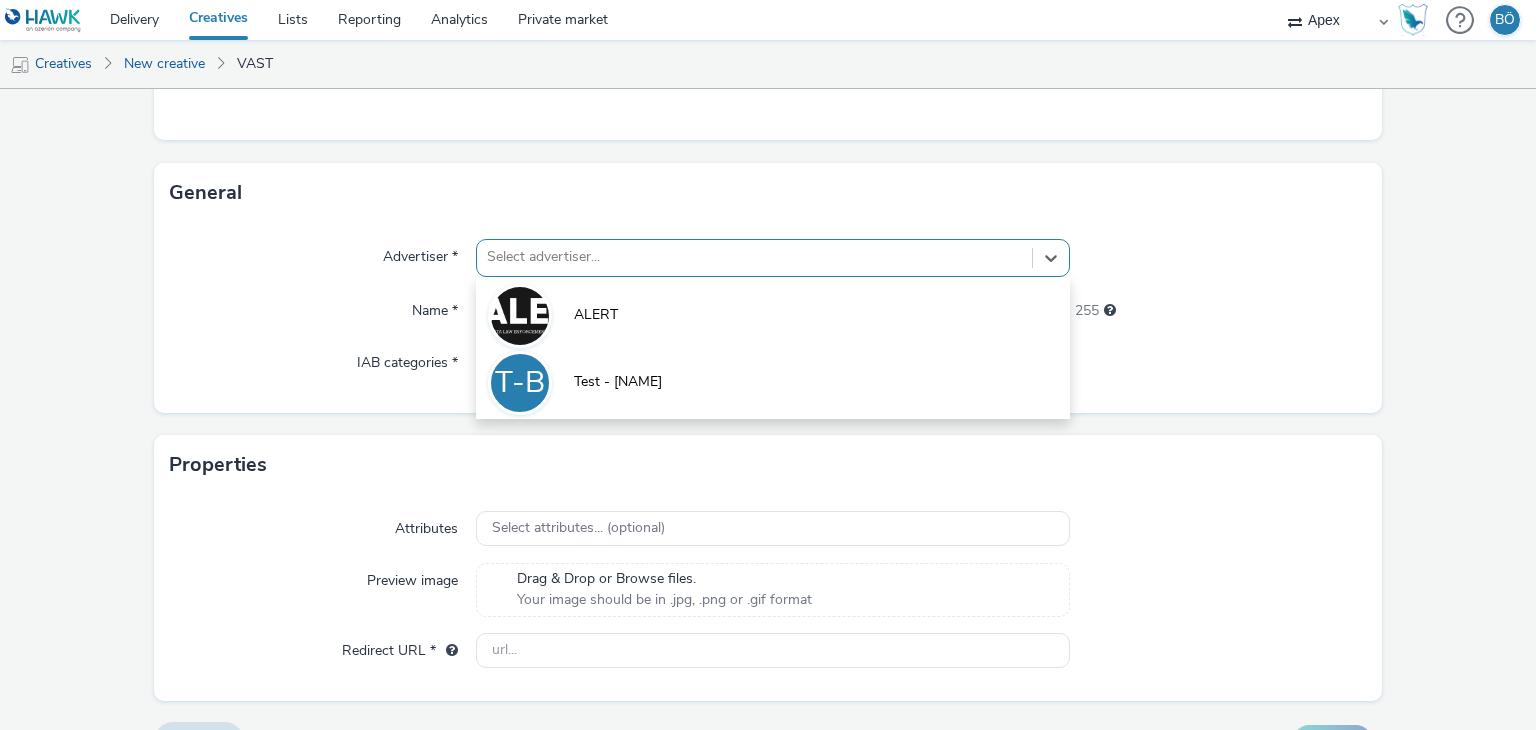 click at bounding box center [754, 257] 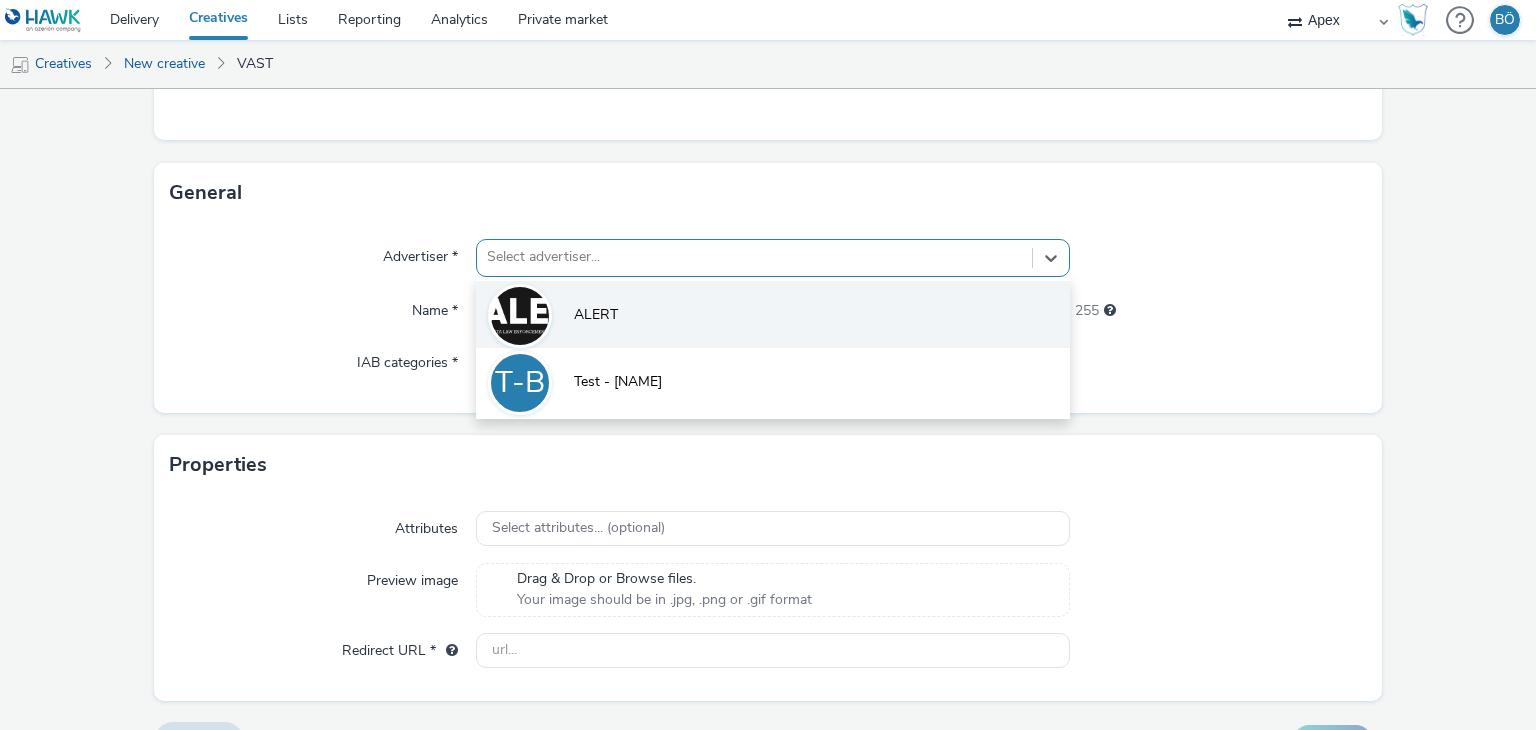 click on "ALERT" at bounding box center (772, 314) 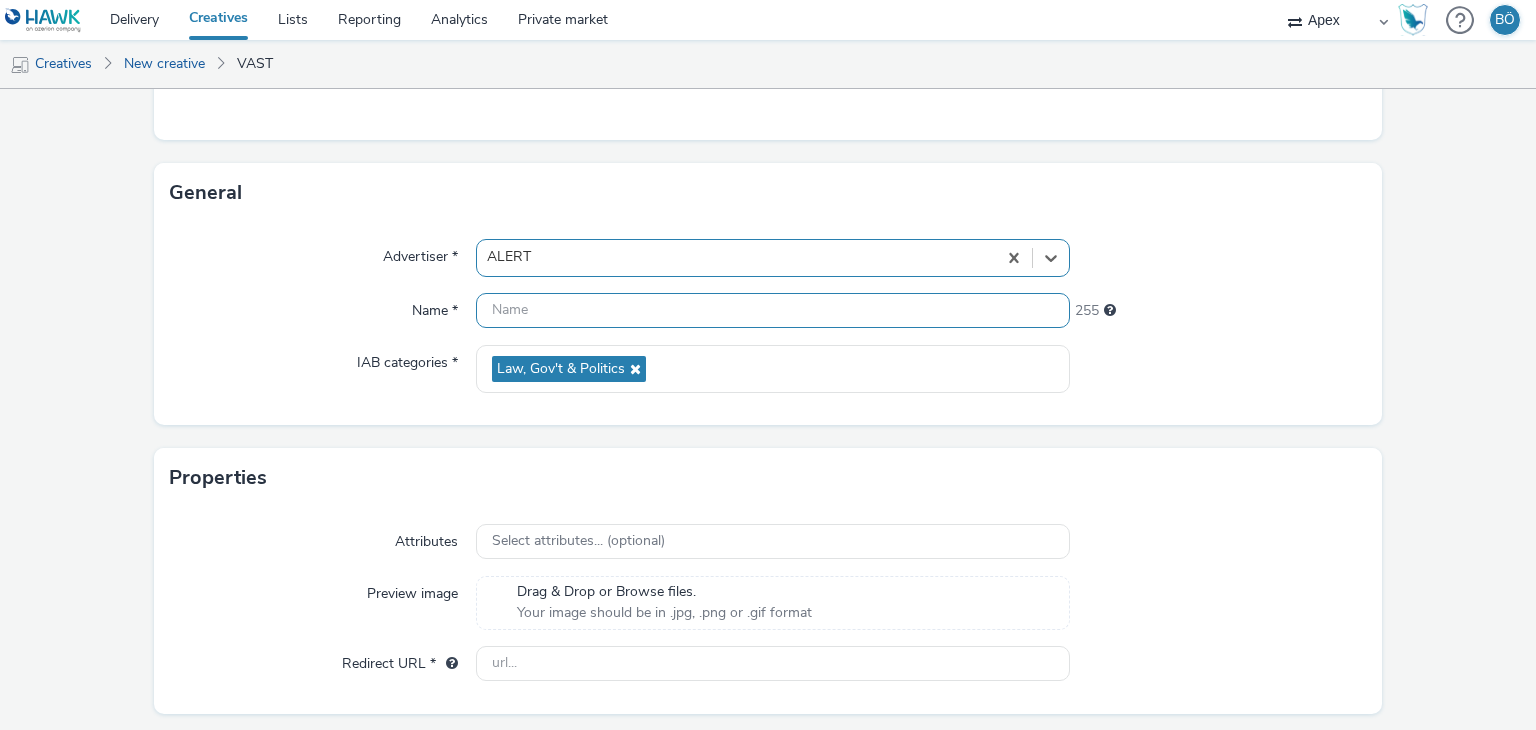 click at bounding box center (772, 310) 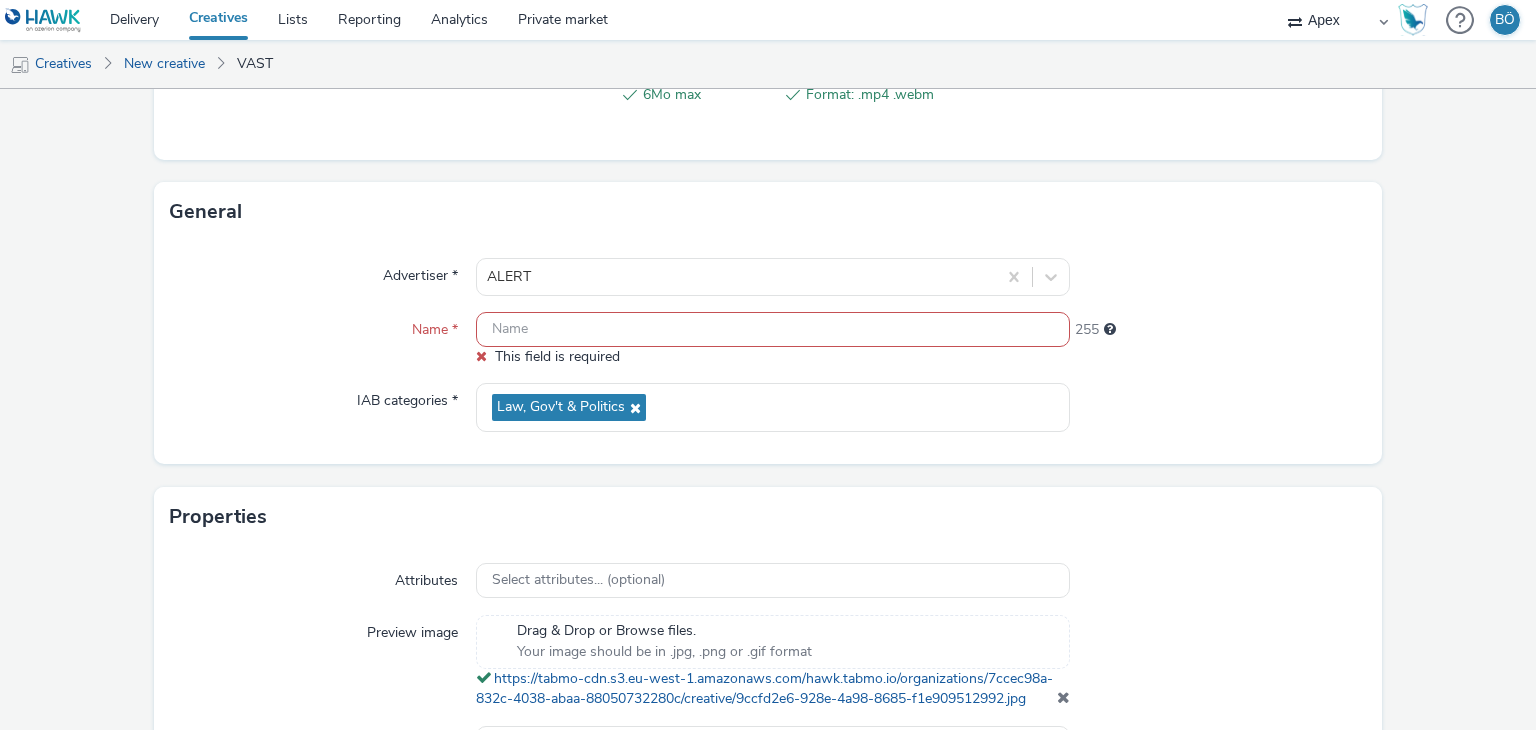 paste on "250725_AlertAlberta_One-Of-Us_640x360" 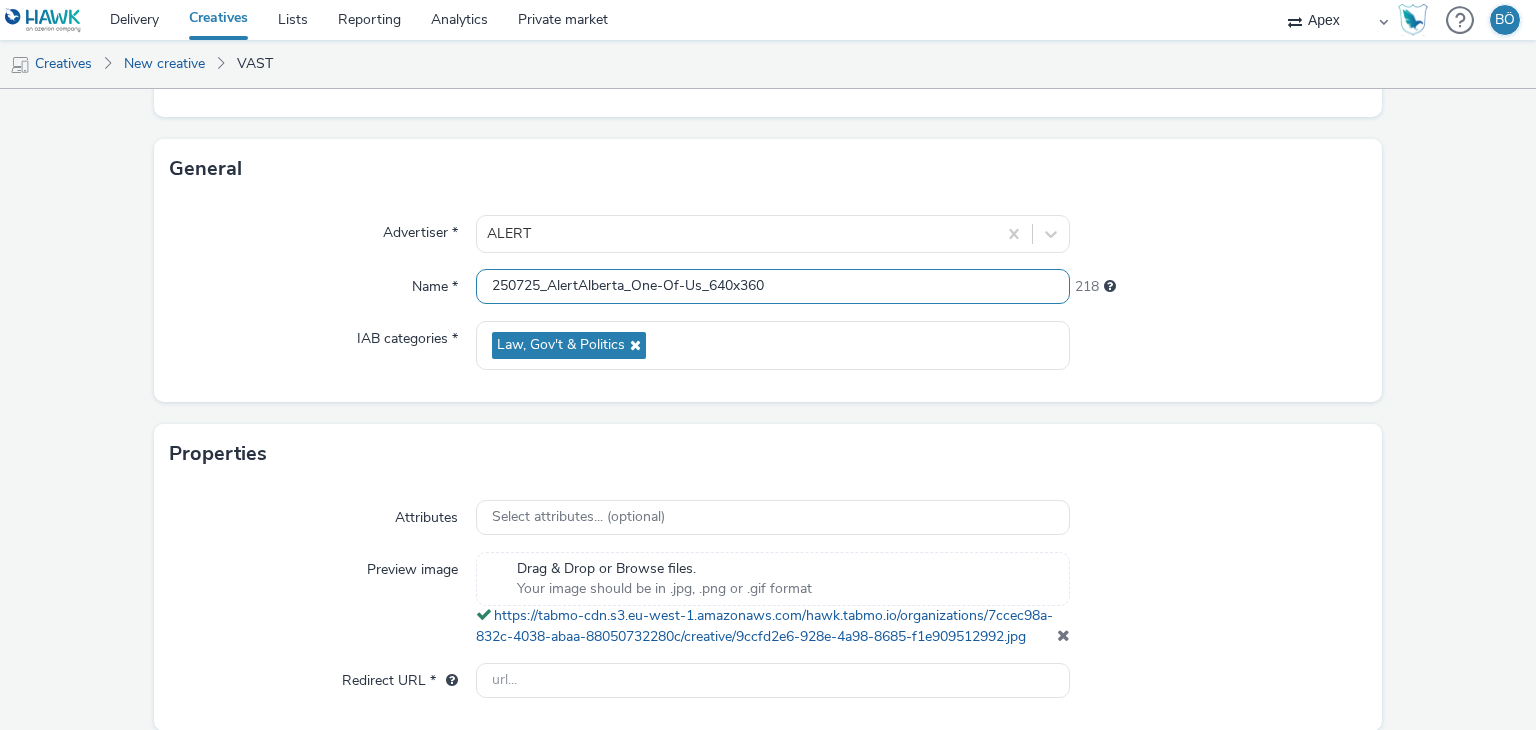 scroll, scrollTop: 632, scrollLeft: 0, axis: vertical 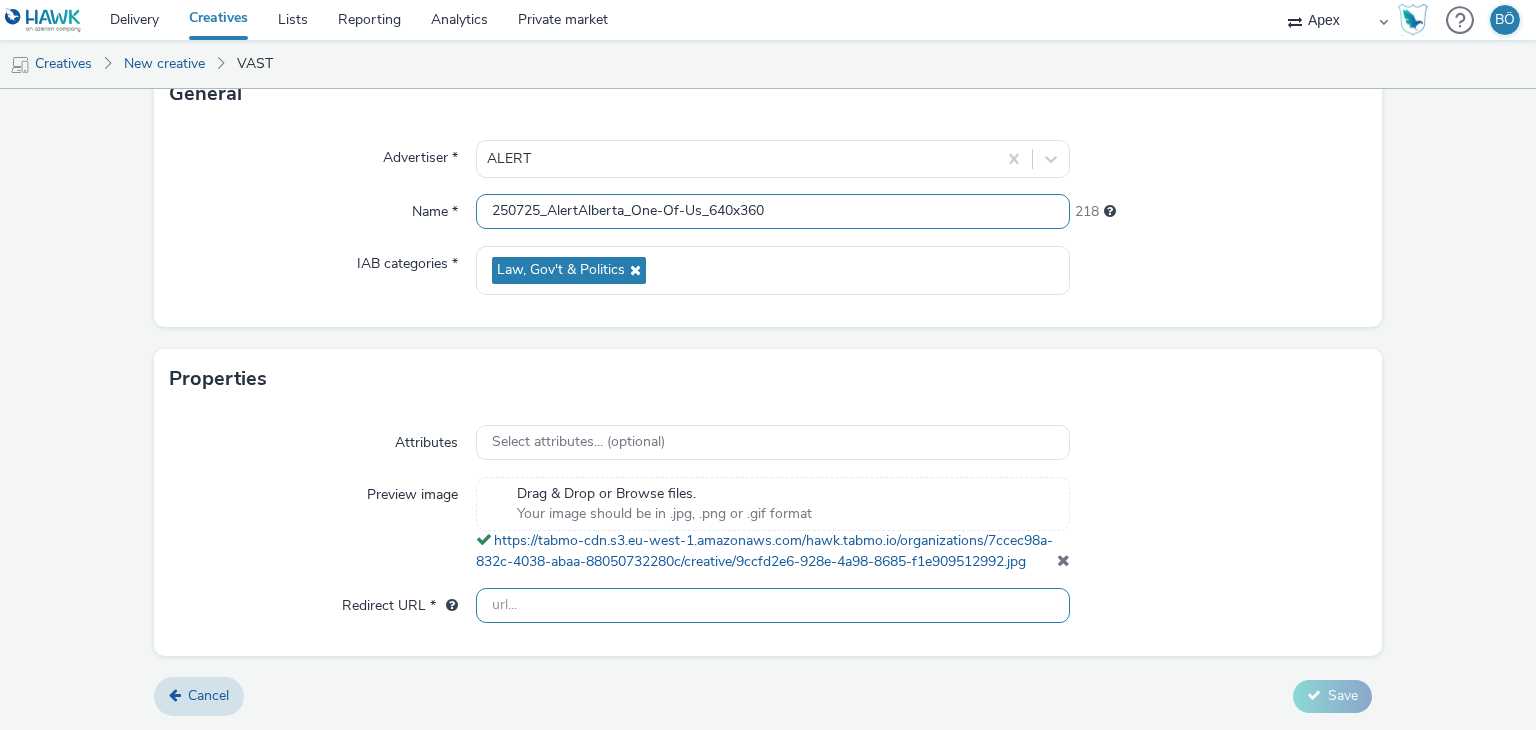 type on "250725_AlertAlberta_One-Of-Us_640x360" 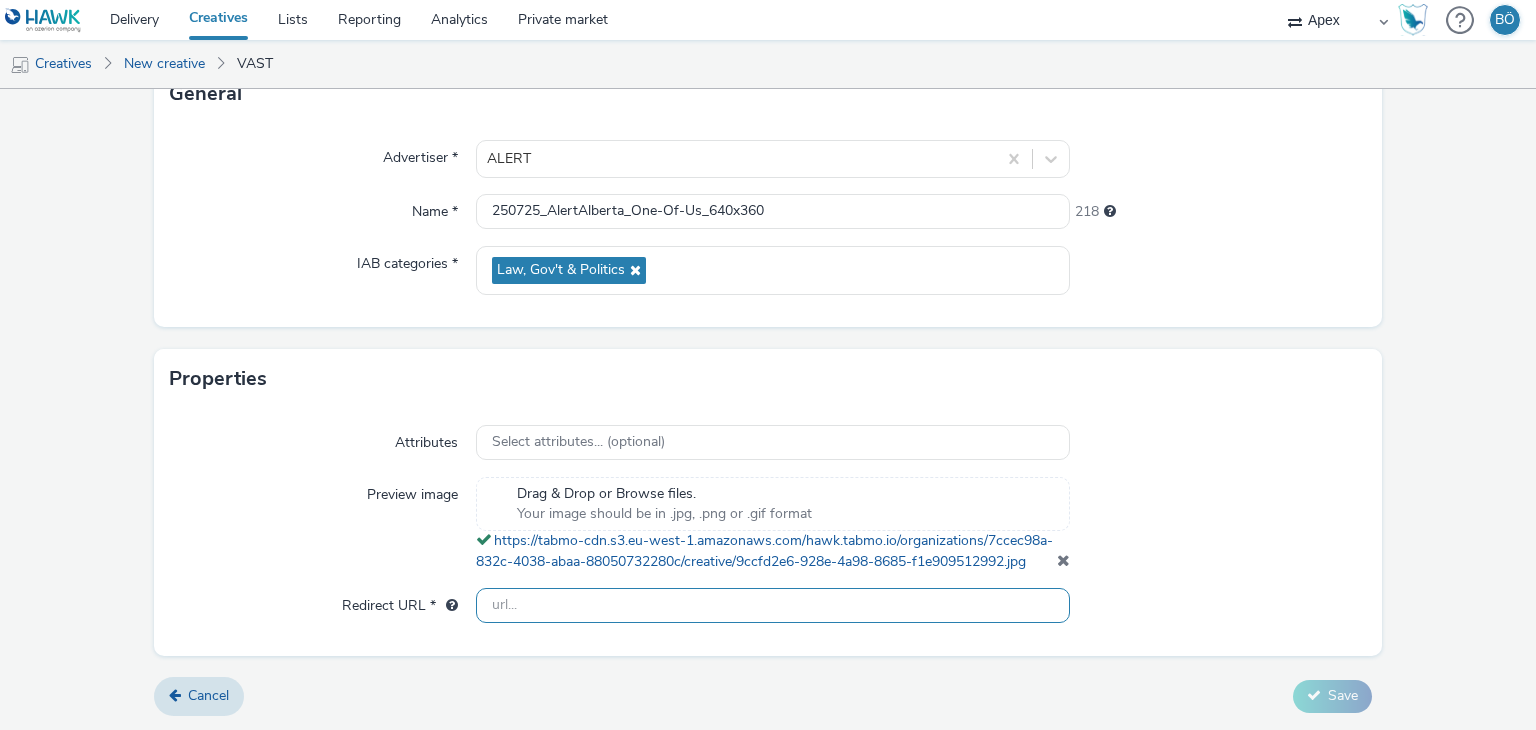 click at bounding box center (772, 605) 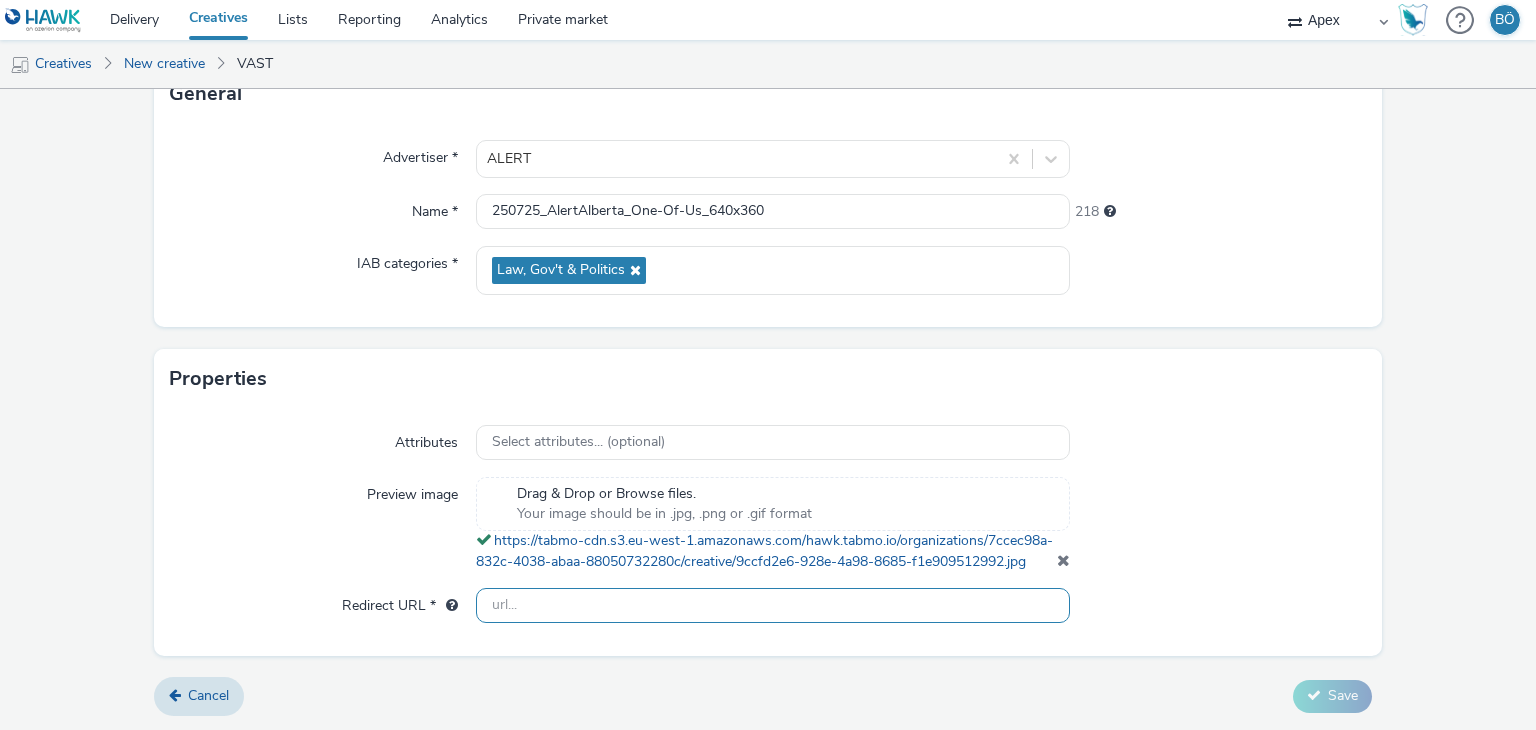 paste on "https://alert-ab.ca/dang-youre-in-a-gang/?utm_source=apexmobile&utm_medium=display&utm_campaign=anti-gang-advertising&utm_content=one-of-us" 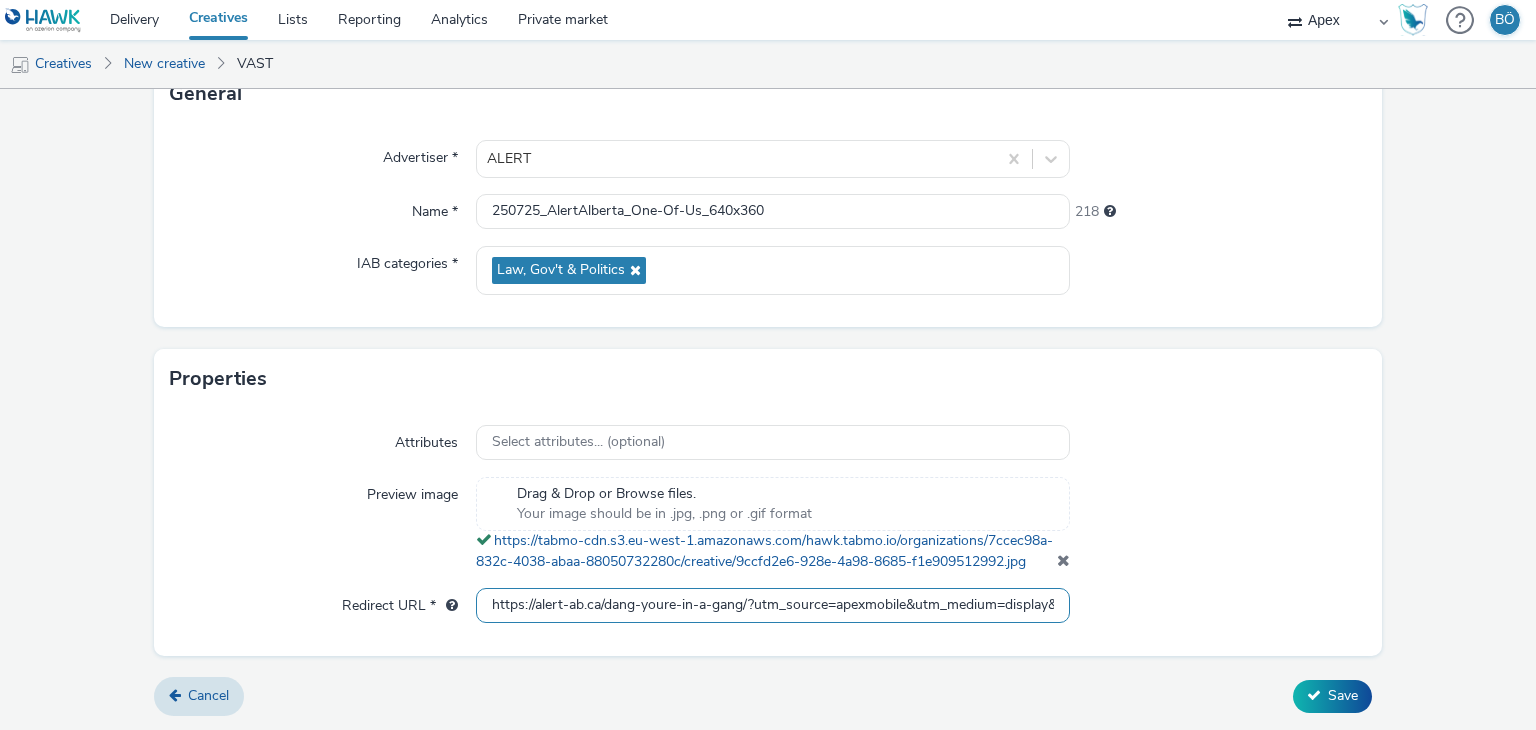 scroll, scrollTop: 0, scrollLeft: 410, axis: horizontal 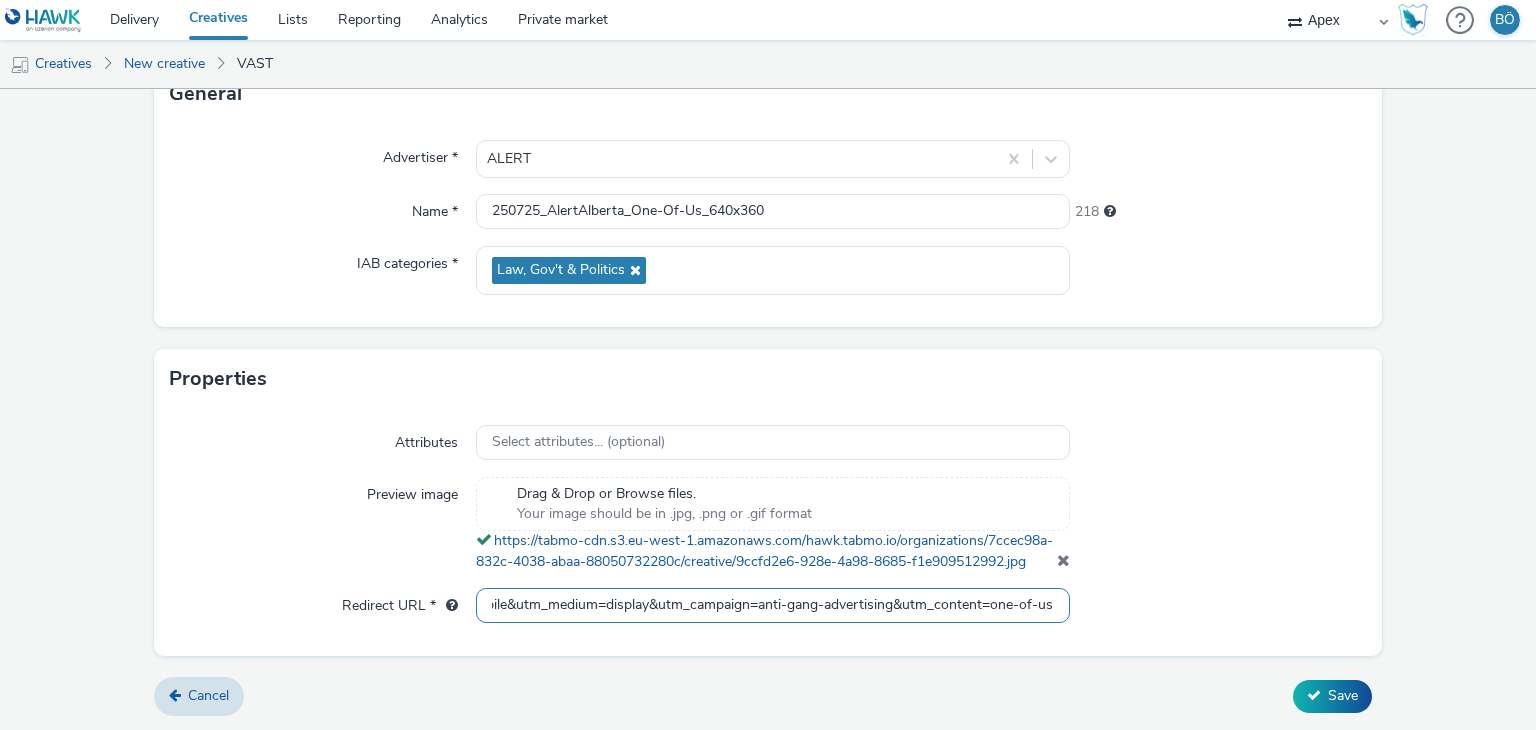 type on "https://alert-ab.ca/dang-youre-in-a-gang/?utm_source=apexmobile&utm_medium=display&utm_campaign=anti-gang-advertising&utm_content=one-of-us" 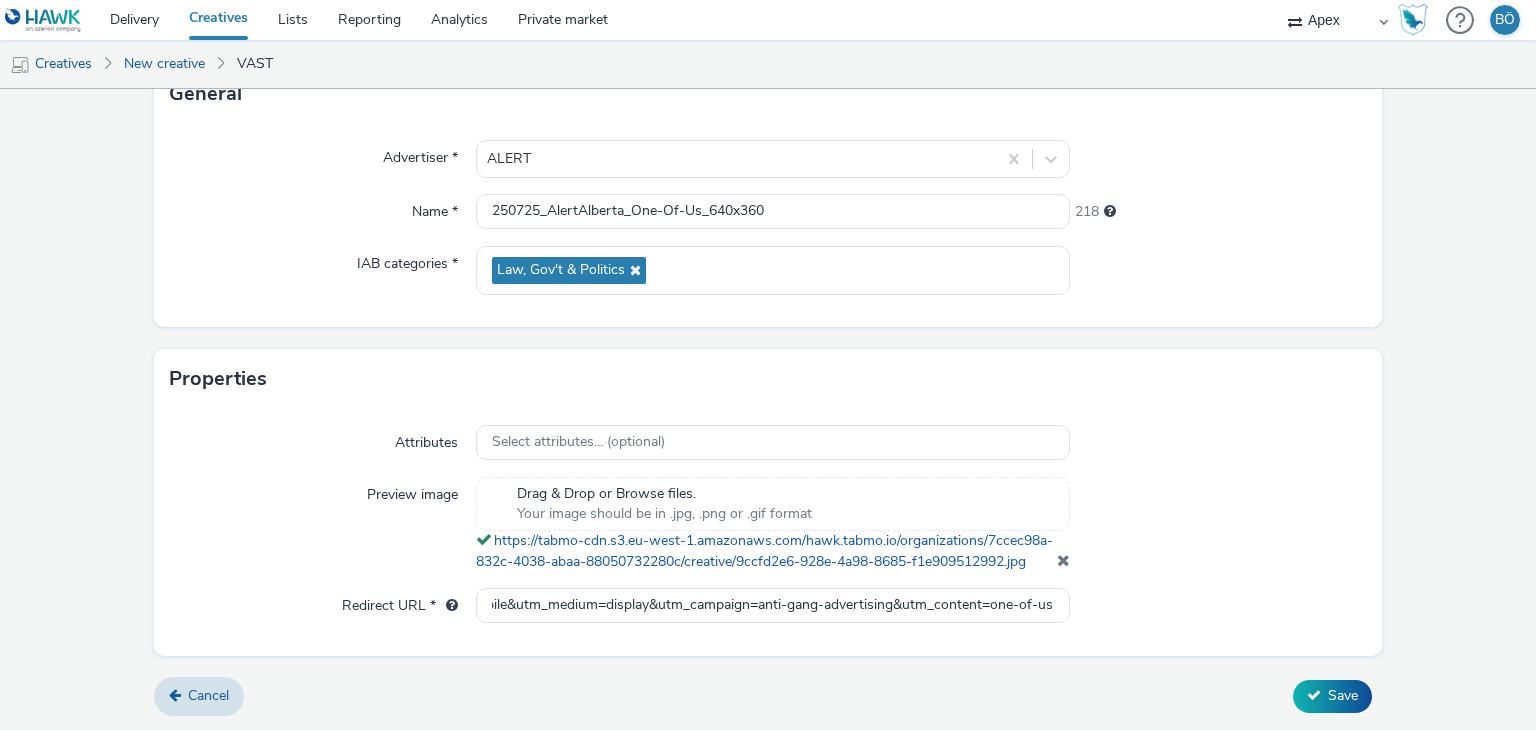 click at bounding box center (1218, 524) 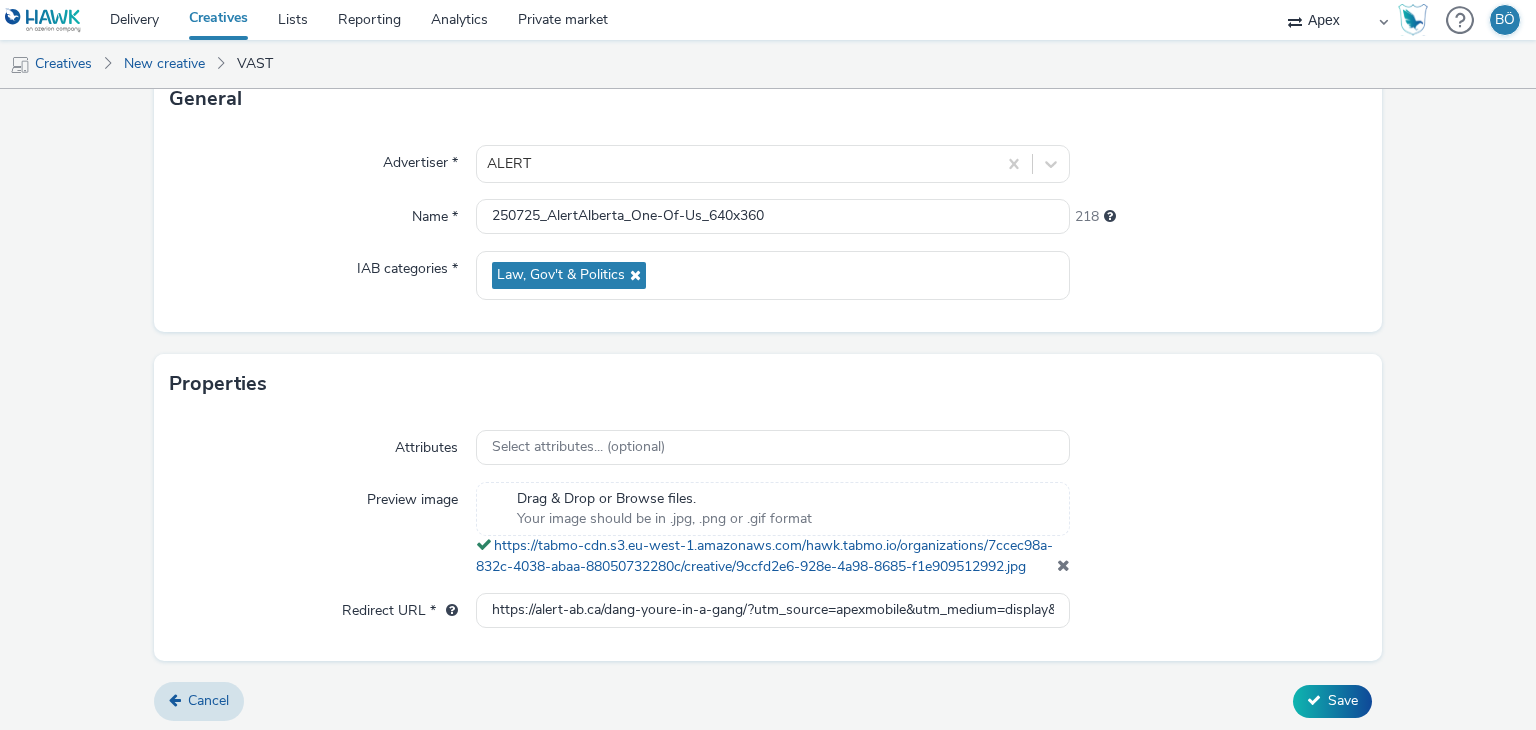 scroll, scrollTop: 632, scrollLeft: 0, axis: vertical 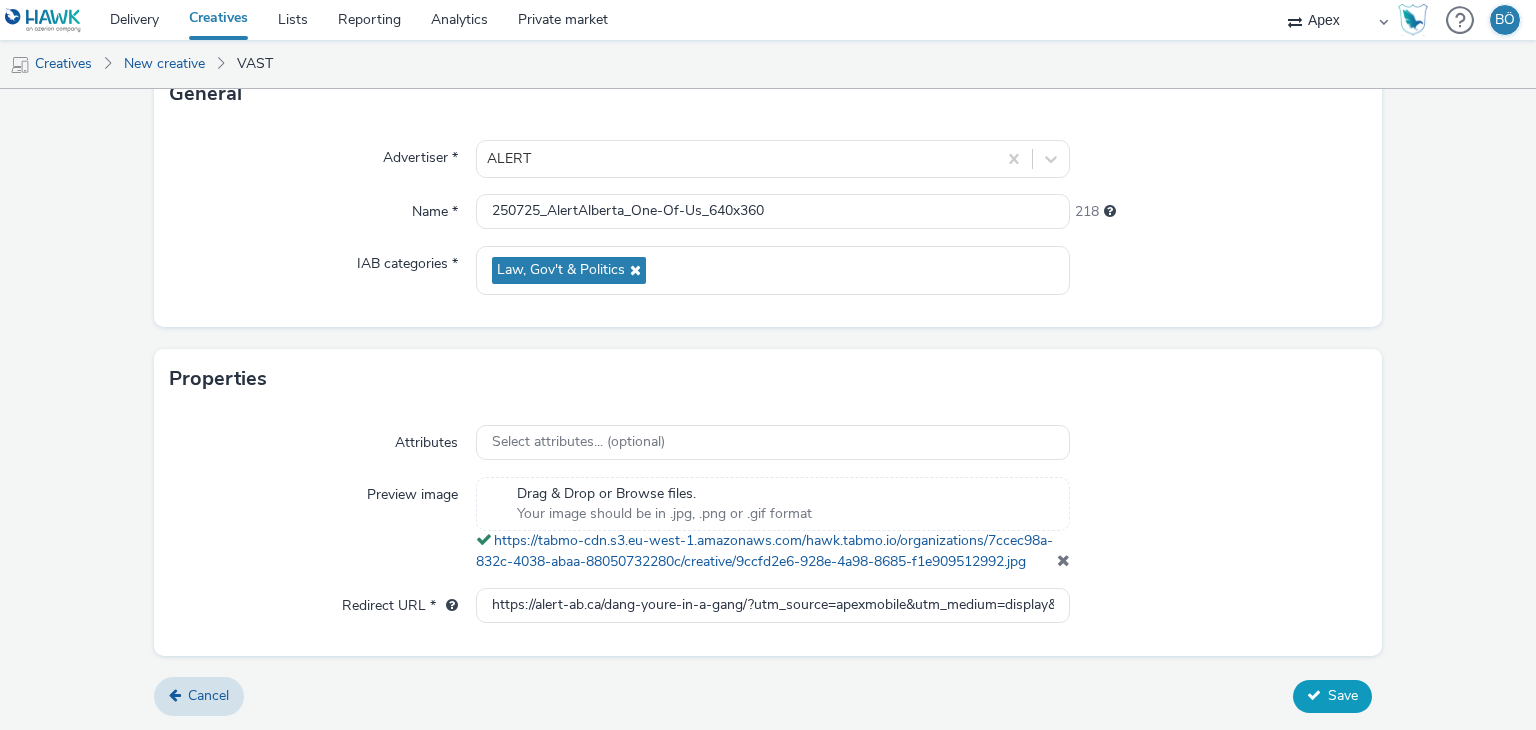 click on "Save" at bounding box center (1332, 696) 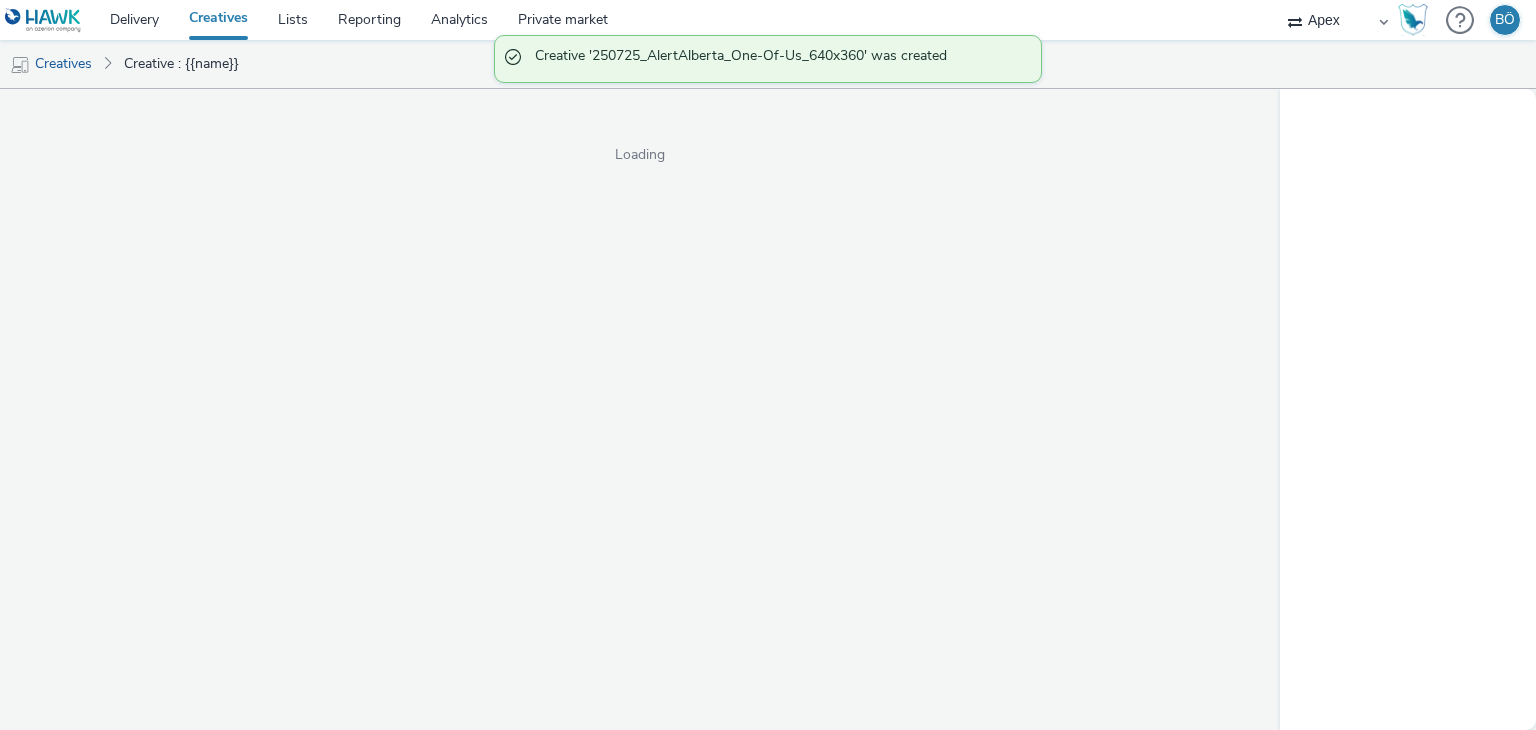 scroll, scrollTop: 0, scrollLeft: 0, axis: both 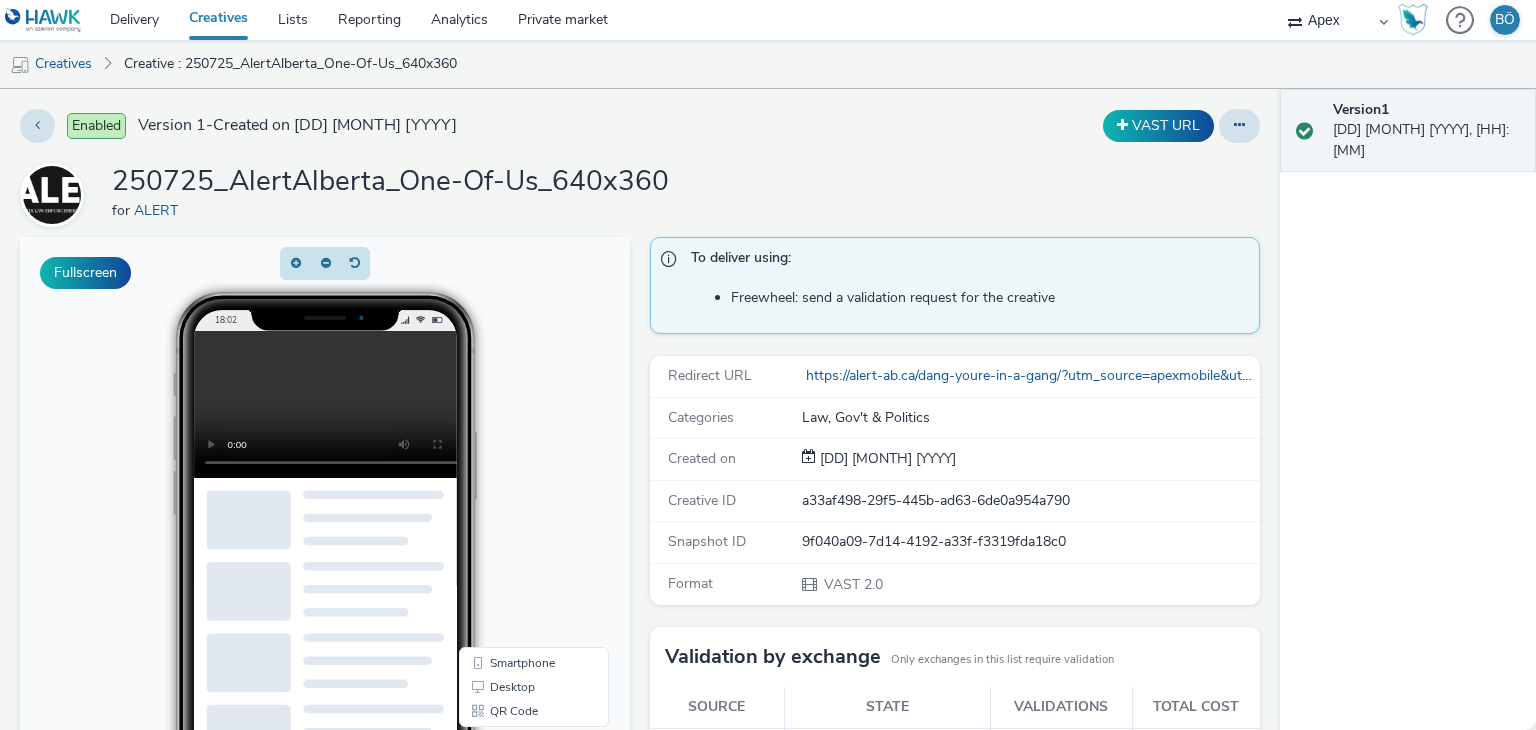 click at bounding box center (341, 404) 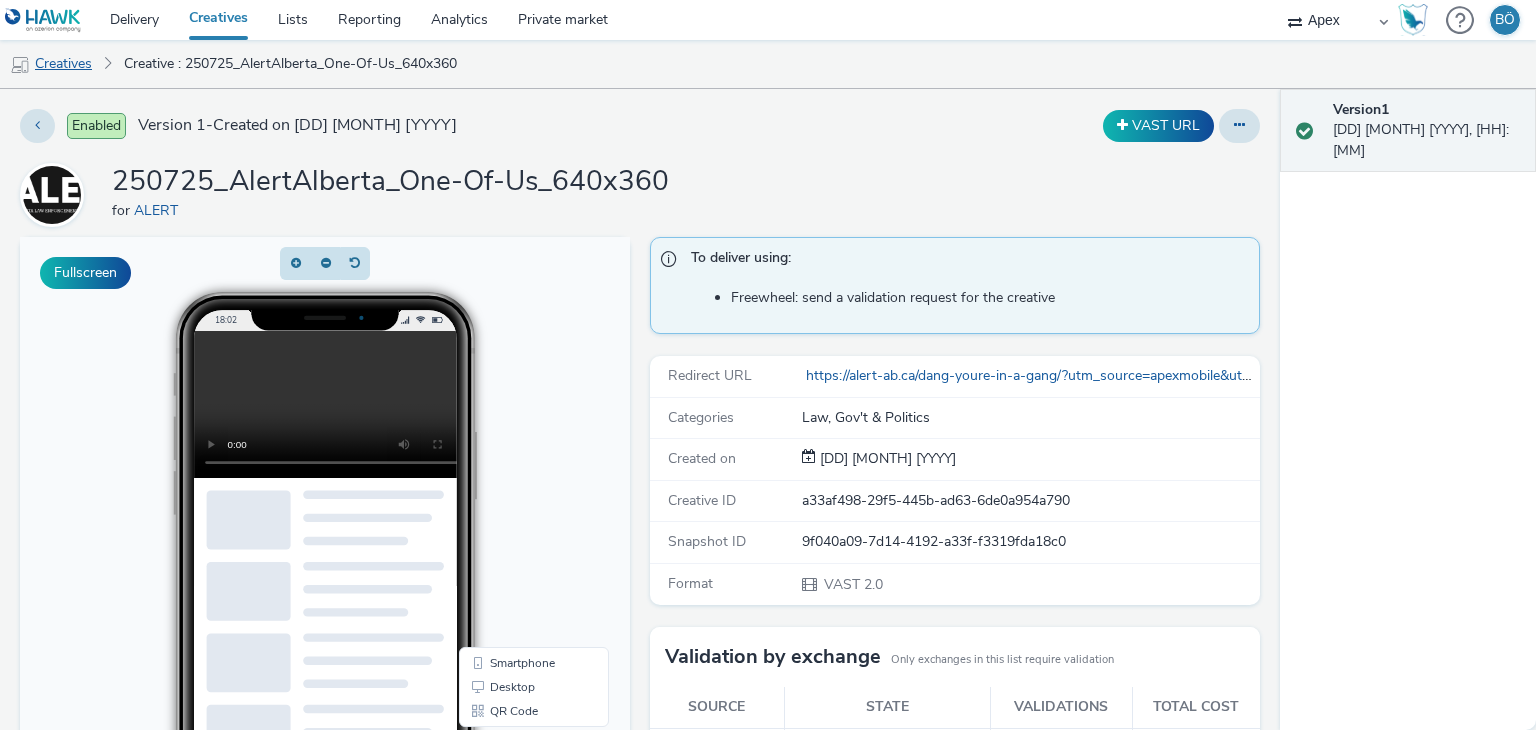 click on "Creatives" at bounding box center [51, 64] 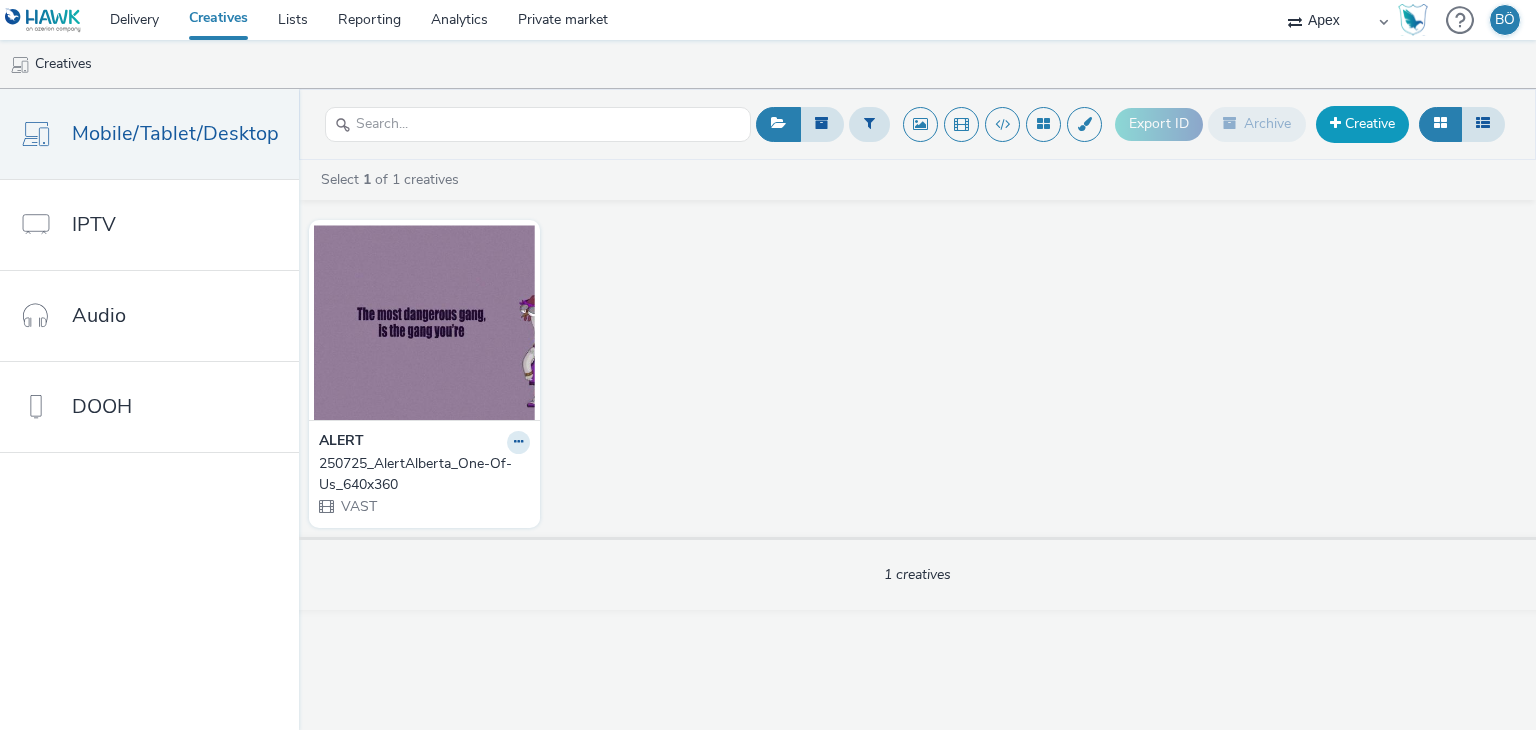 click on "Creative" at bounding box center [1362, 124] 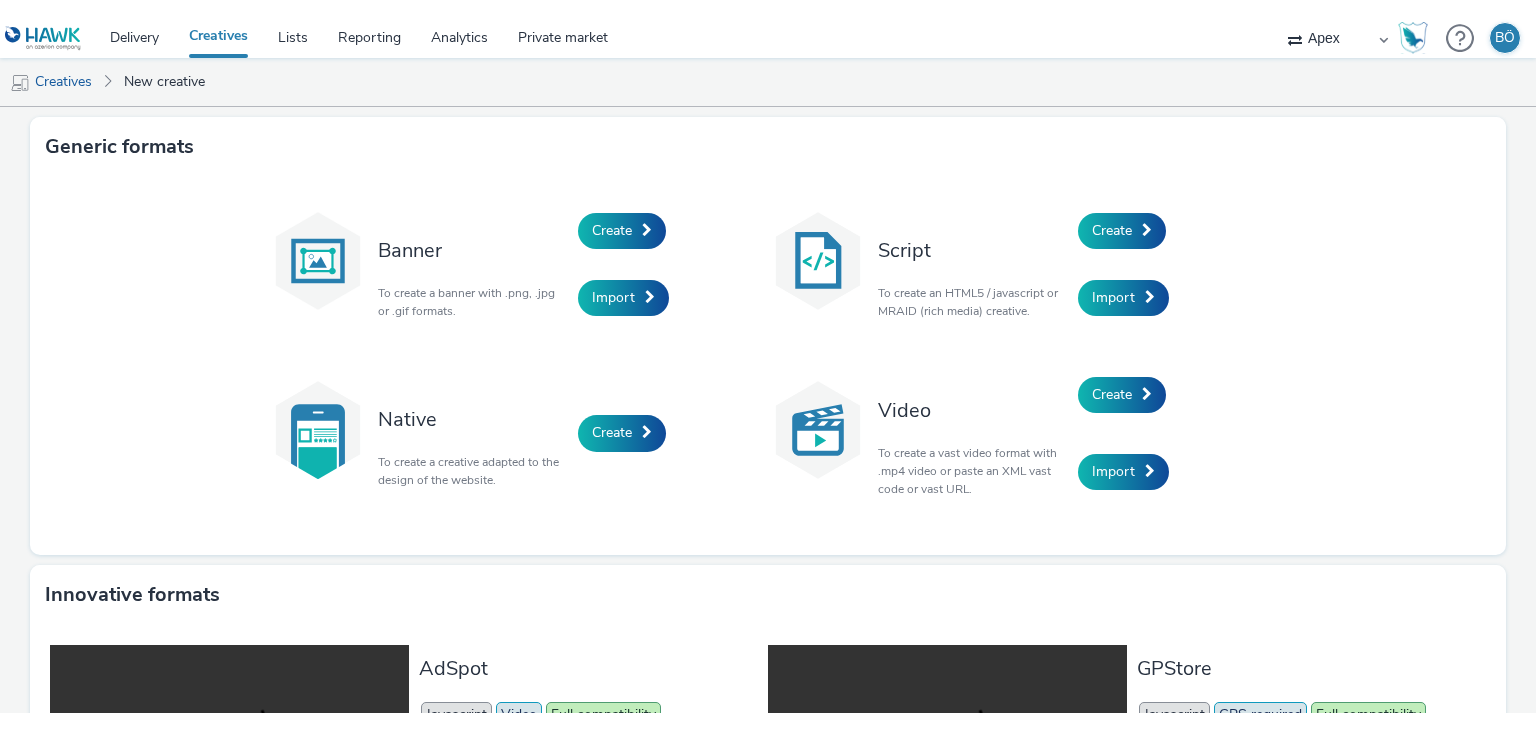 scroll, scrollTop: 0, scrollLeft: 0, axis: both 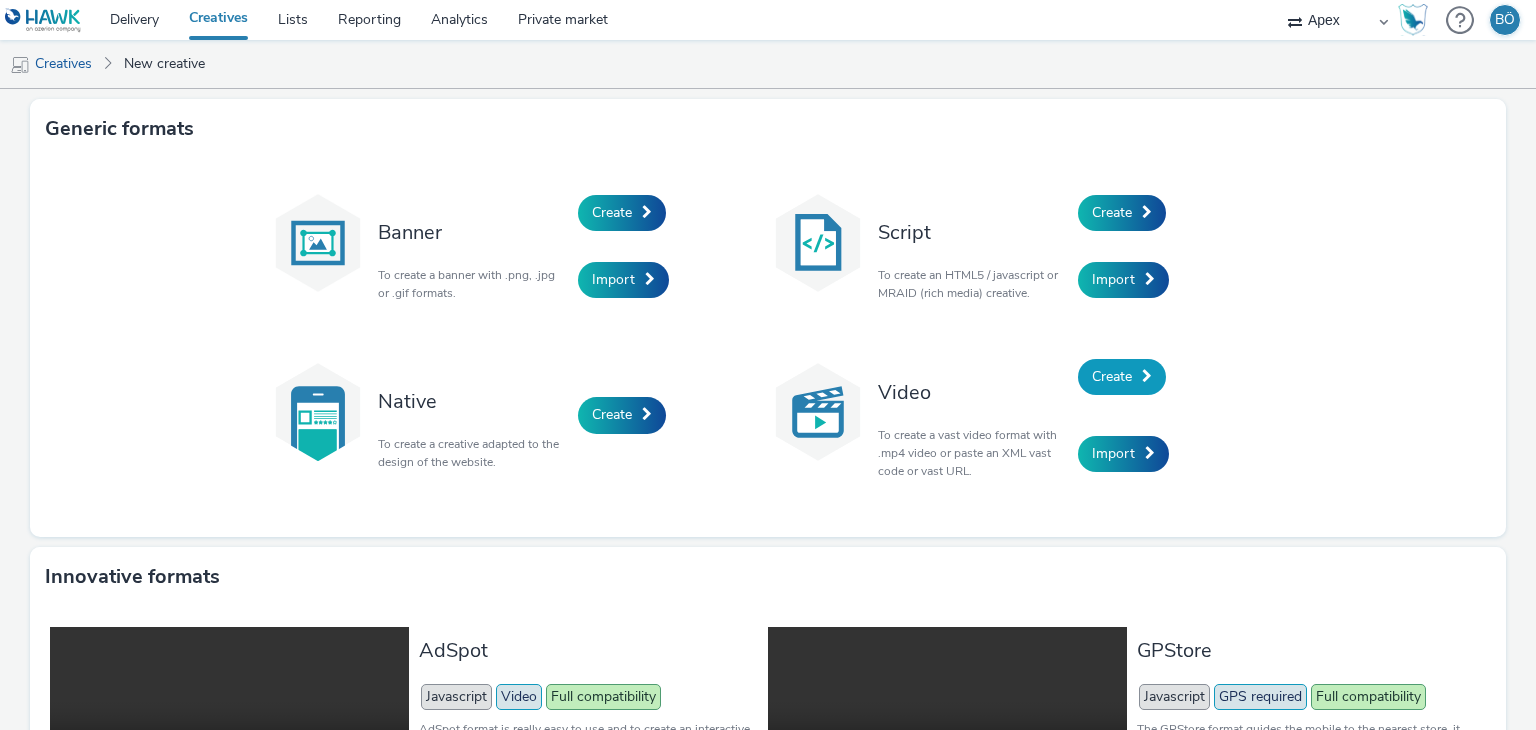 click on "Create" at bounding box center (1112, 376) 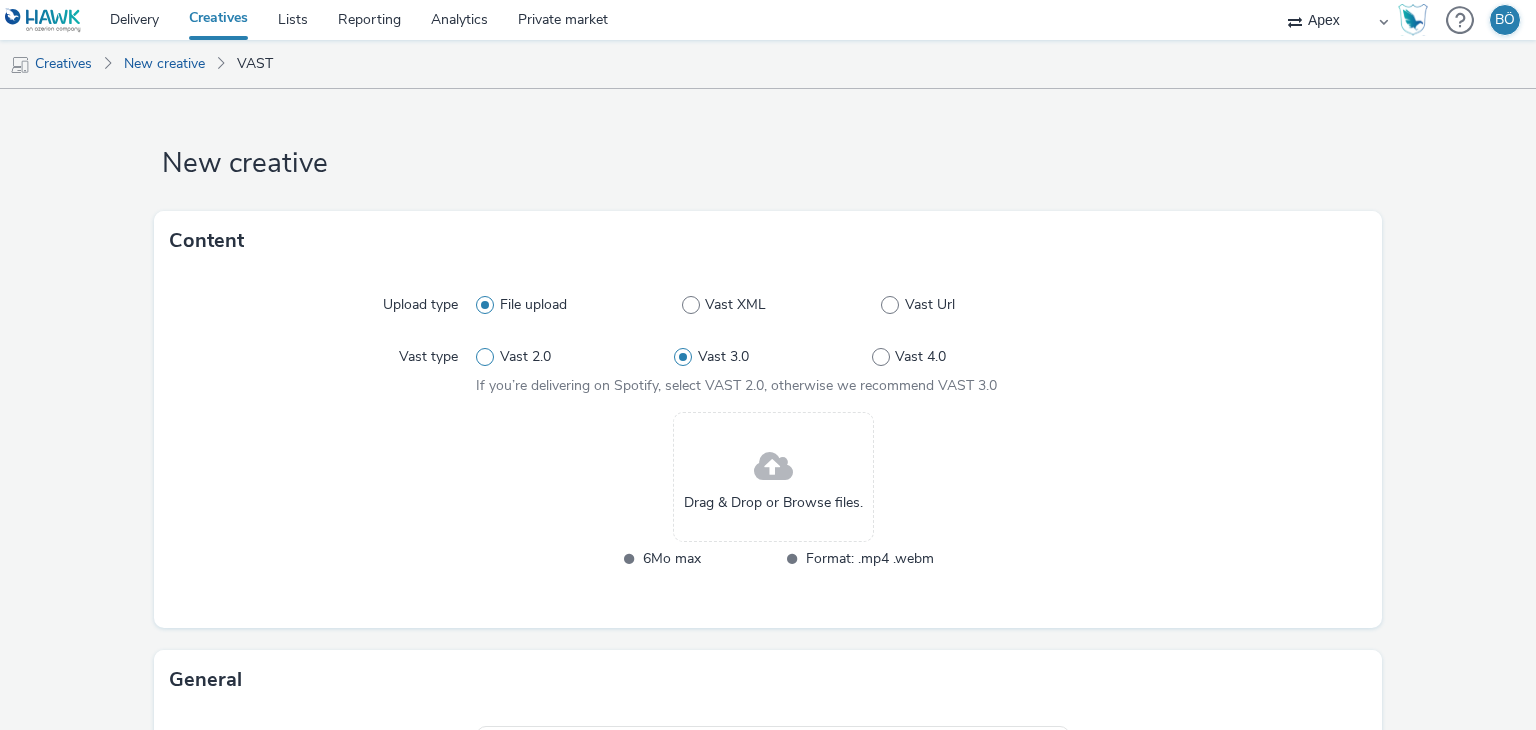 click on "Vast 2.0" at bounding box center [525, 357] 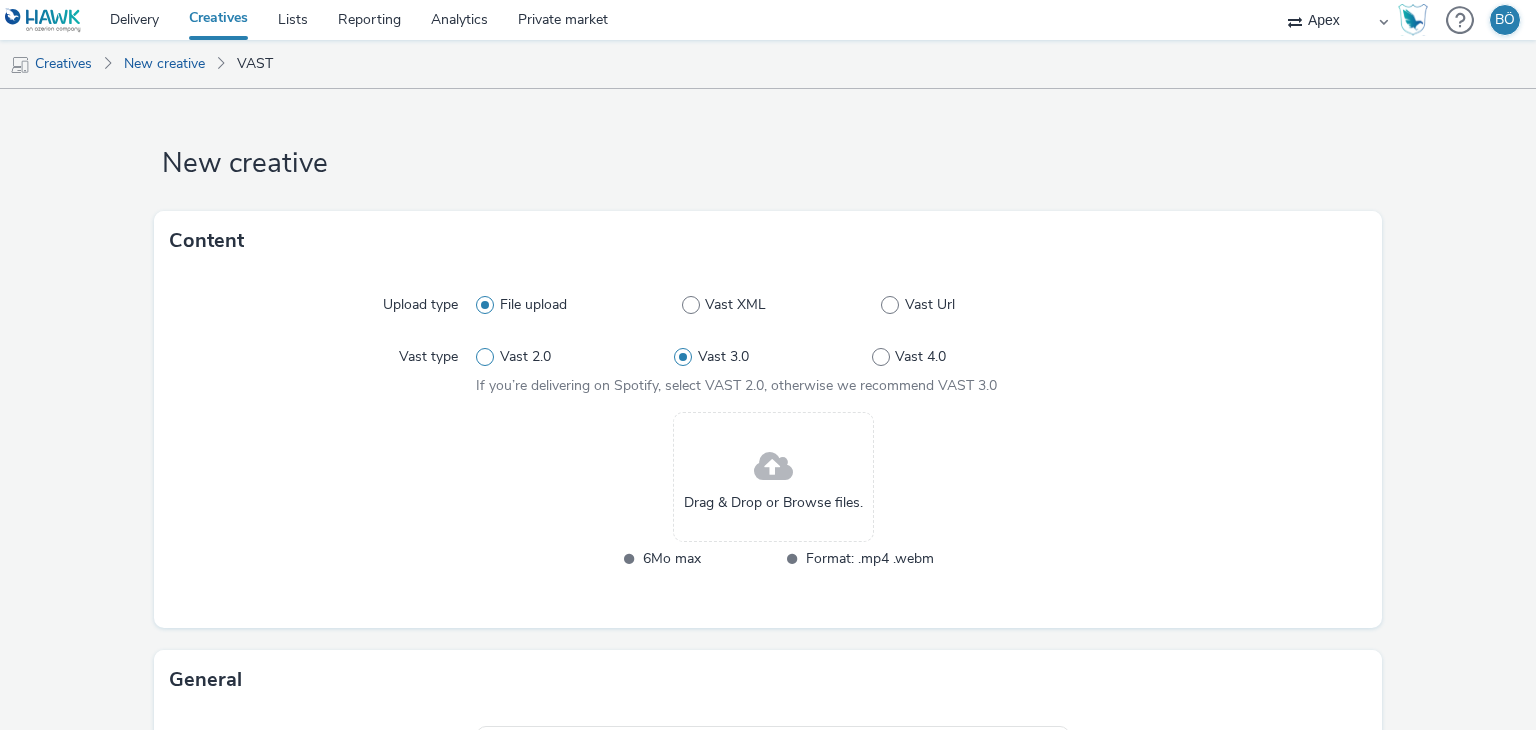click on "Vast 2.0" at bounding box center [482, 357] 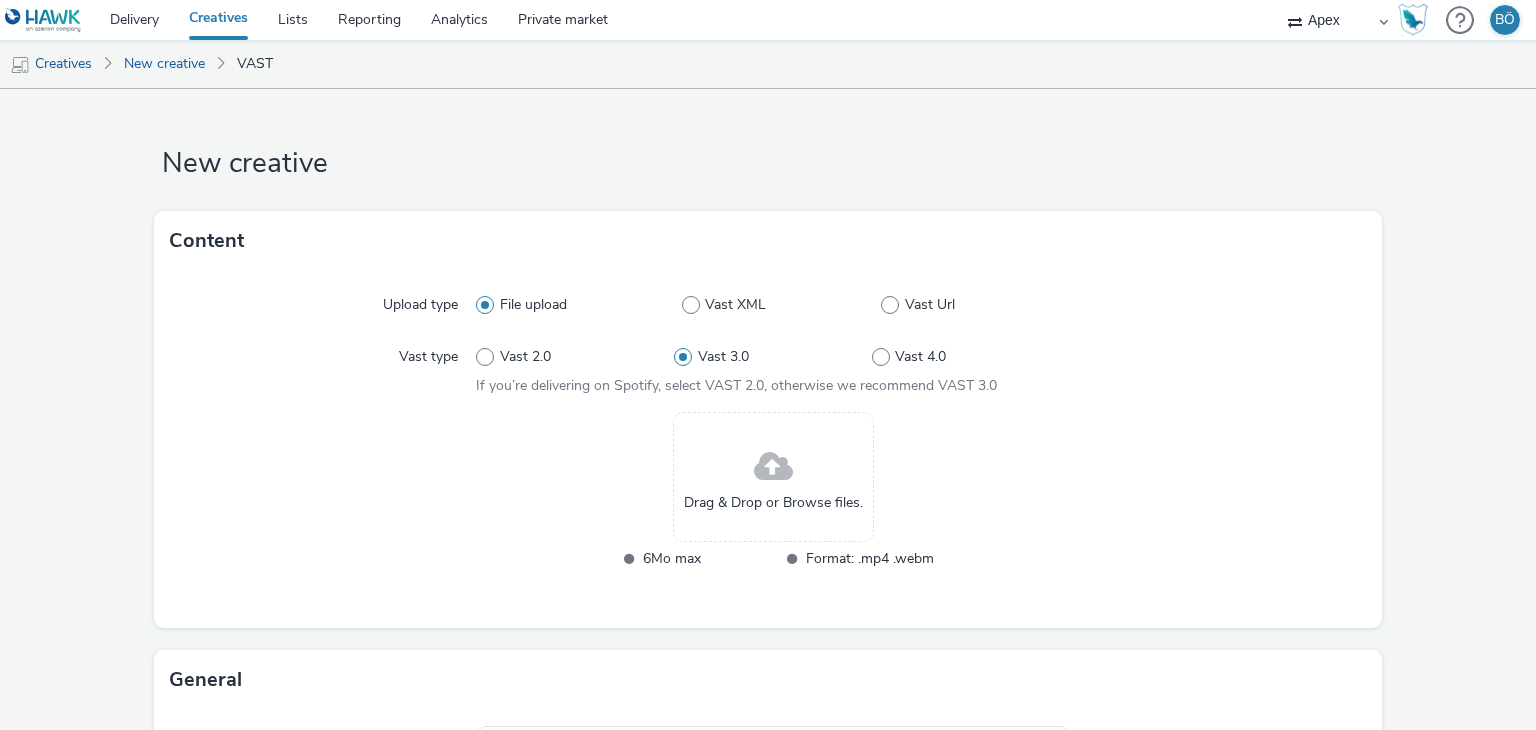 radio on "true" 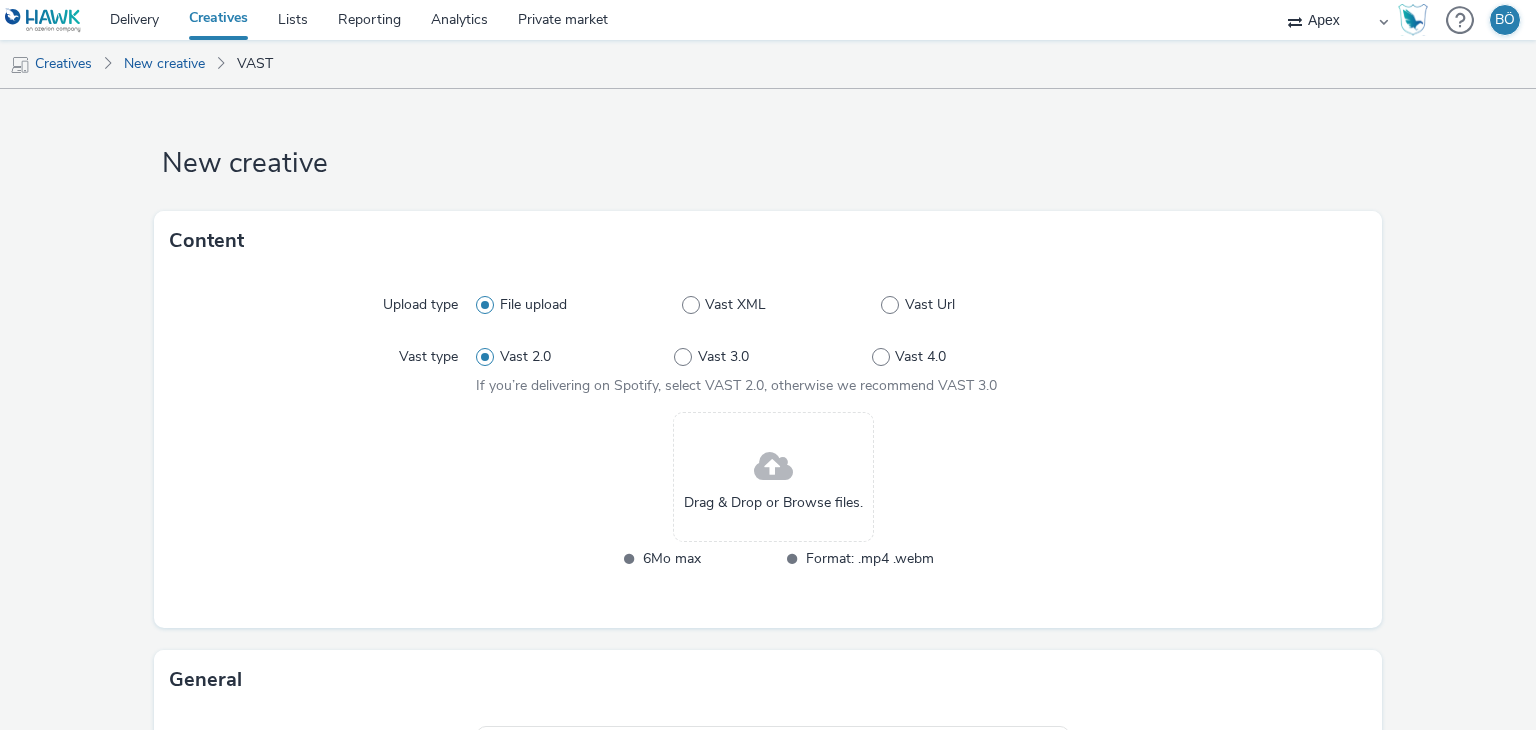 click on "Drag & Drop or Browse files." at bounding box center [773, 477] 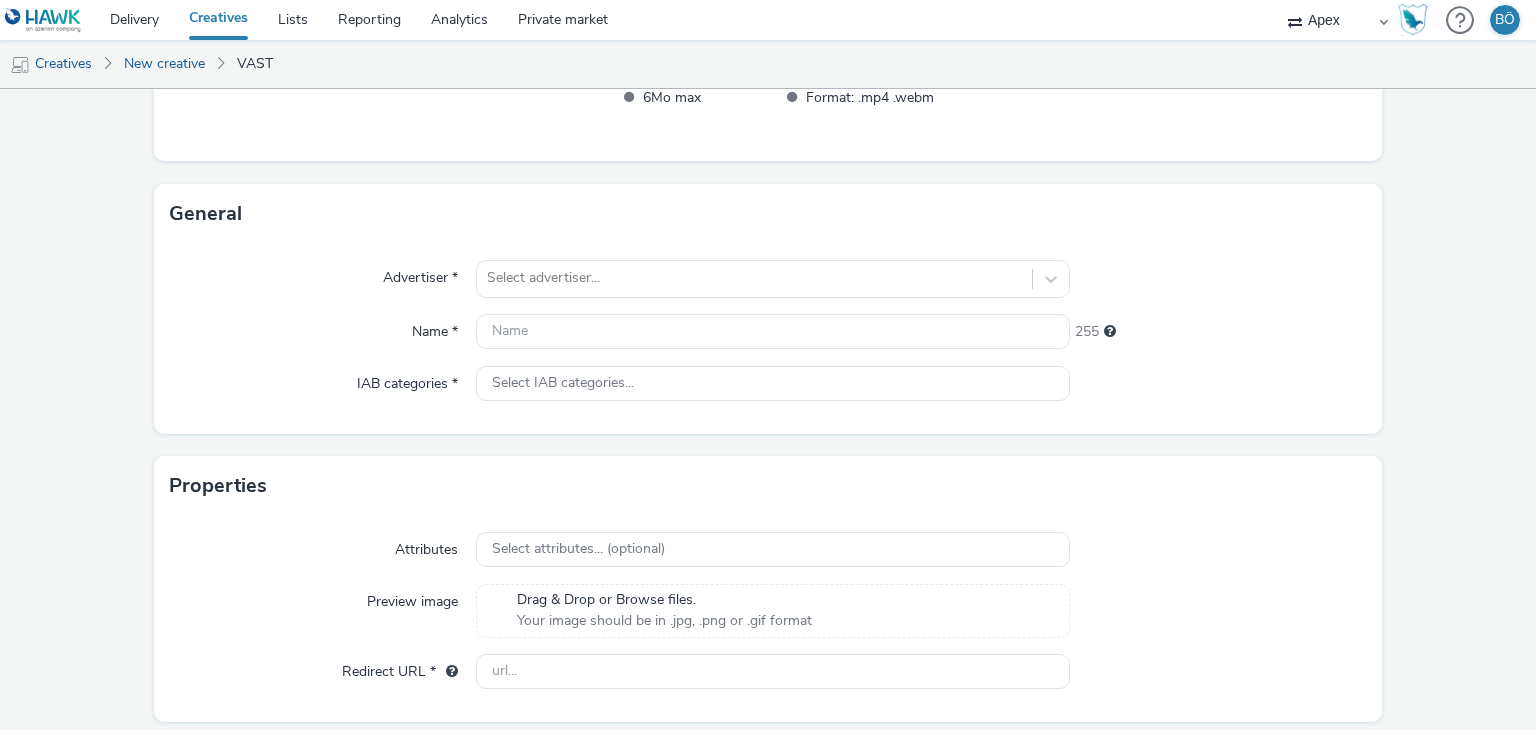 scroll, scrollTop: 444, scrollLeft: 0, axis: vertical 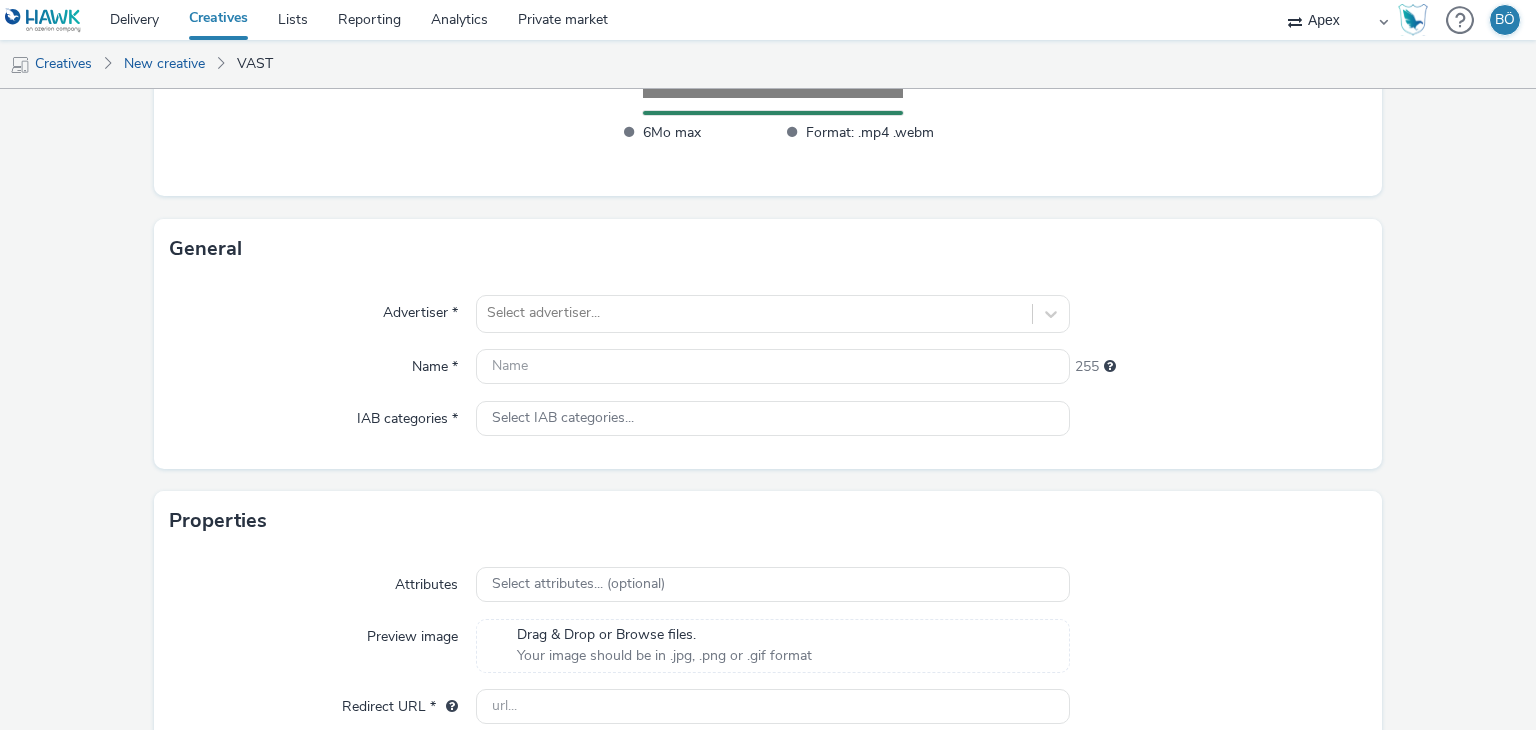 click on "Advertiser * Select advertiser... Name * 255 IAB categories * Select IAB categories..." at bounding box center (768, 374) 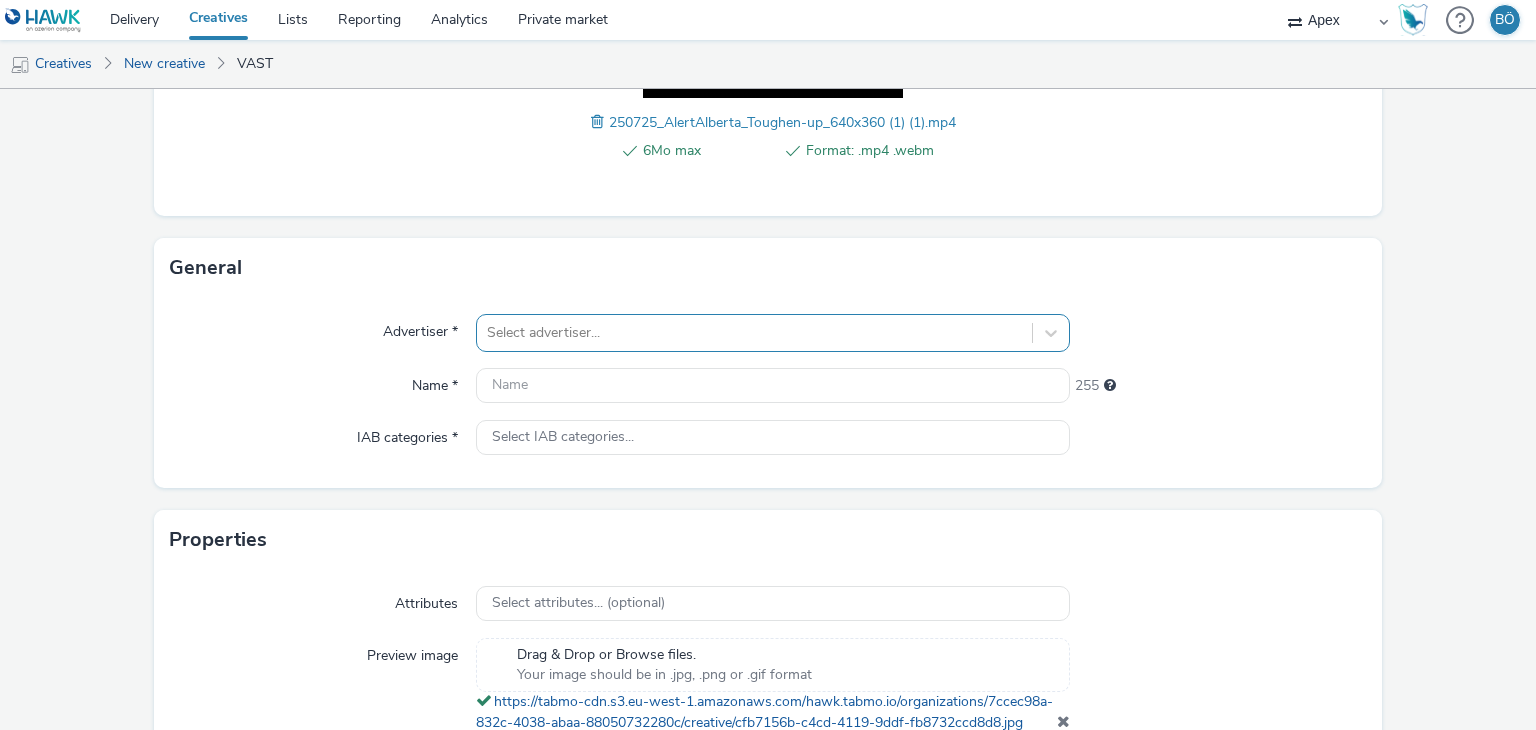 drag, startPoint x: 566, startPoint y: 363, endPoint x: 571, endPoint y: 324, distance: 39.319206 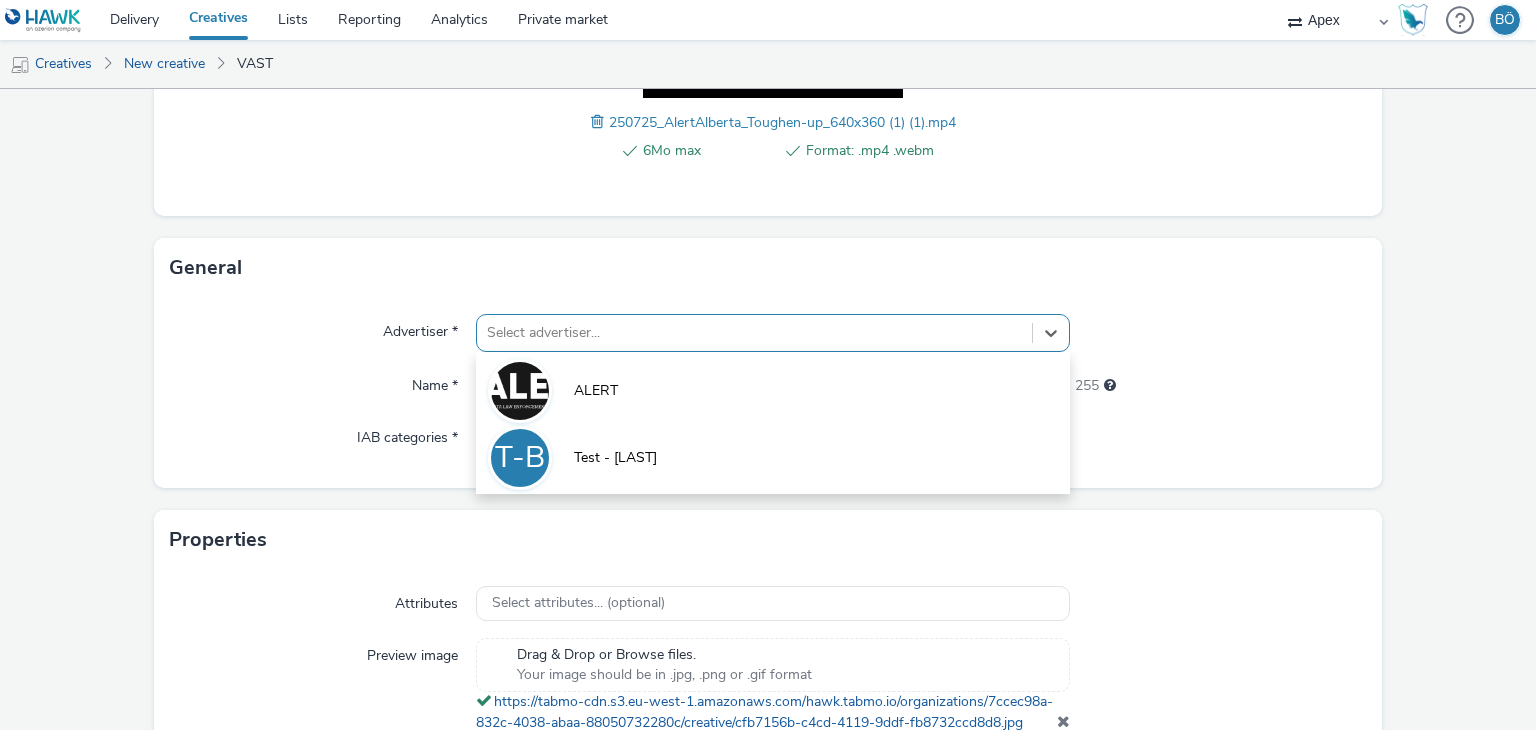 click at bounding box center (754, 333) 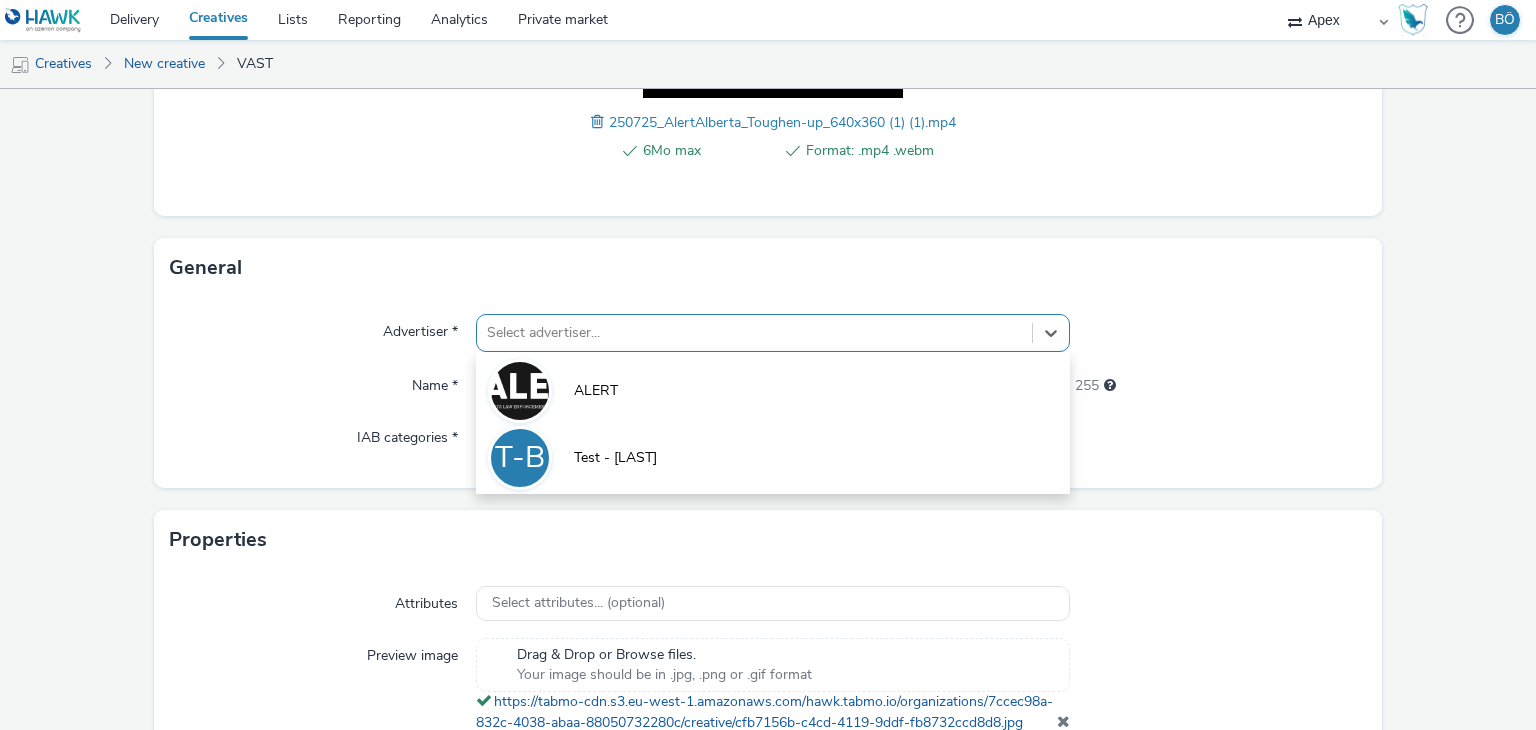 click on "ALERT" at bounding box center [772, 389] 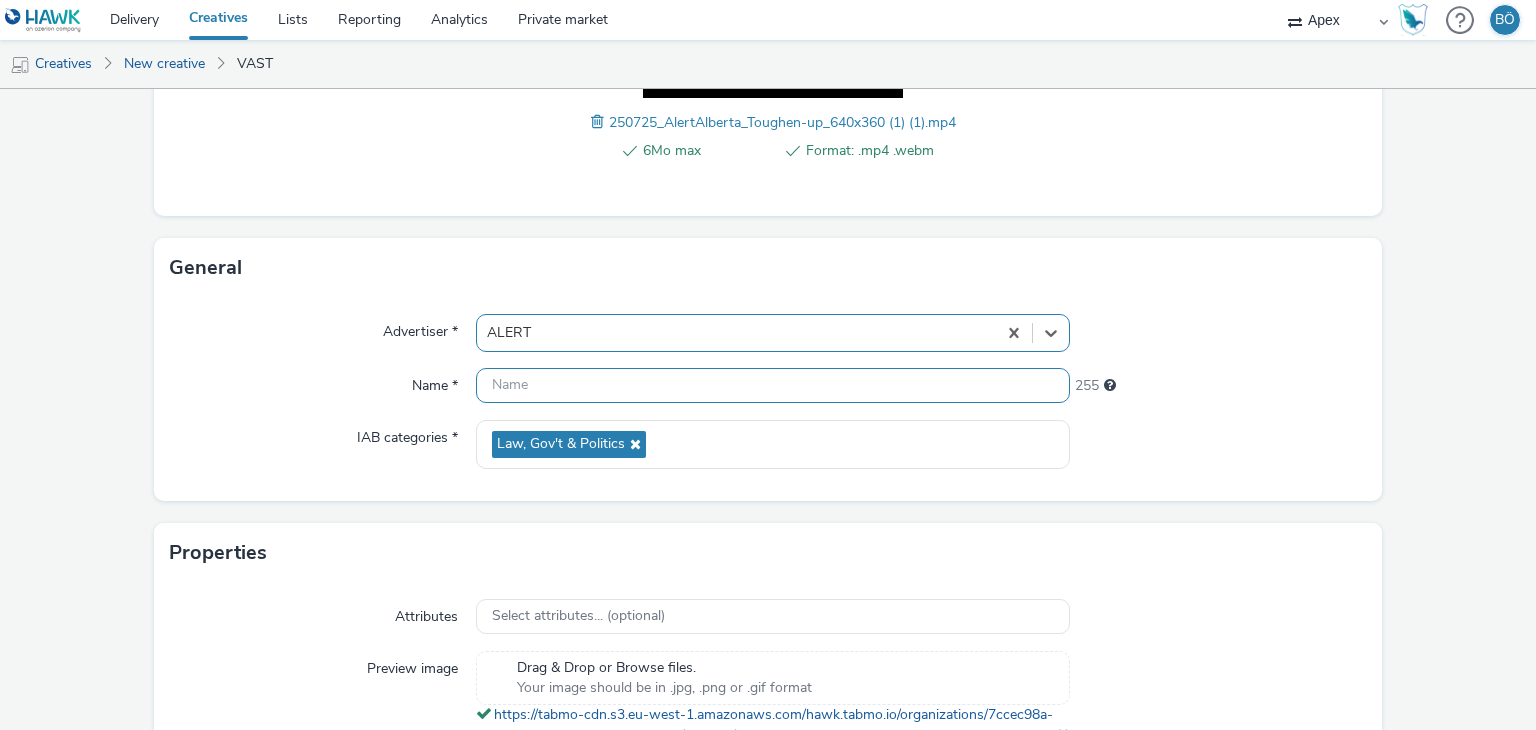 click at bounding box center [772, 385] 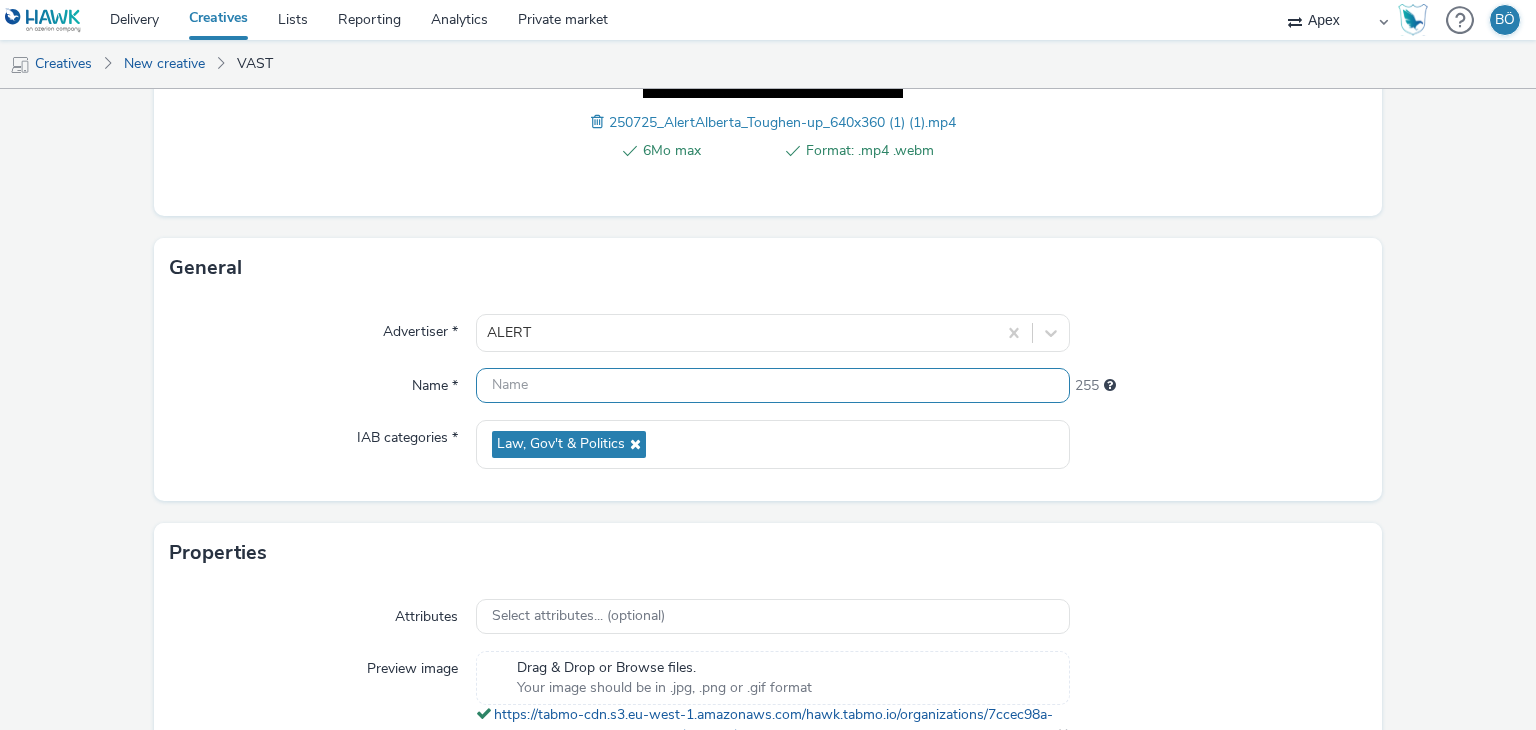 paste on "250725_AlertAlberta_Toughen-up_640x360" 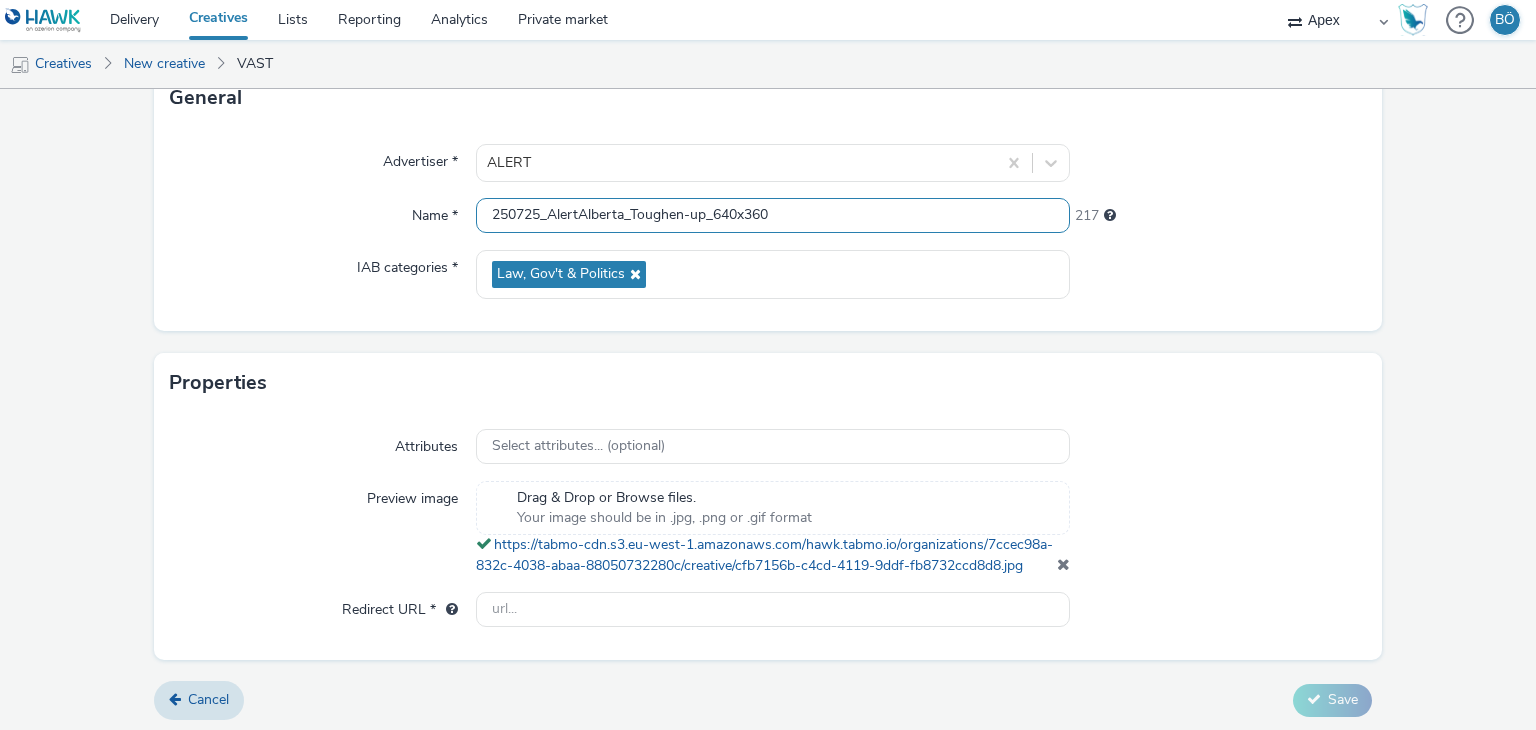 scroll, scrollTop: 616, scrollLeft: 0, axis: vertical 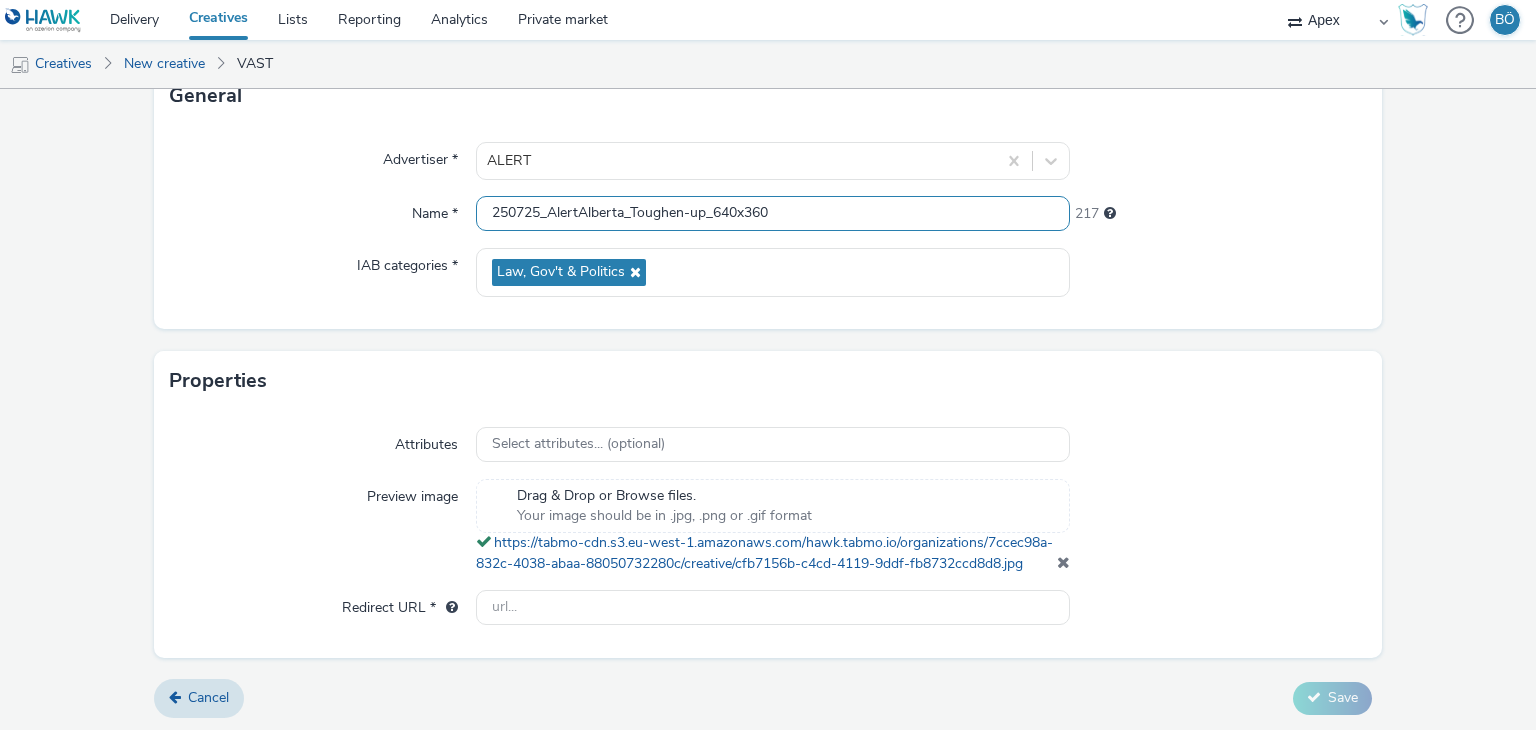 type on "250725_AlertAlberta_Toughen-up_640x360" 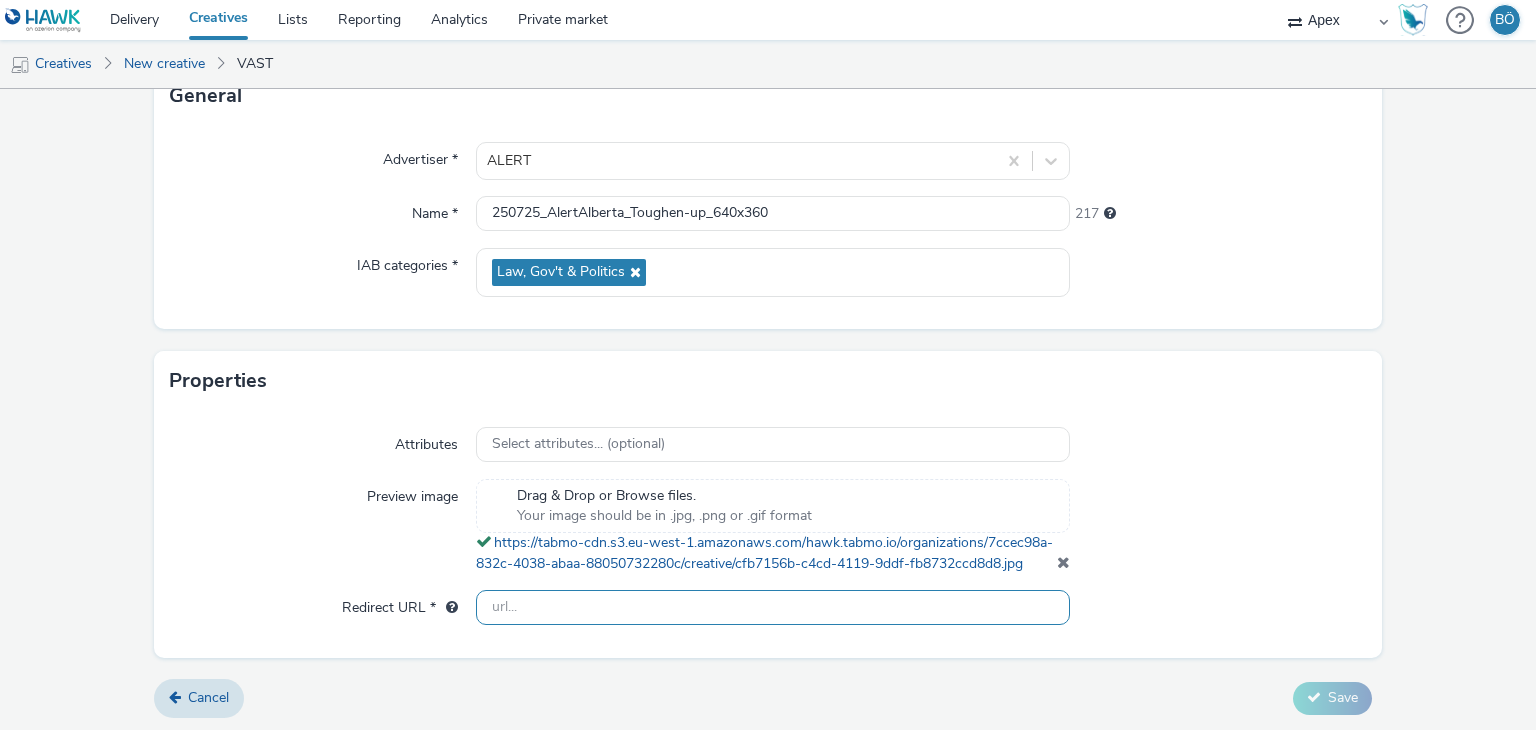 click at bounding box center (772, 607) 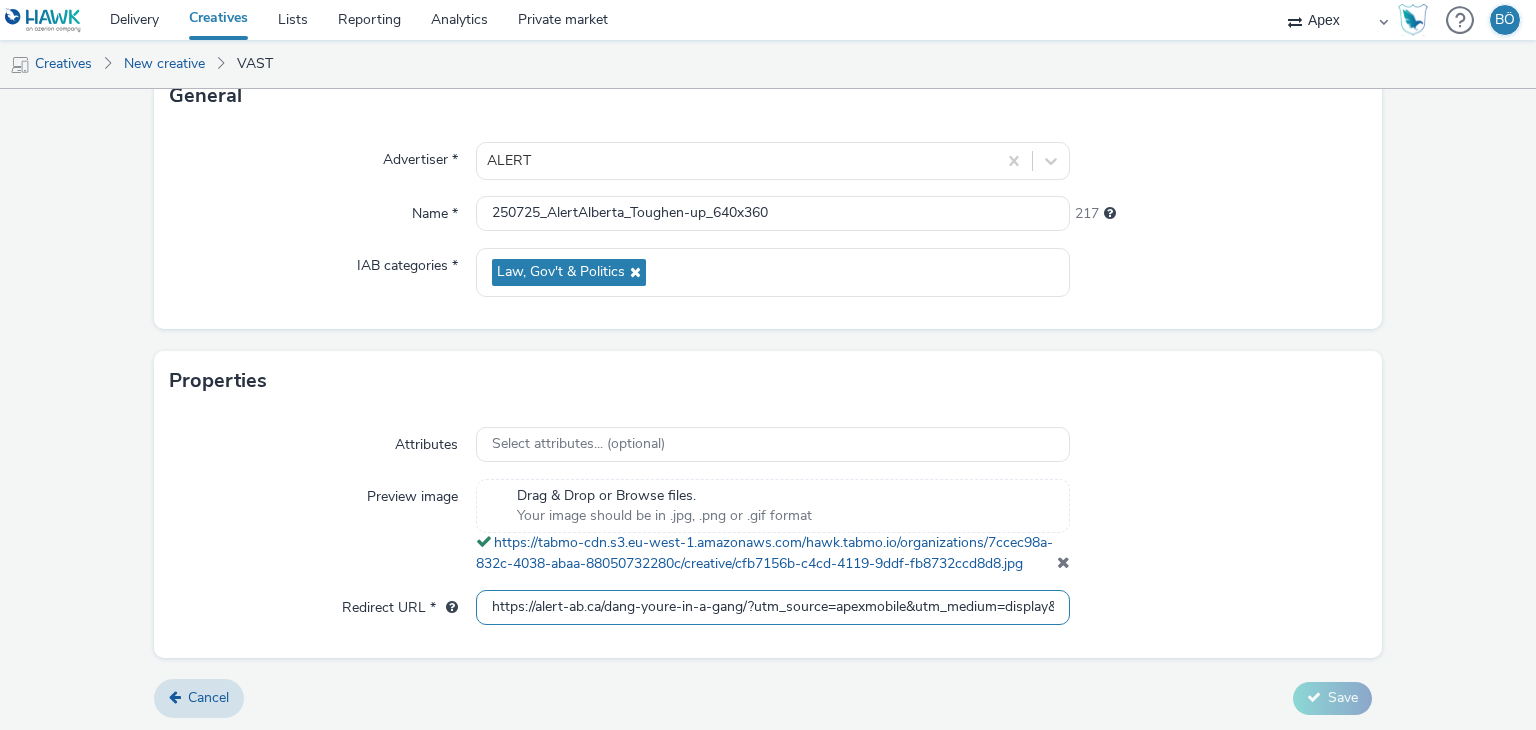 scroll, scrollTop: 0, scrollLeft: 422, axis: horizontal 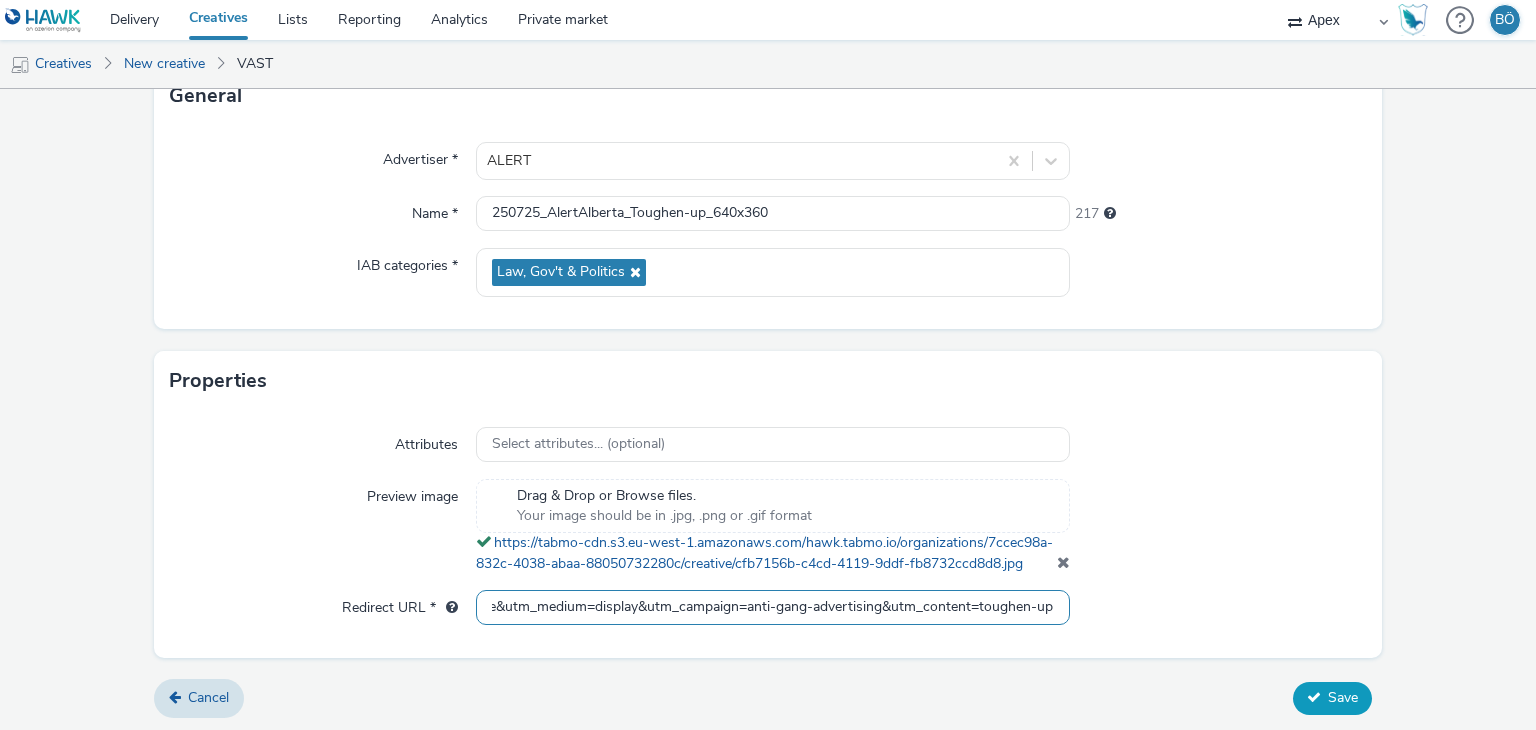 type on "https://alert-ab.ca/dang-youre-in-a-gang/?utm_source=apexmobile&utm_medium=display&utm_campaign=anti-gang-advertising&utm_content=toughen-up" 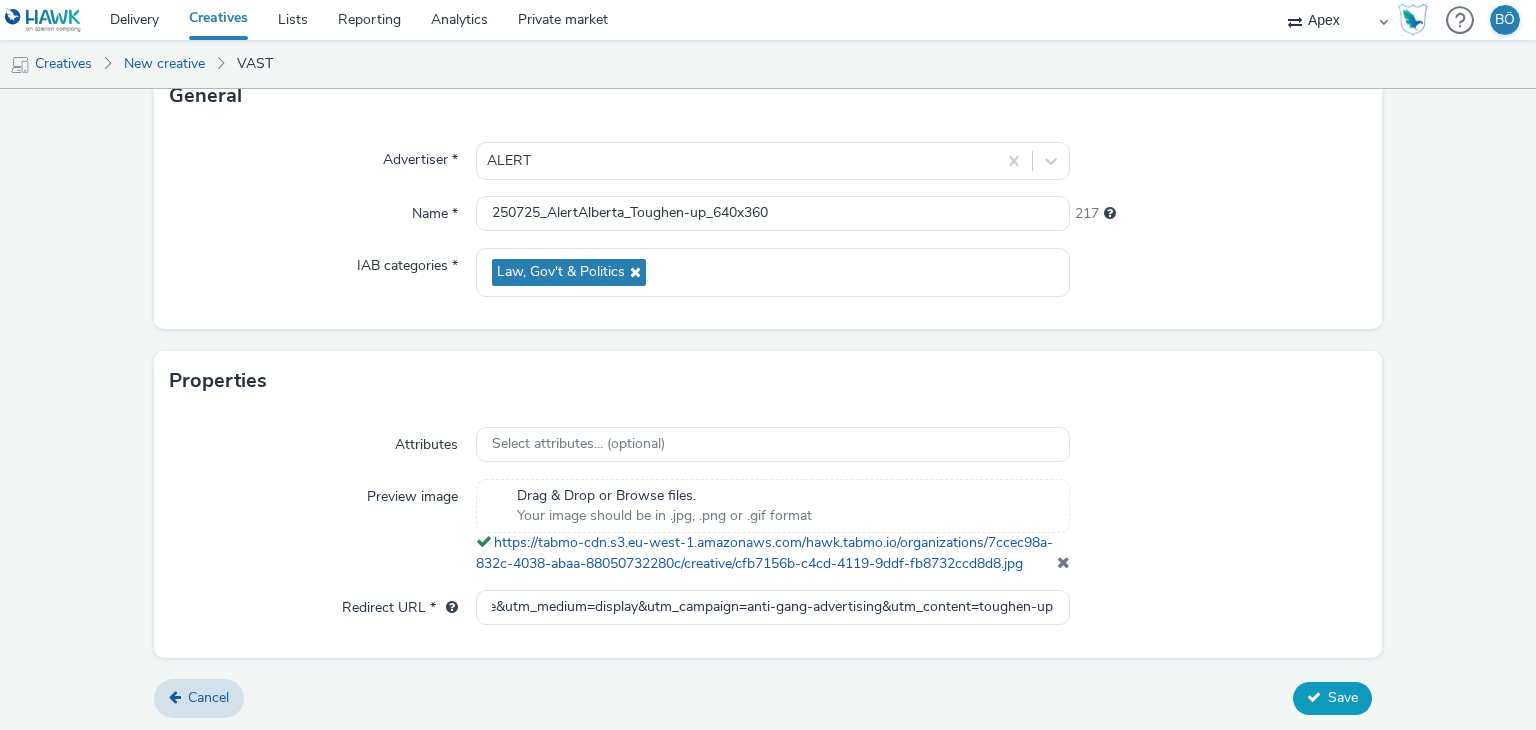 scroll, scrollTop: 0, scrollLeft: 0, axis: both 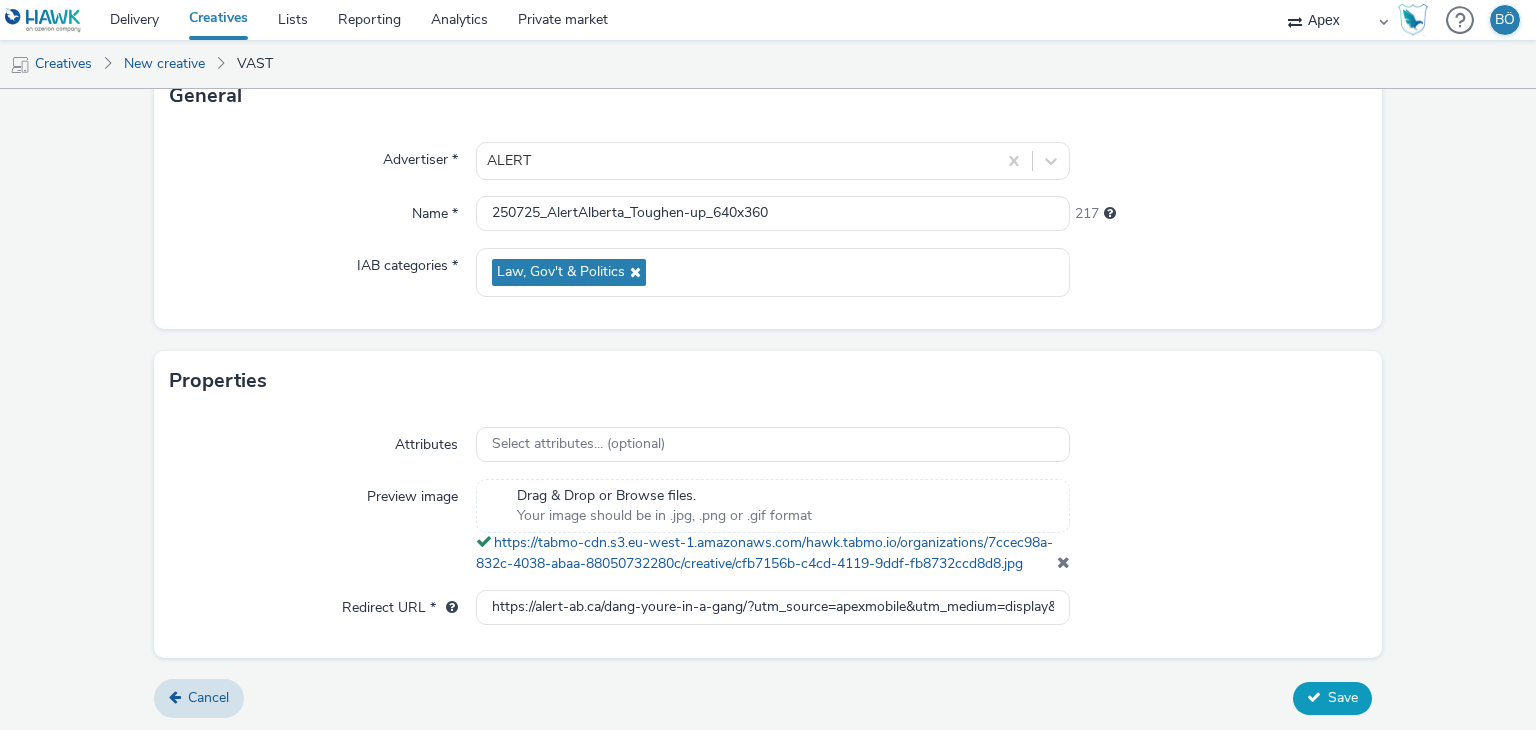 click on "Save" at bounding box center [1332, 698] 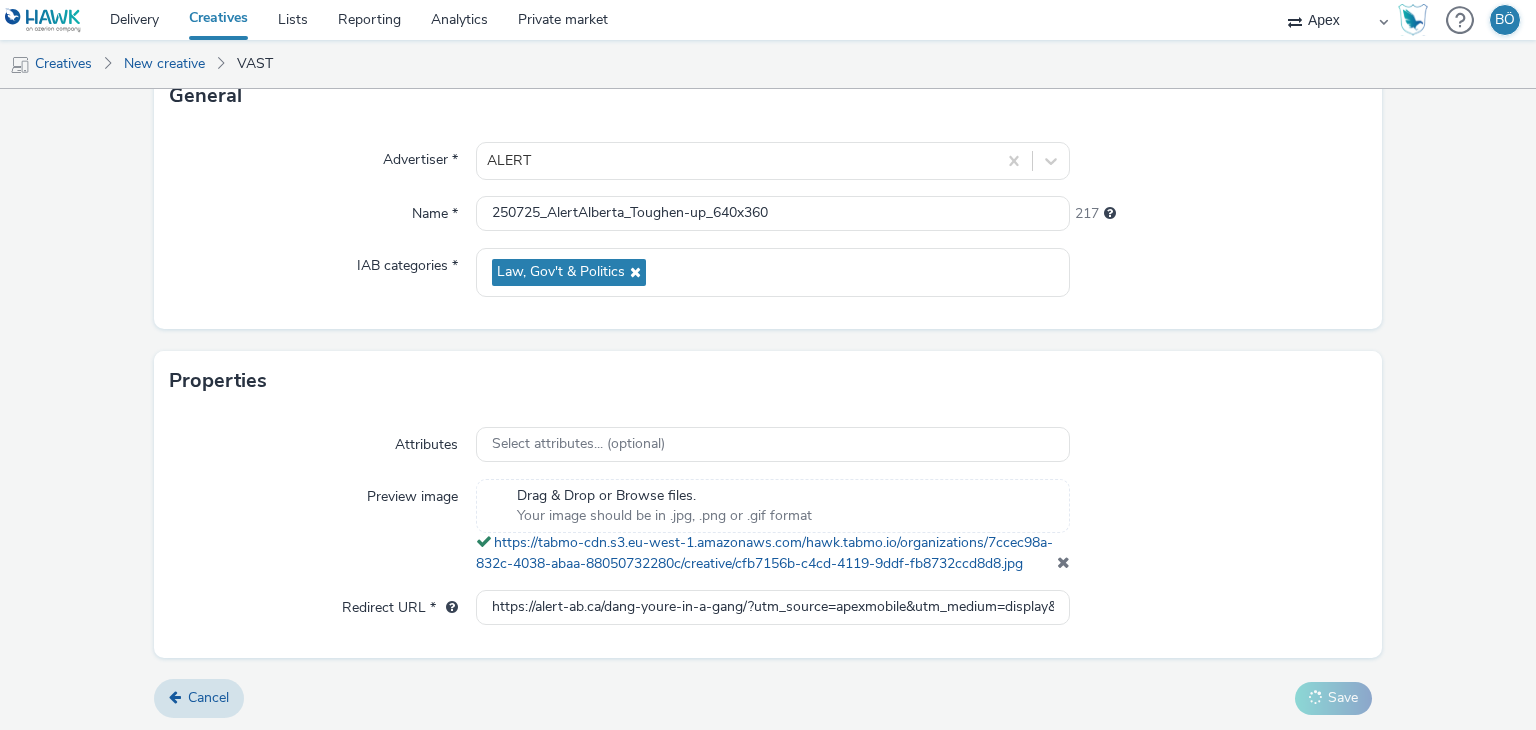 scroll, scrollTop: 0, scrollLeft: 0, axis: both 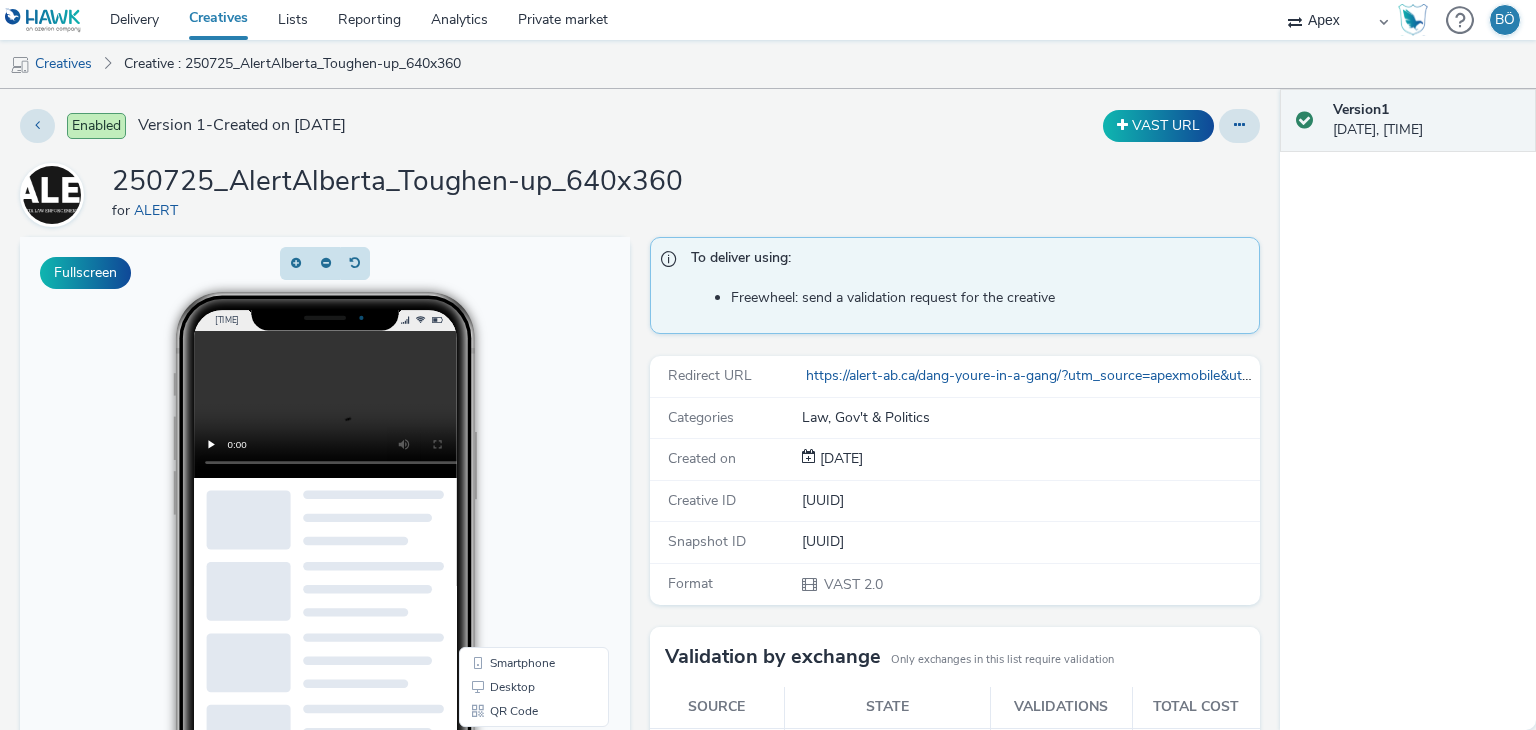 click on "Version   1  -  Created on   06 August 2025" at bounding box center (242, 125) 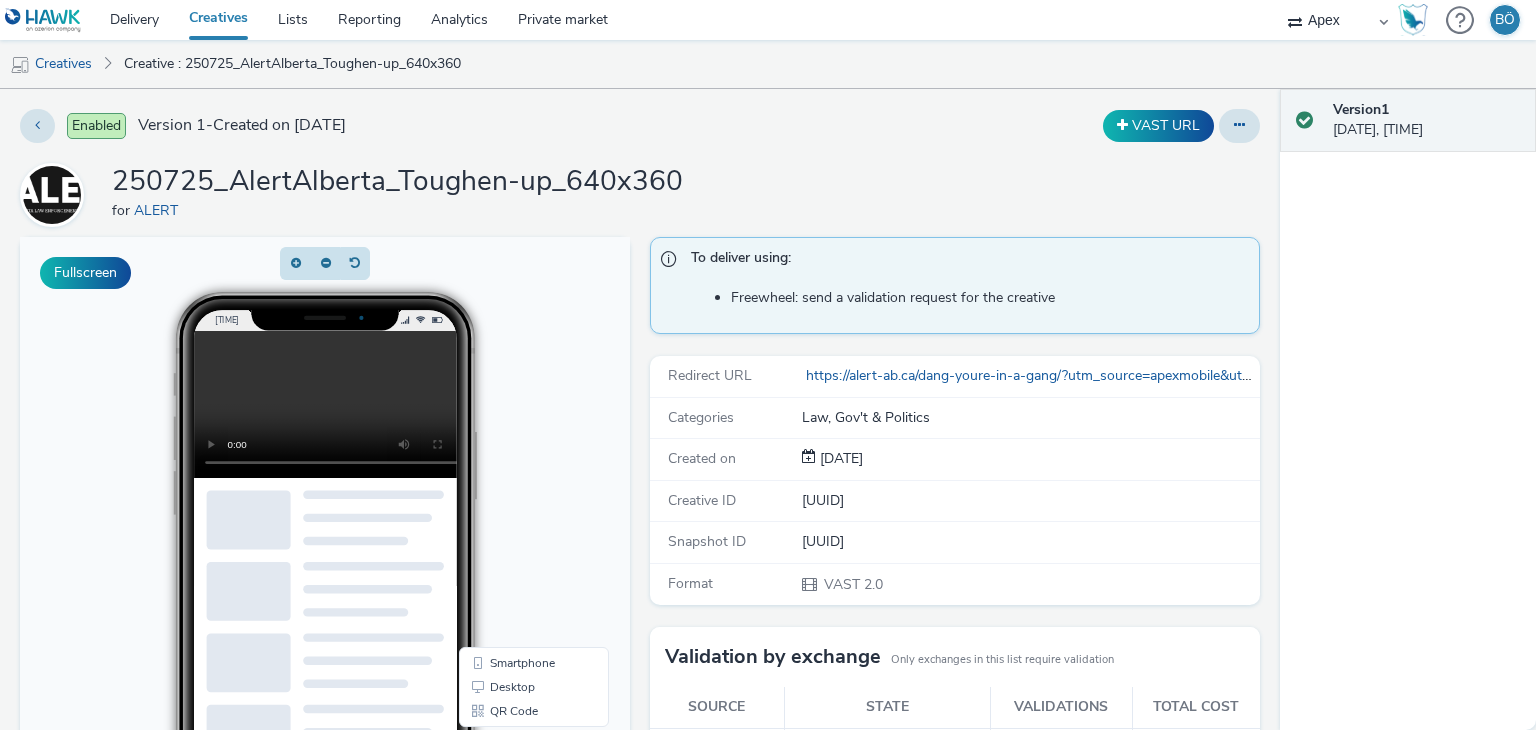 click on "Version   1  -  Created on   06 August 2025" at bounding box center (242, 125) 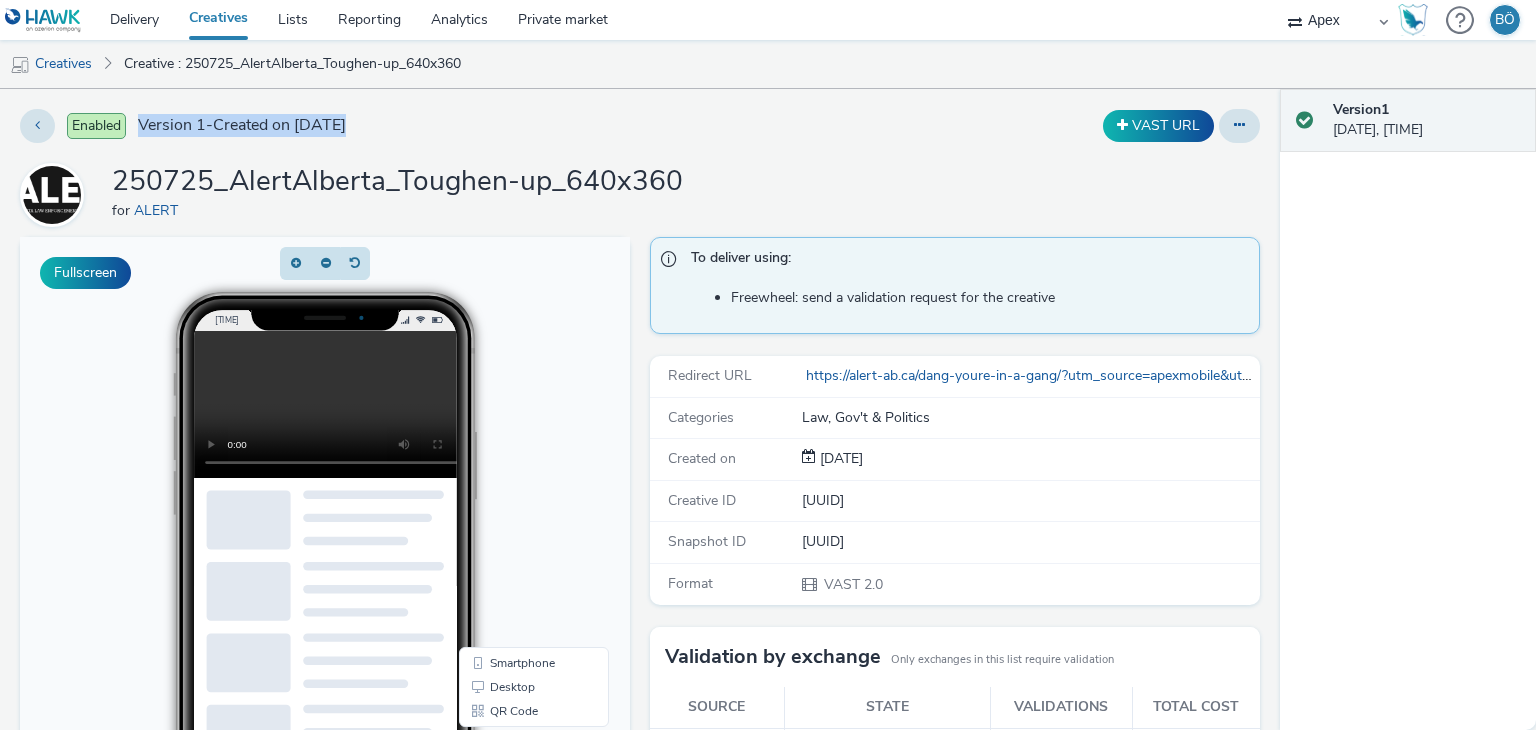 click on "Version   1  -  Created on   06 August 2025" at bounding box center [242, 125] 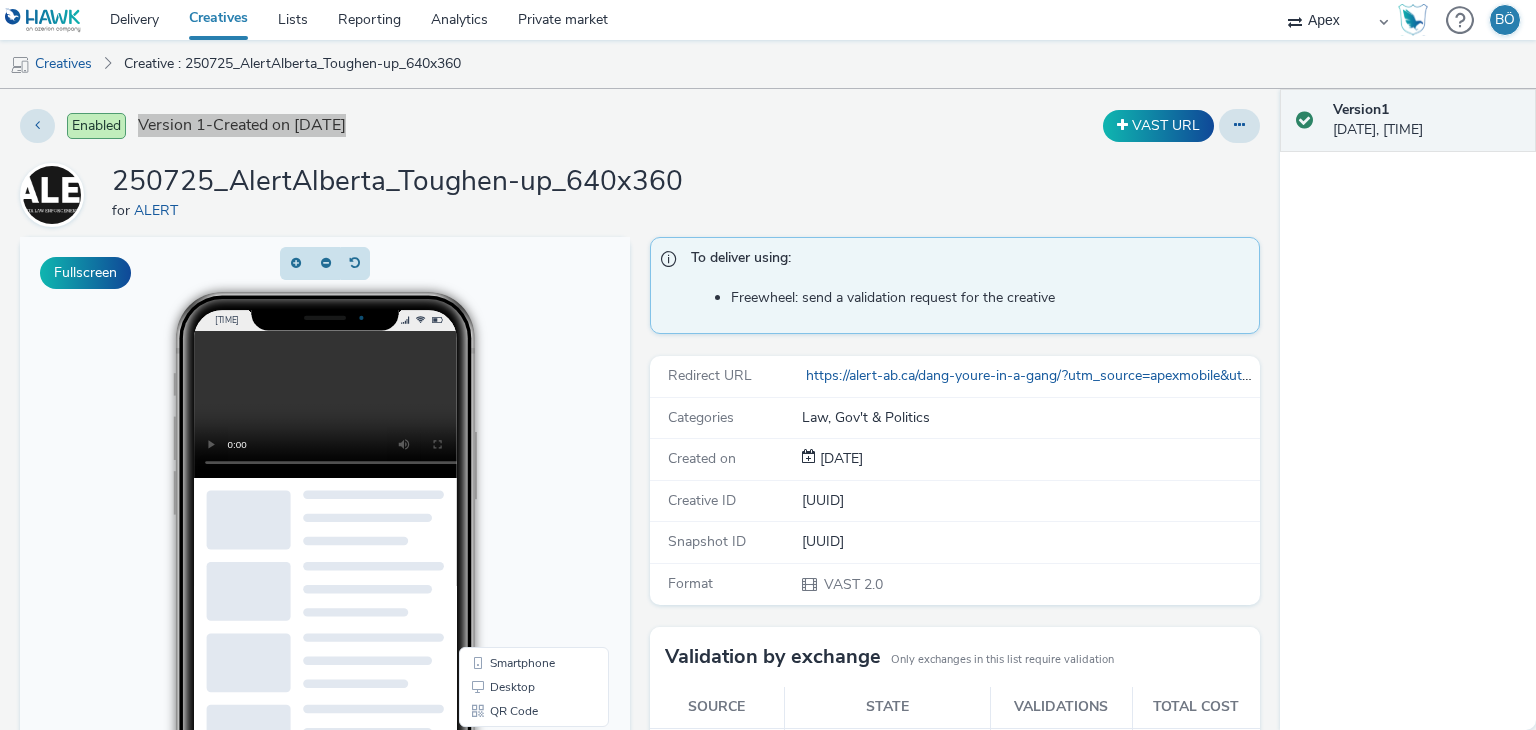 type 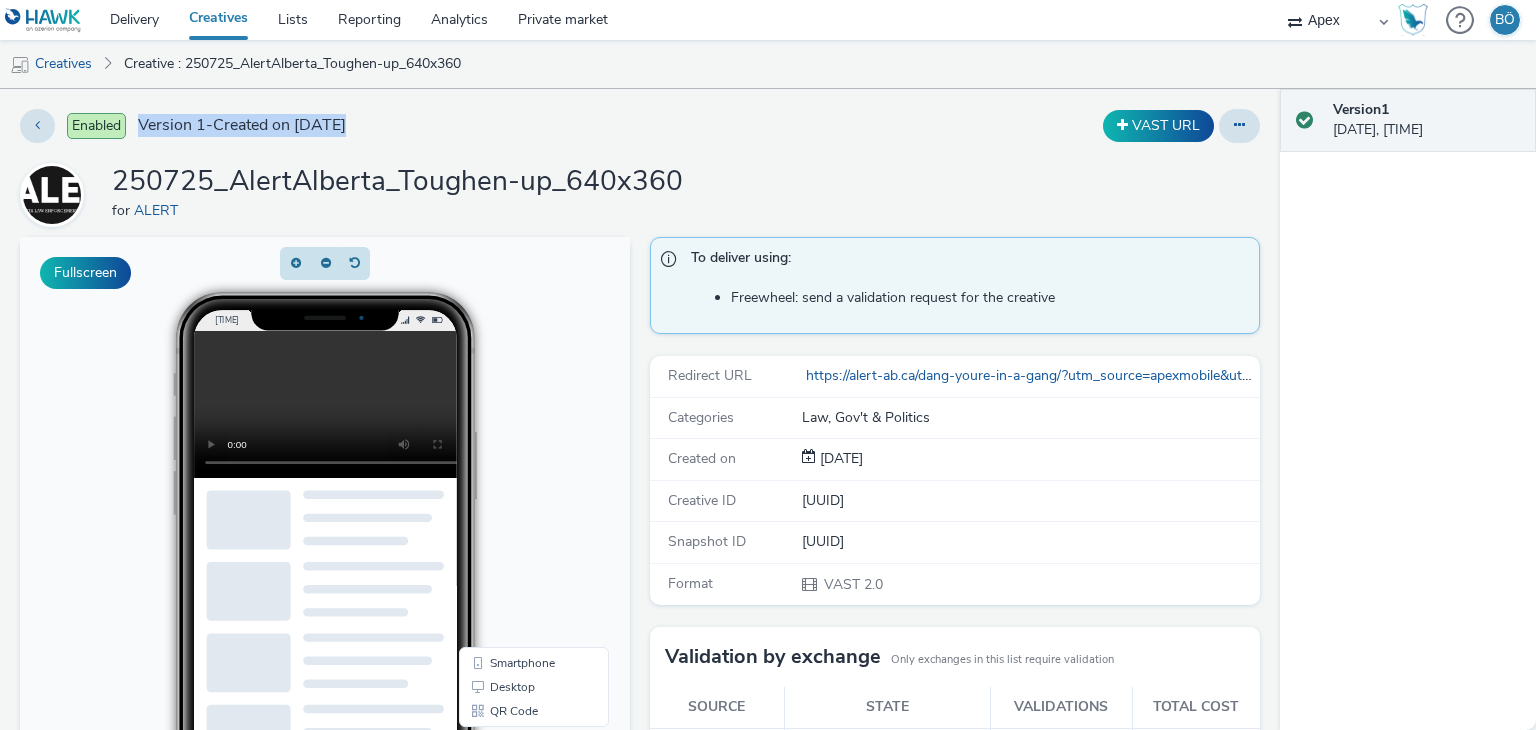 click on "Enabled Version   1  -  Created on   06 August 2025" at bounding box center (392, 126) 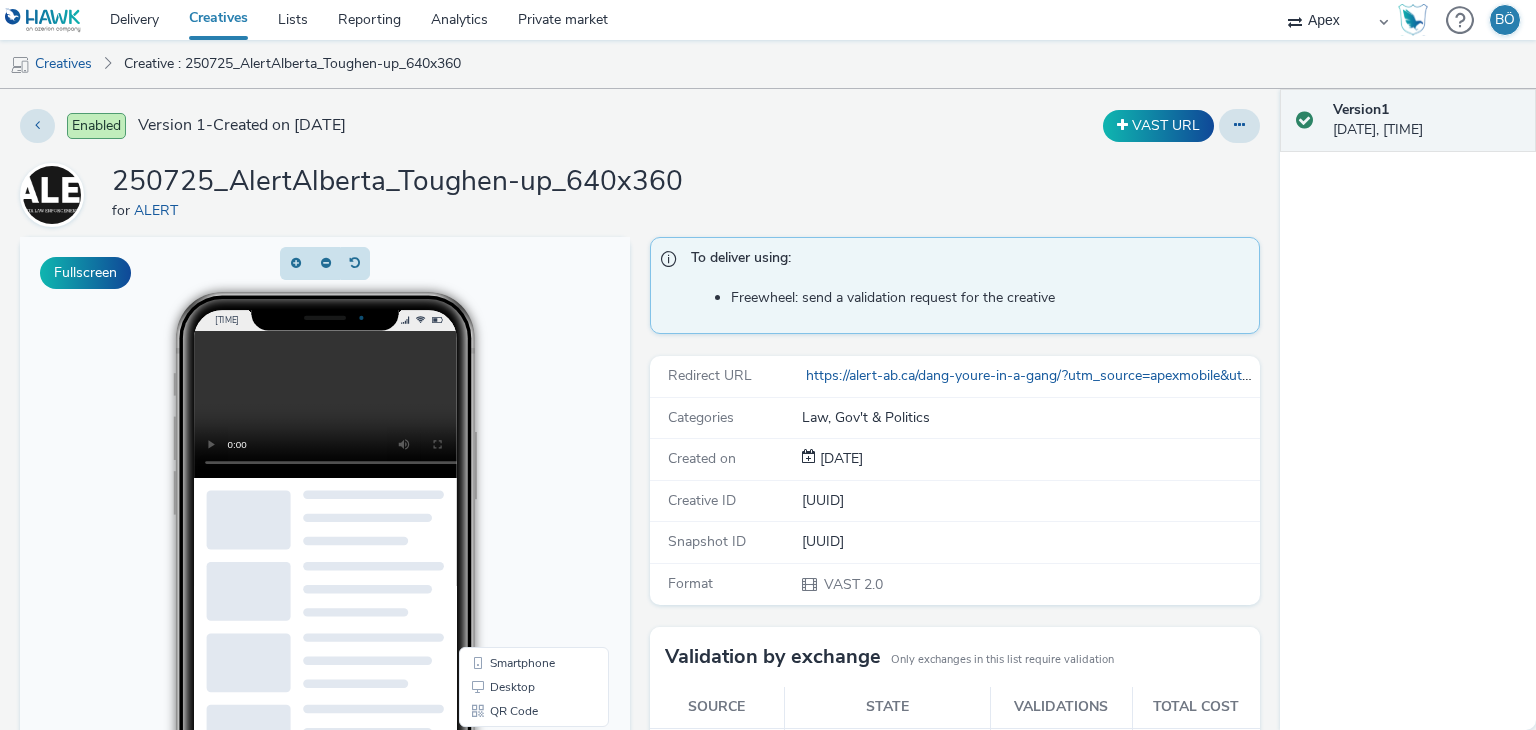 click on "Enabled Version   1  -  Created on   06 August 2025   VAST URL 250725_AlertAlberta_Toughen-up_640x360 for   ALERT Fullscreen To deliver using:   Freewheel: send a validation request for the creative   Redirect URL   https://alert-ab.ca/dang-youre-in-a-gang/?utm_source=apexmobile&utm_medium=display&utm_campaign=anti-gang-advertising&utm_content=toughen-up Categories Law, Gov't & Politics Created on   06 Aug 2025 Creative ID 2decb41c-3830-407c-bbda-1719d1c786b5 Snapshot ID 5be2753a-bd0b-46d7-a826-3f5848e1f687 Format VAST   2.0 Validation by exchange Only exchanges in this list require validation Source State Validations Total cost FreeWheel No validation request sent 0 Free Pubmatic Send a validation request 0 Free Send a validation request to FreeWheel Existing deals Select deals... Send Media link https://tabmo-cdn.s3.eu-west-1.amazonaws.com/hawk.tabmo.io/organizations/7ccec98a-832c-4038-abaa-88050732280c/creative/6112a895-67ce-4f04-b0f8-ddf73d008276.mp4 Metadata Dimensions Bitrate Format Video duration" at bounding box center (640, 409) 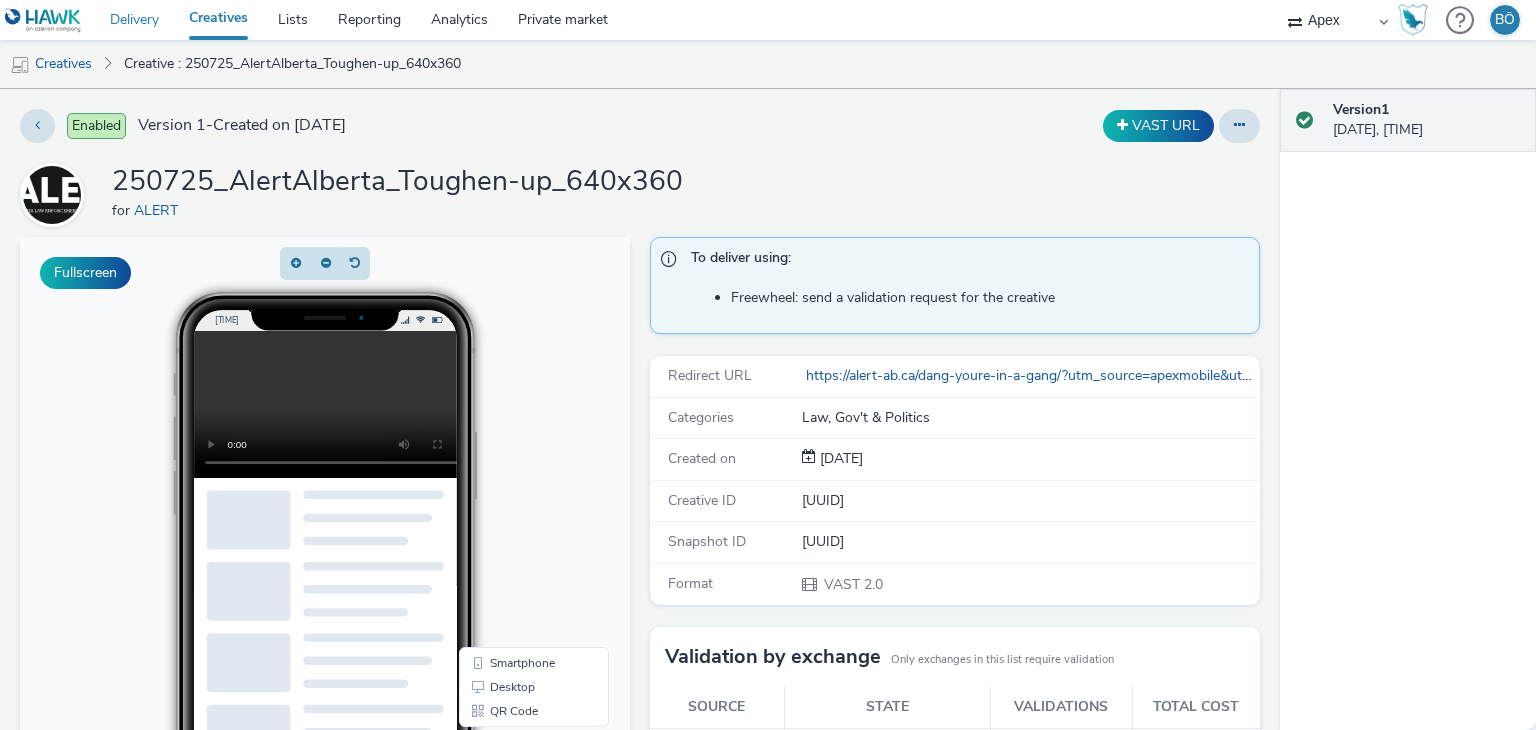 click on "Delivery" at bounding box center (134, 20) 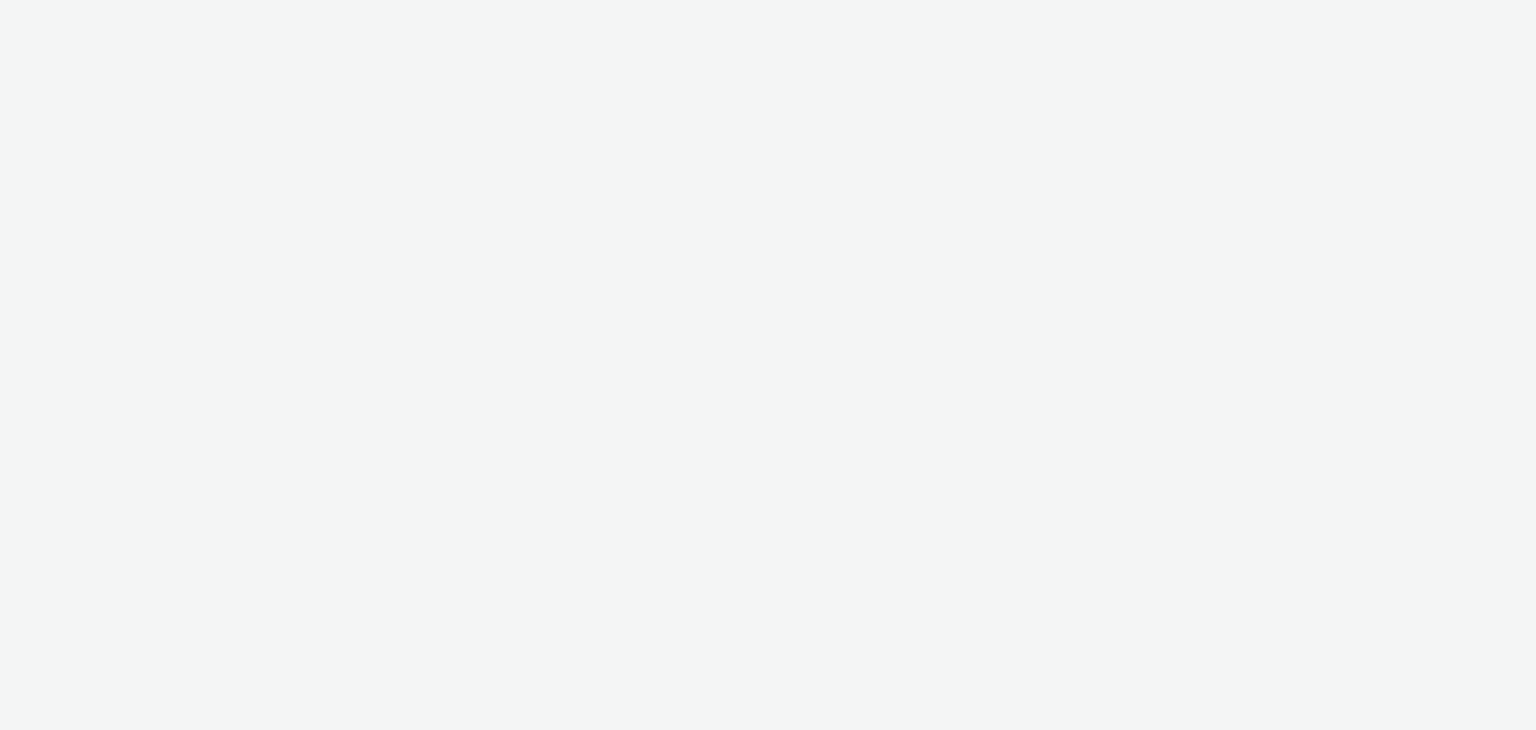 select on "11a7df10-284f-415c-b52a-427acf4c31ae" 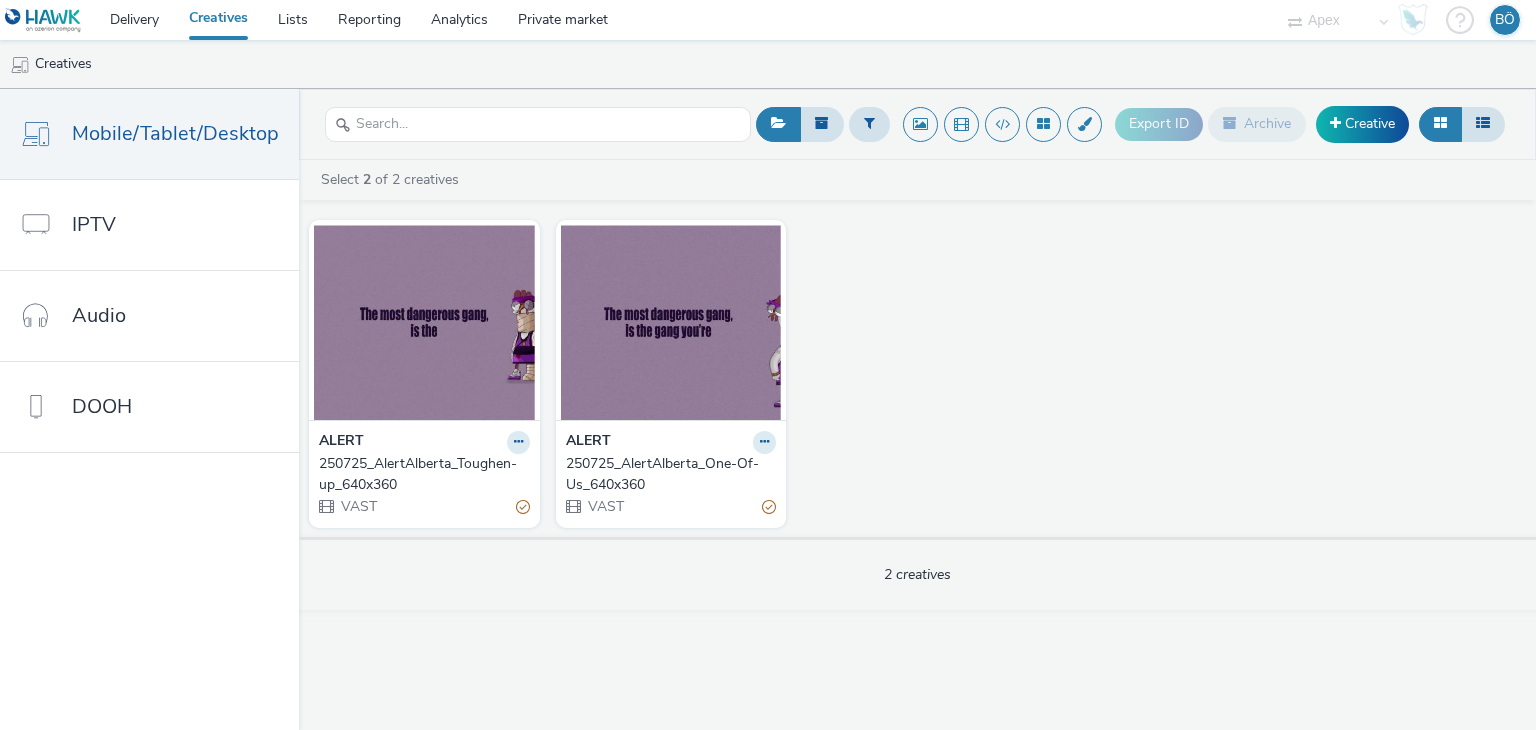 scroll, scrollTop: 0, scrollLeft: 0, axis: both 